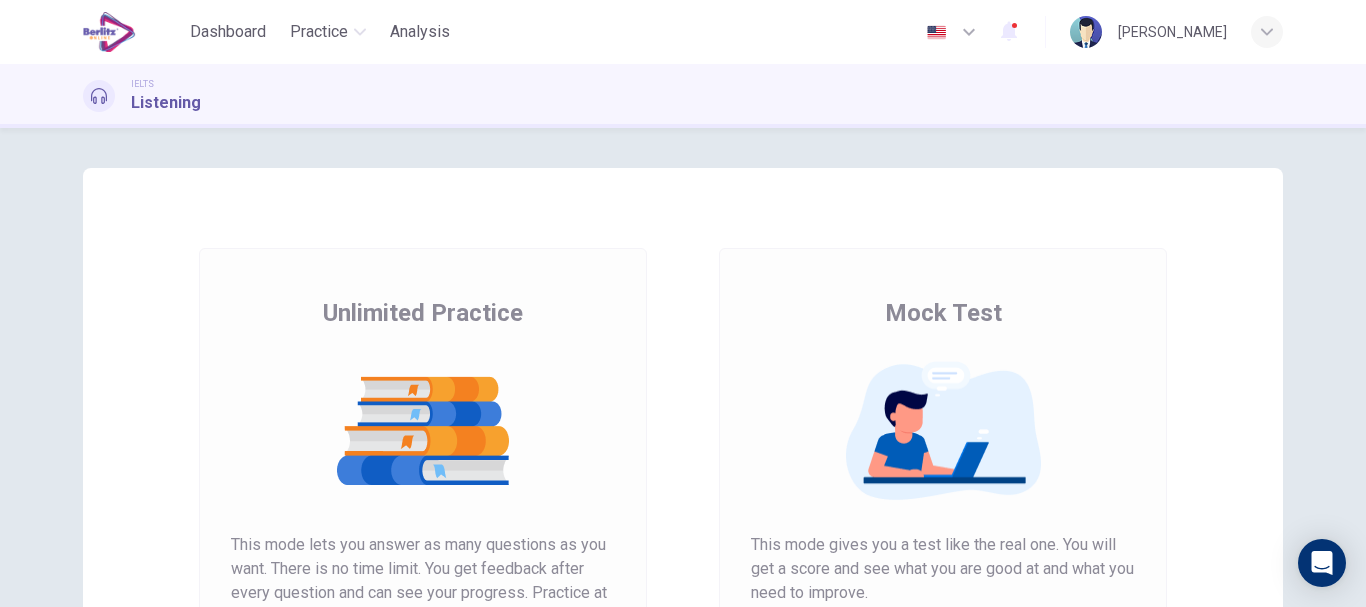 scroll, scrollTop: 0, scrollLeft: 0, axis: both 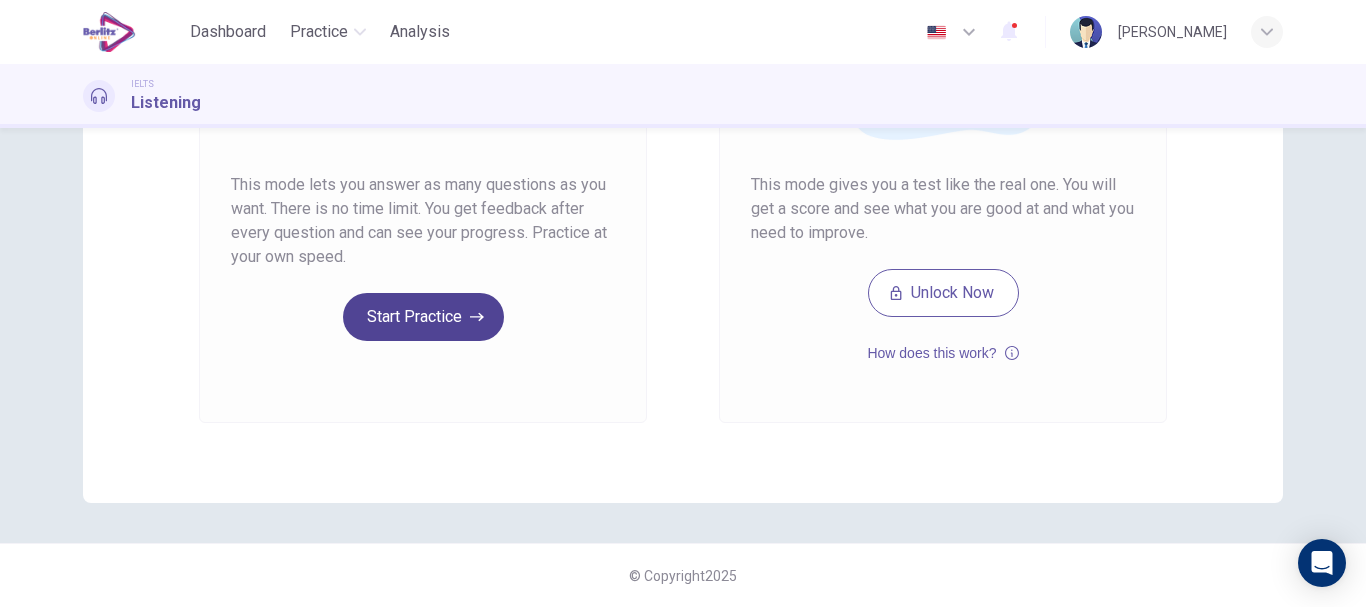 click on "Start Practice" at bounding box center (423, 317) 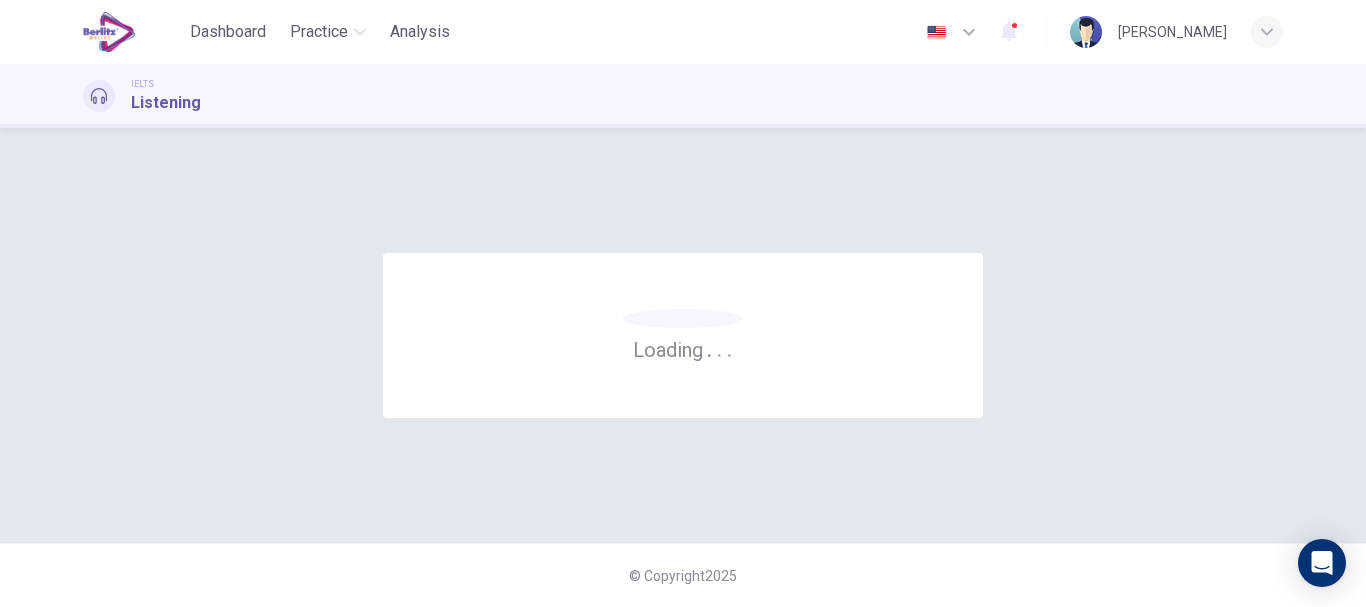 scroll, scrollTop: 0, scrollLeft: 0, axis: both 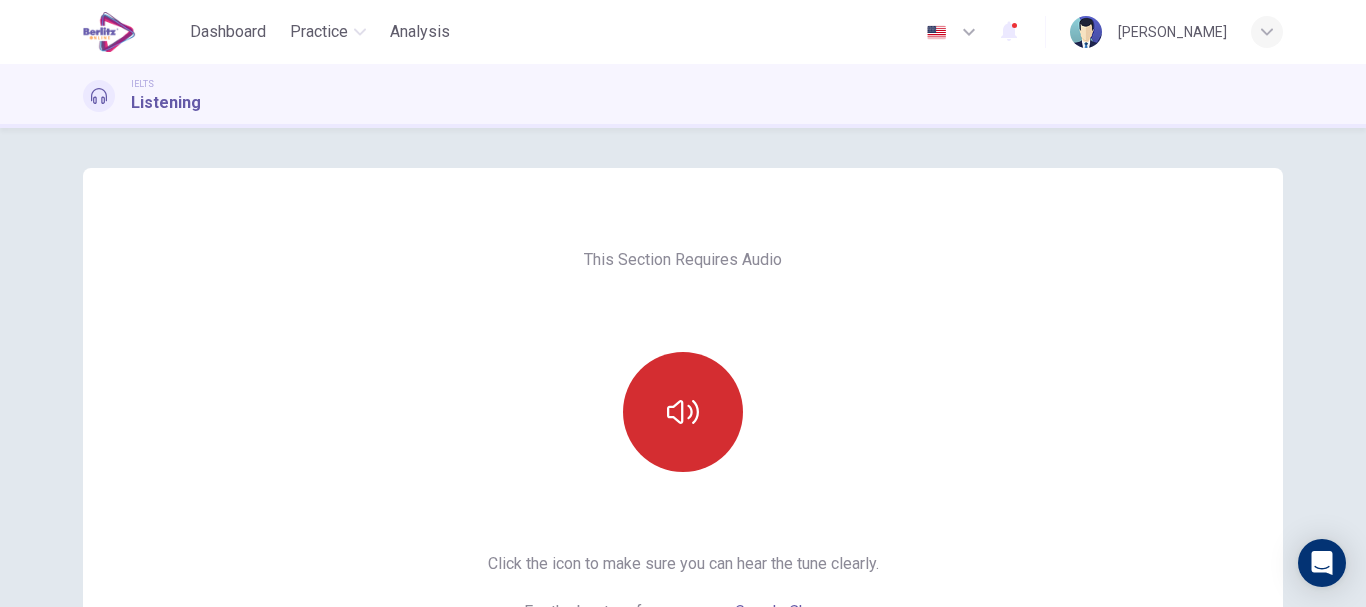 click at bounding box center [683, 412] 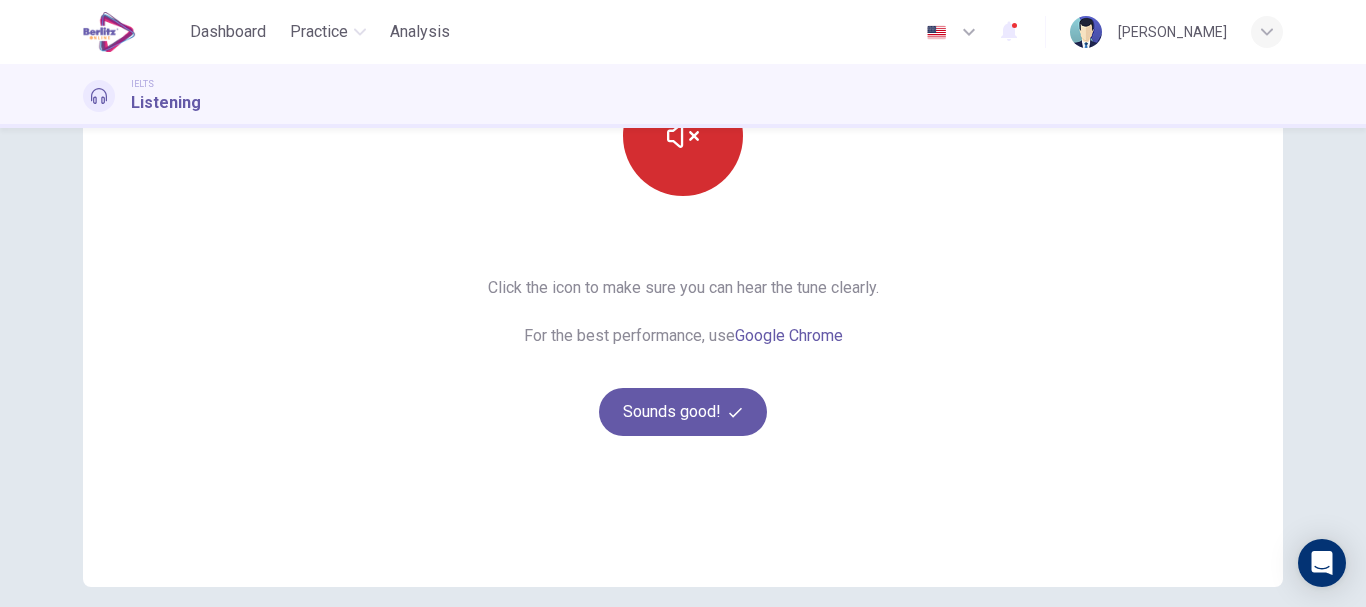 scroll, scrollTop: 360, scrollLeft: 0, axis: vertical 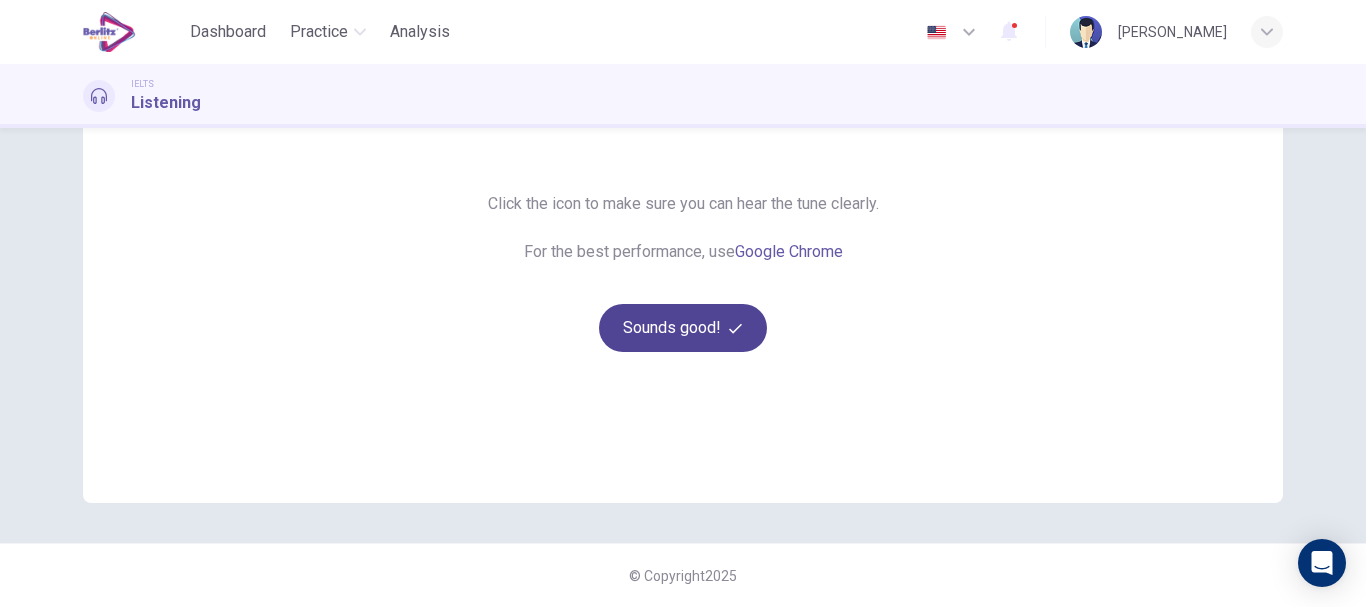 click on "Sounds good!" at bounding box center (683, 328) 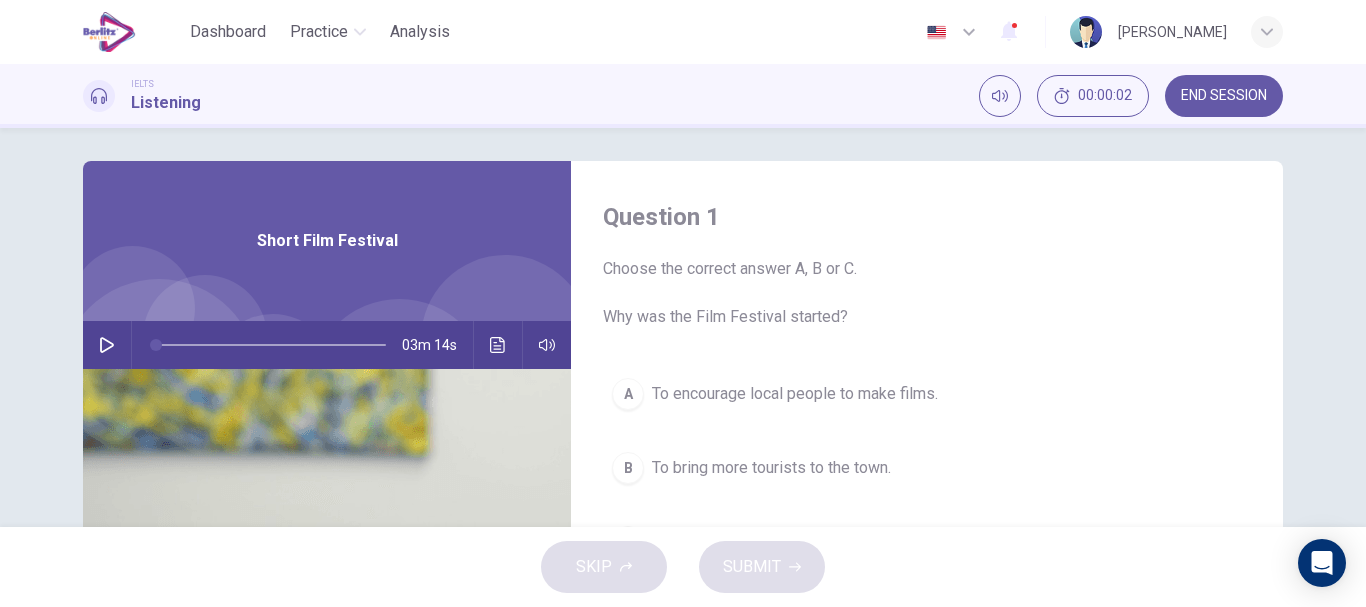 scroll, scrollTop: 5, scrollLeft: 0, axis: vertical 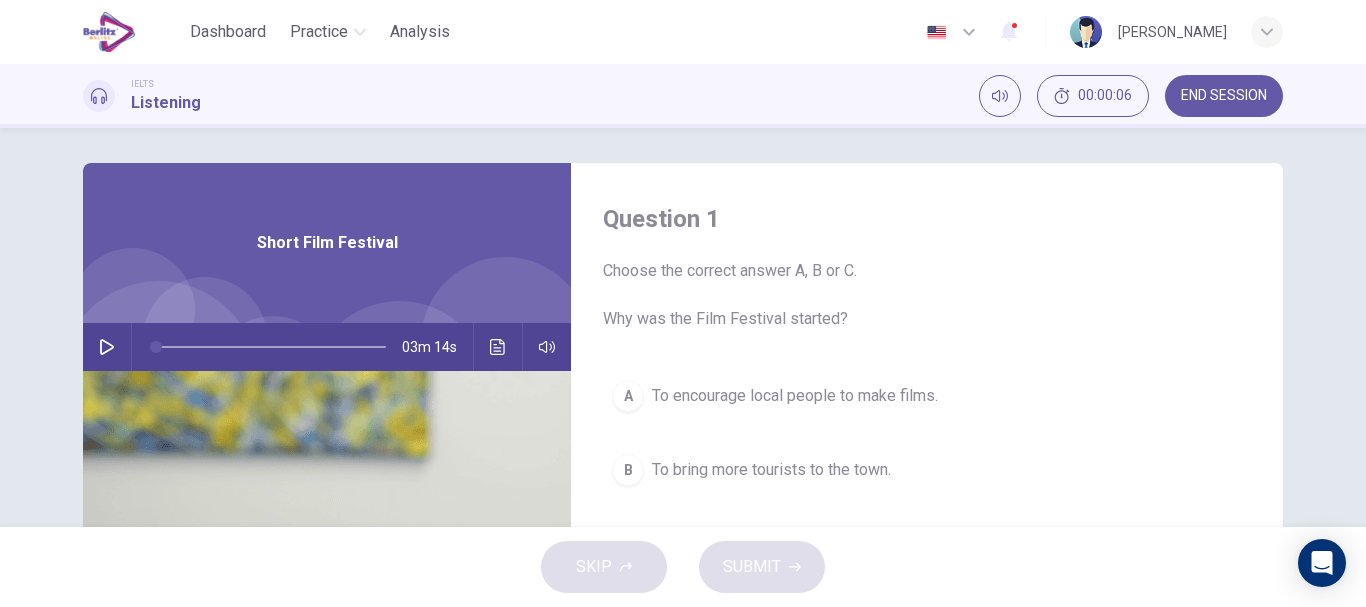 drag, startPoint x: 1149, startPoint y: 0, endPoint x: 961, endPoint y: 382, distance: 425.7558 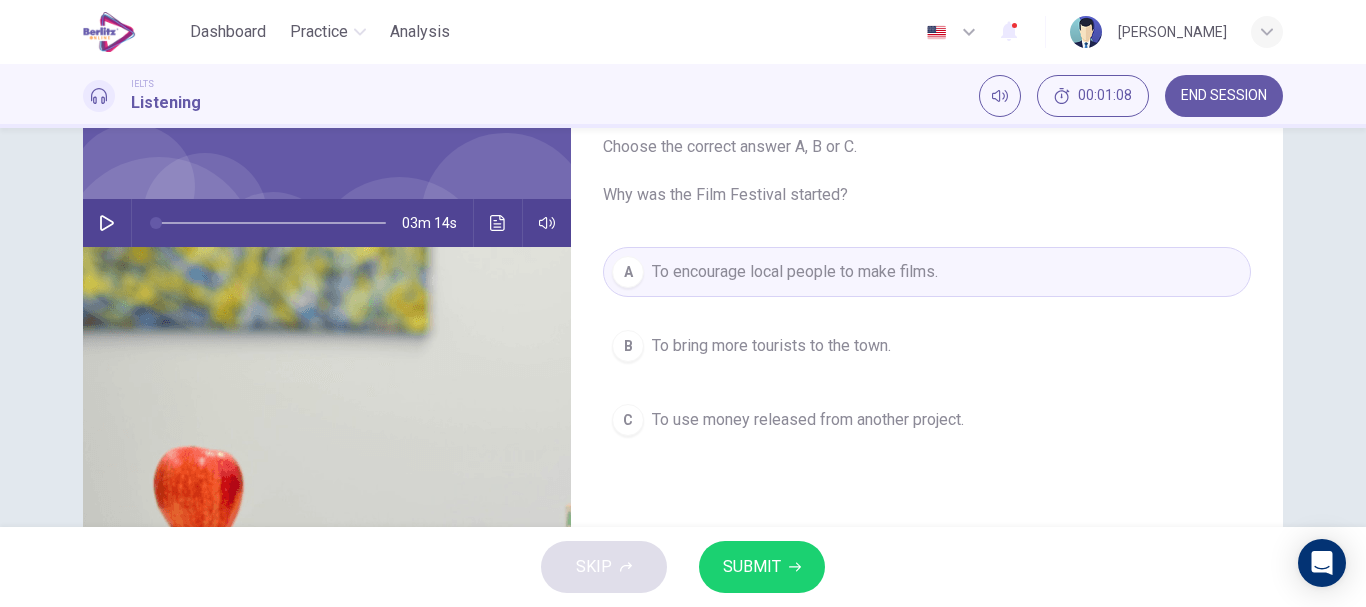 scroll, scrollTop: 128, scrollLeft: 0, axis: vertical 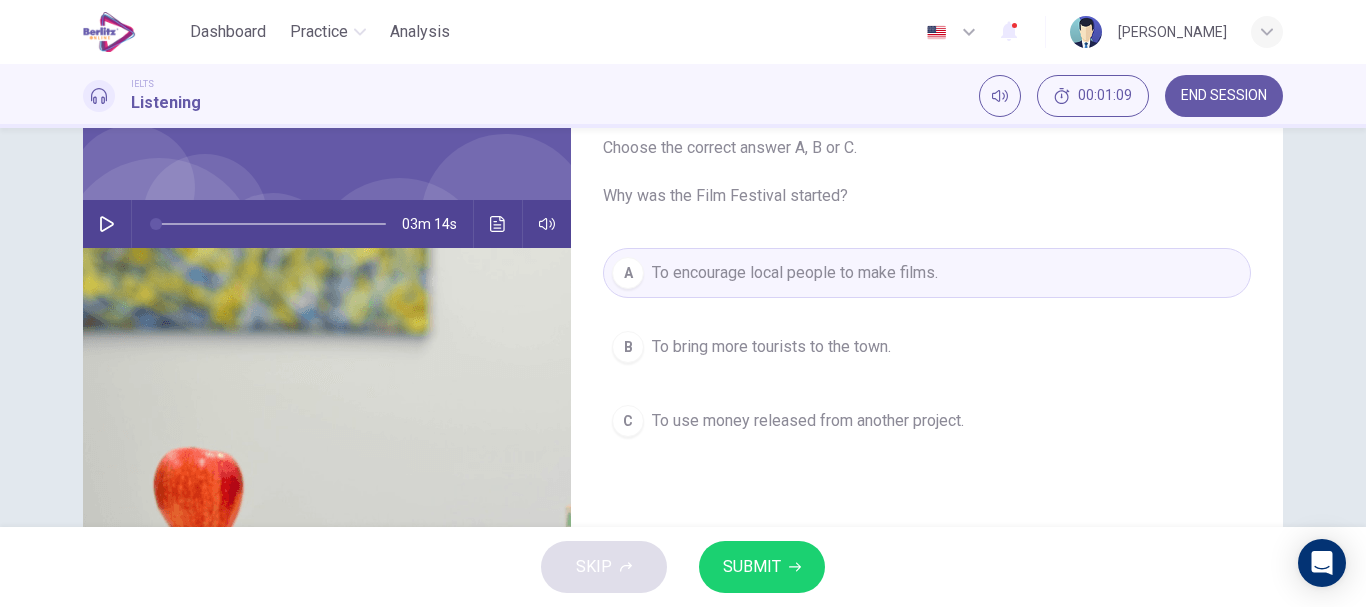 click at bounding box center [107, 224] 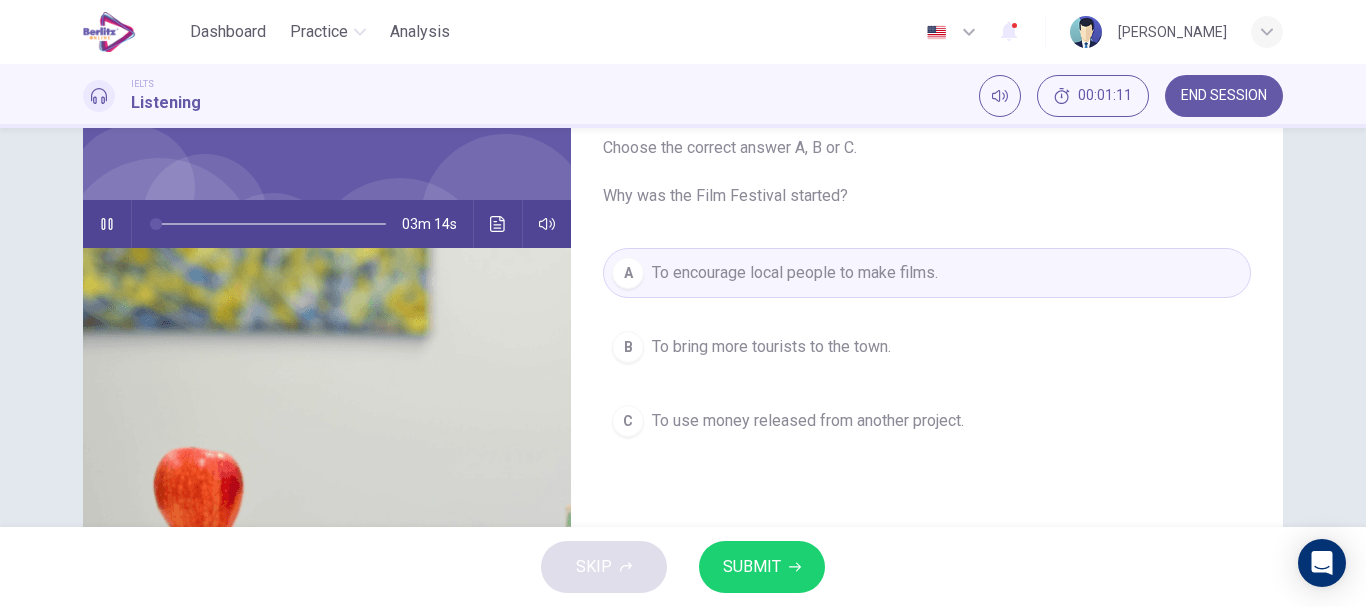 type on "*" 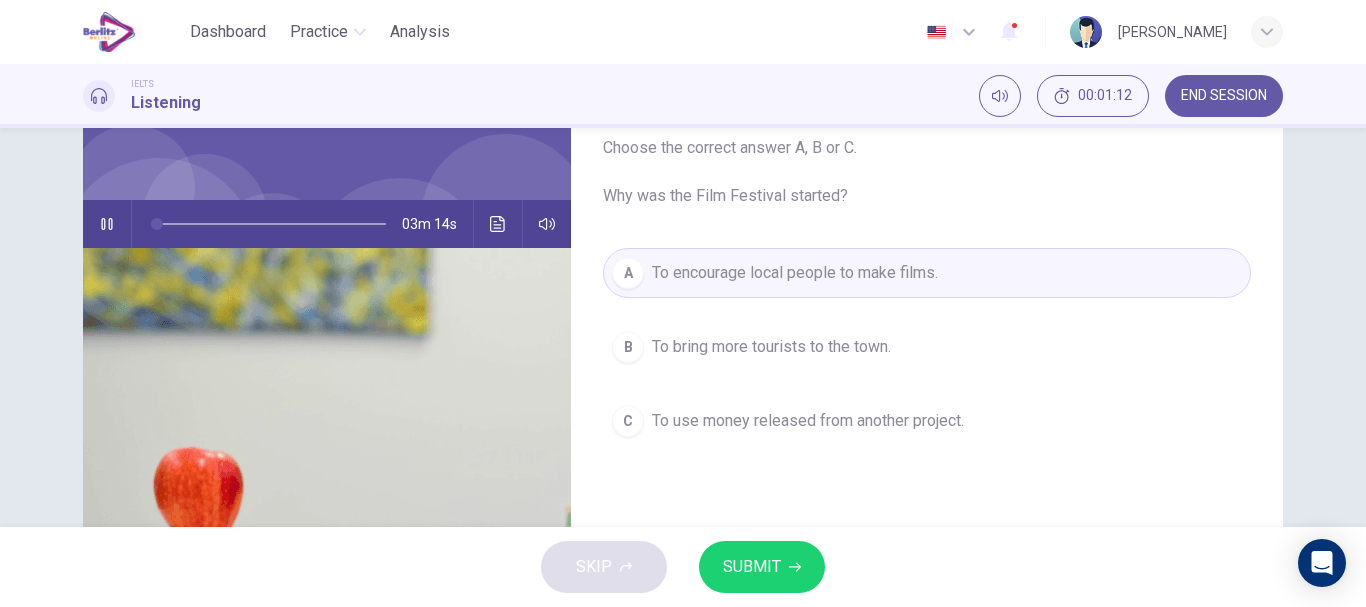 type 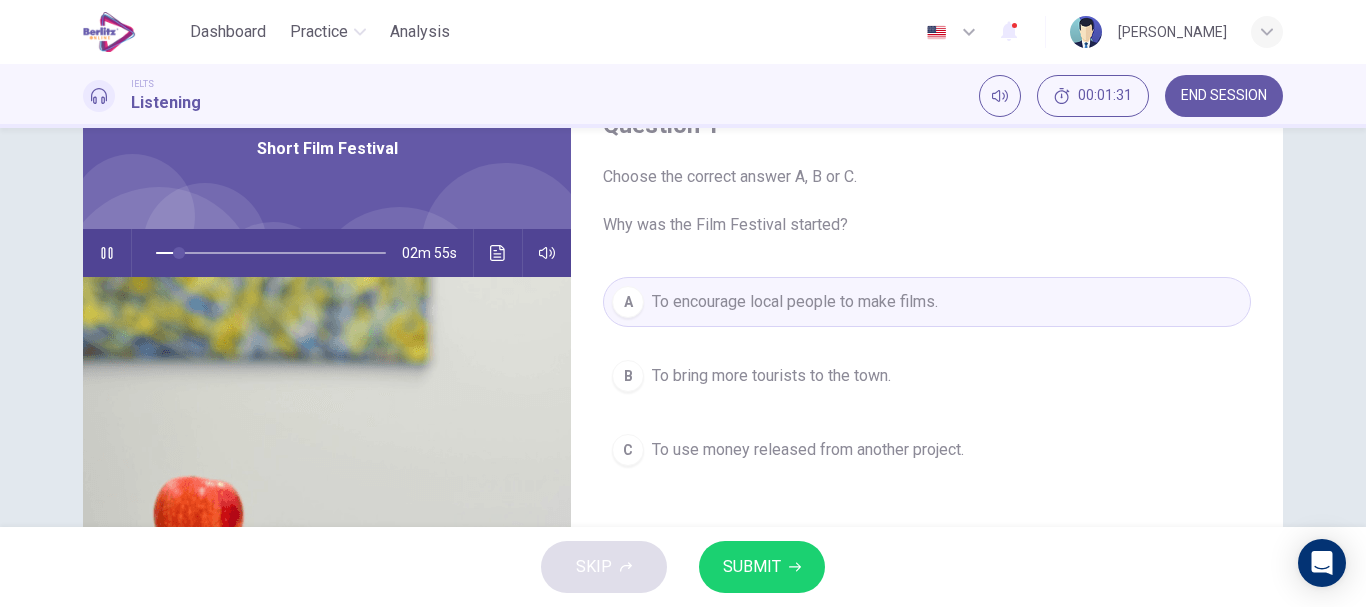 scroll, scrollTop: 137, scrollLeft: 0, axis: vertical 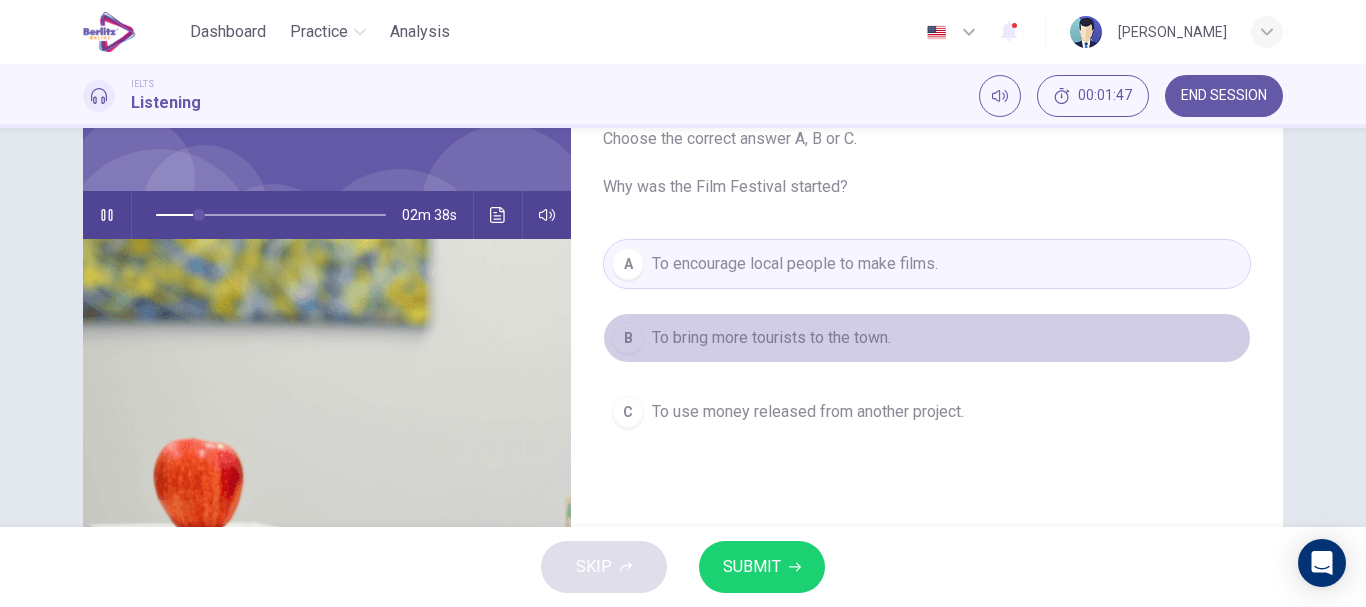 click on "To bring more tourists to the town." at bounding box center [771, 338] 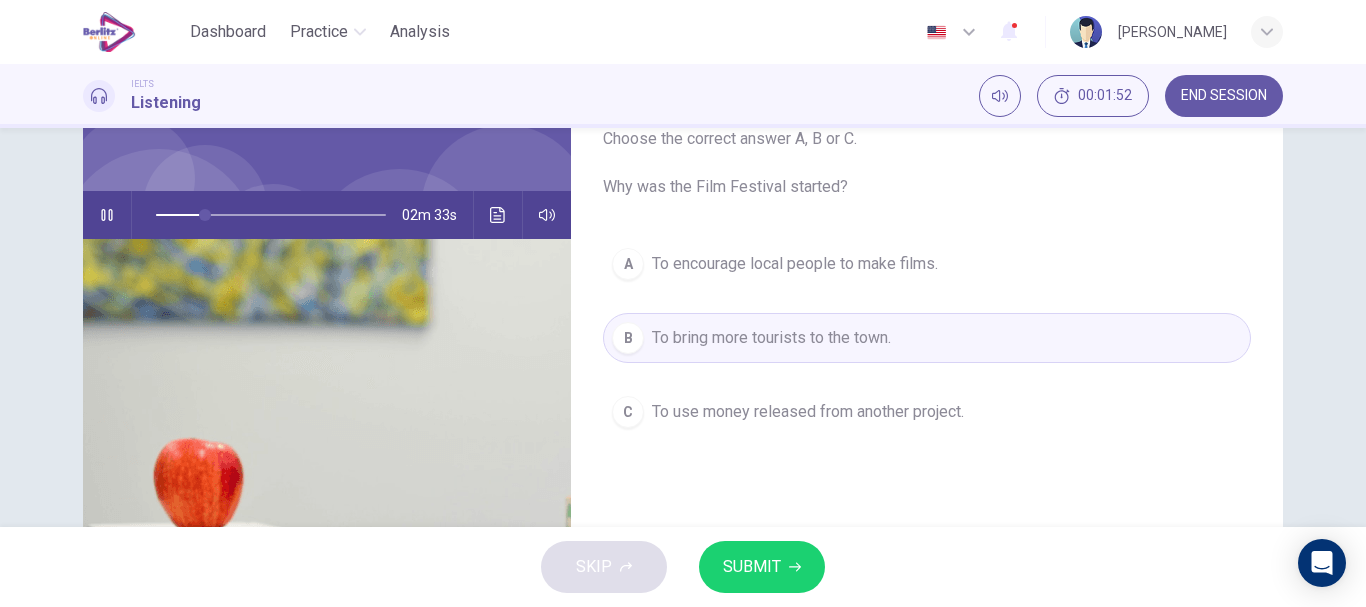 click on "SUBMIT" at bounding box center [752, 567] 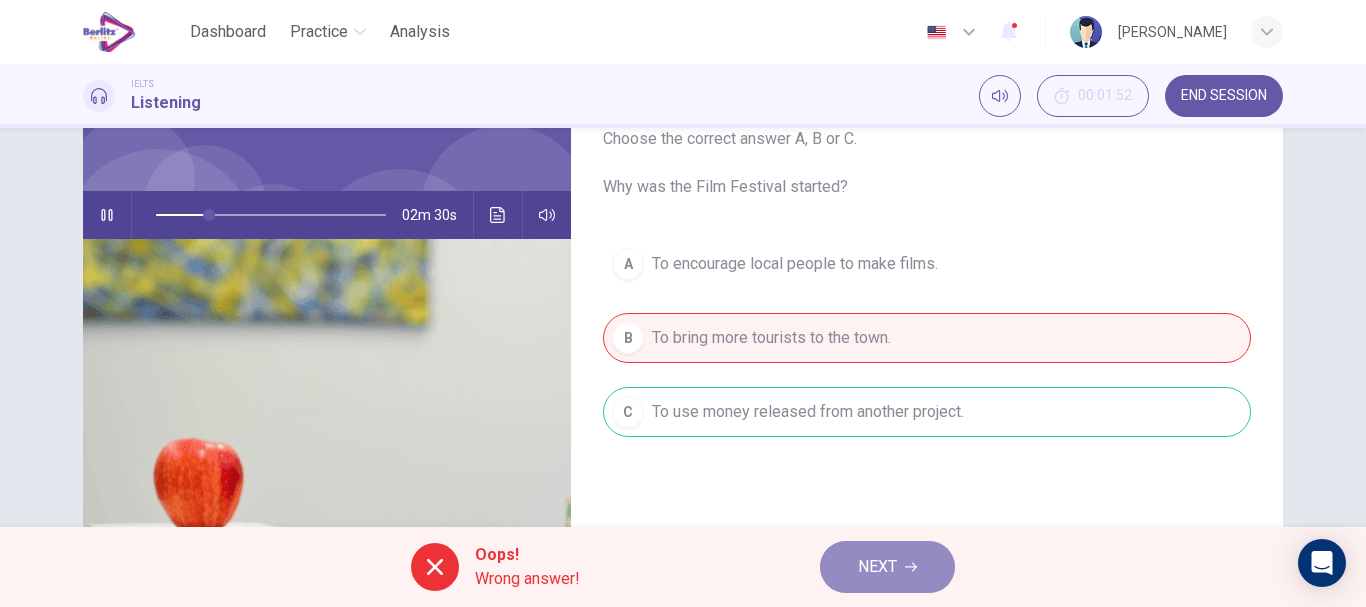 click on "NEXT" at bounding box center [877, 567] 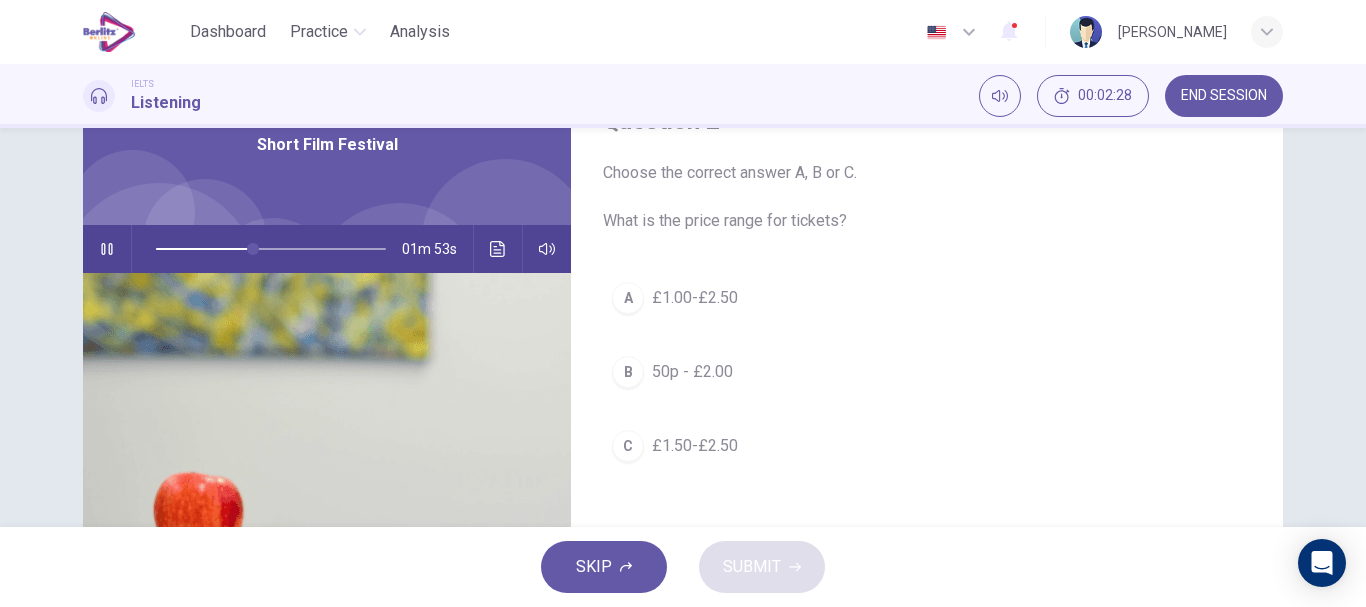 scroll, scrollTop: 111, scrollLeft: 0, axis: vertical 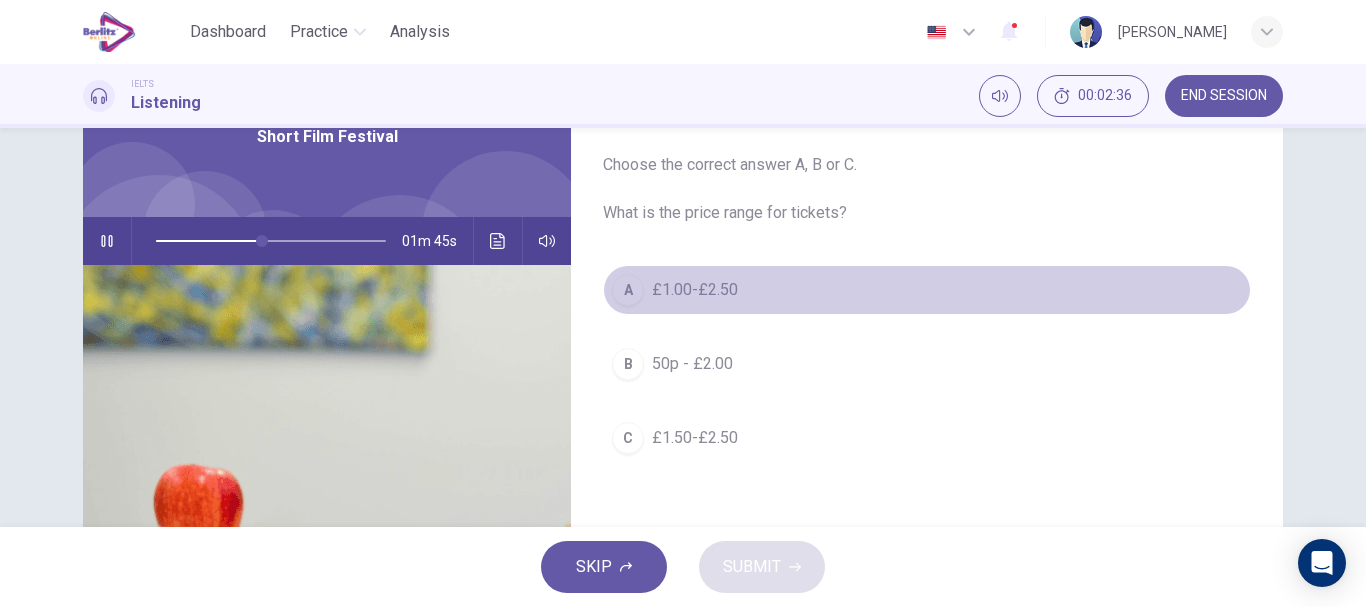 click on "£1.00-£2.50" at bounding box center (695, 290) 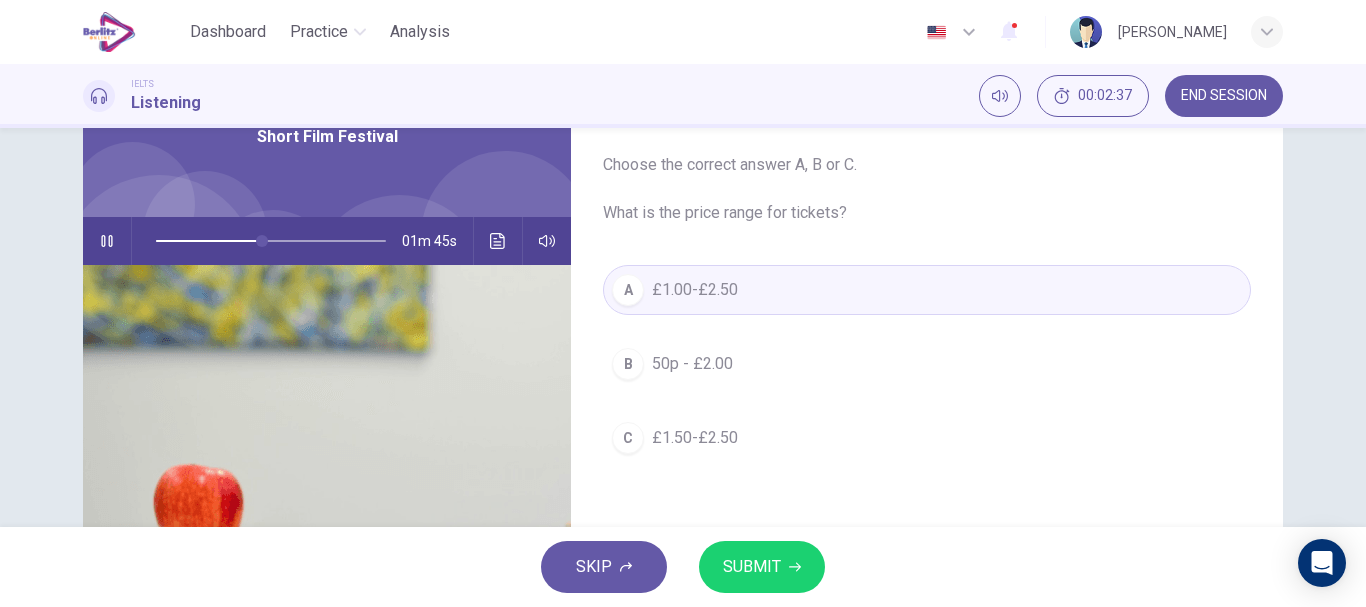 click on "SUBMIT" at bounding box center [752, 567] 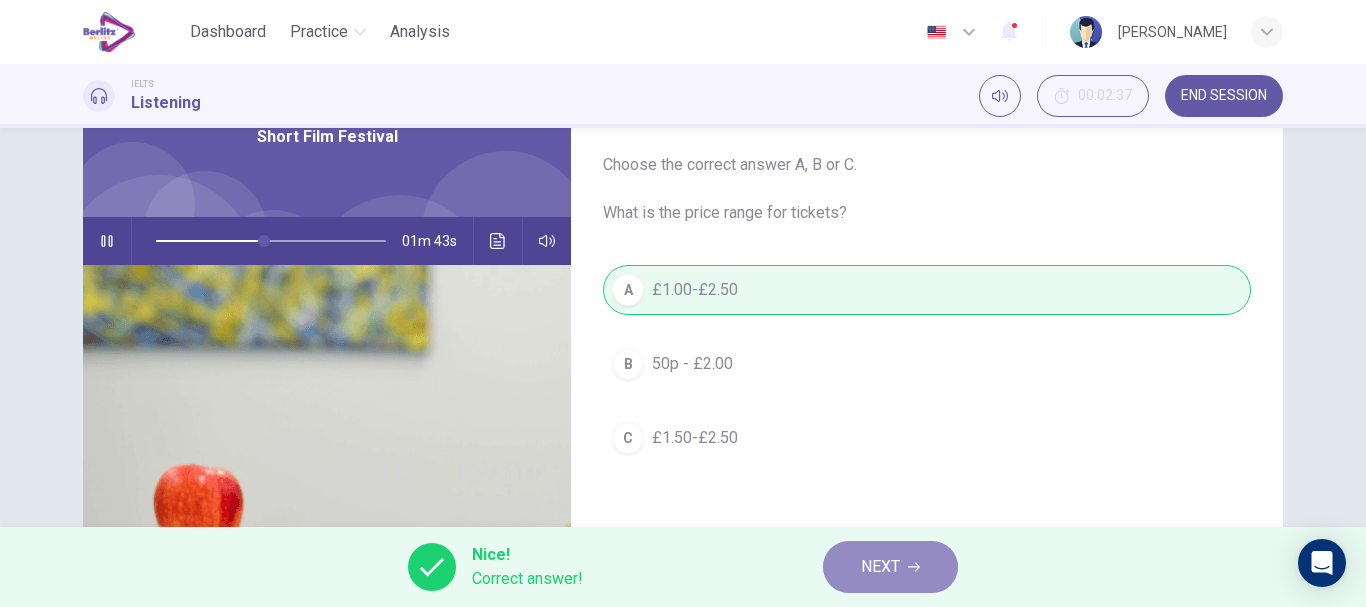 click on "NEXT" at bounding box center [890, 567] 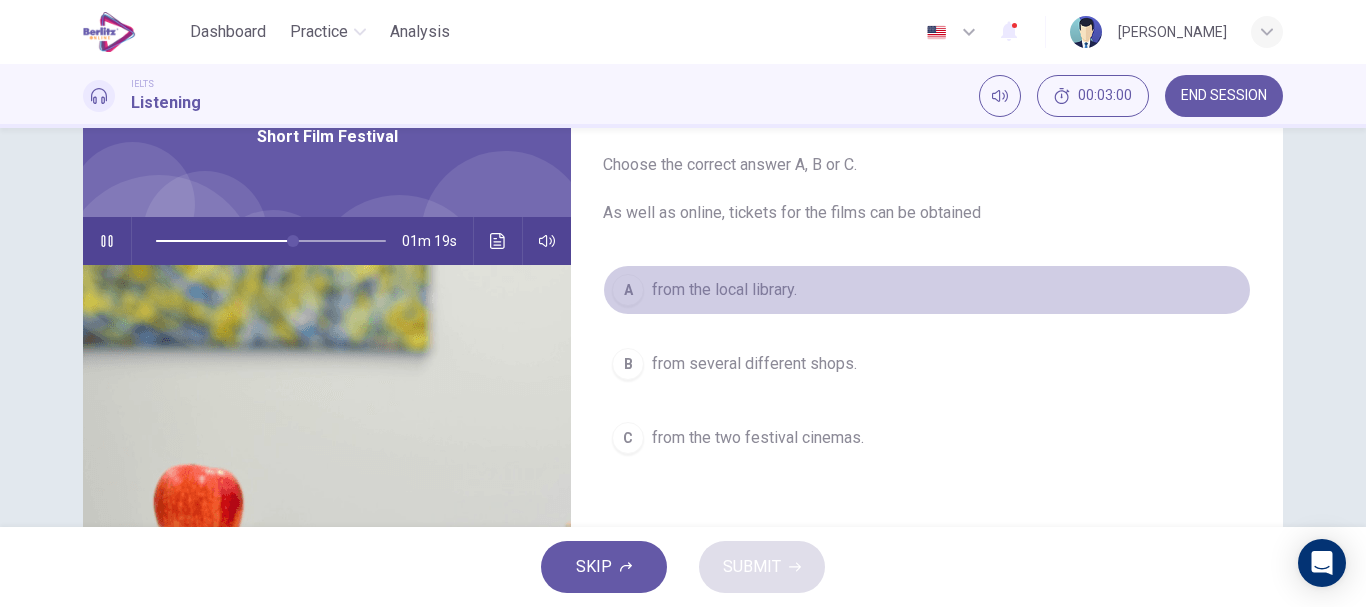 drag, startPoint x: 725, startPoint y: 292, endPoint x: 735, endPoint y: 316, distance: 26 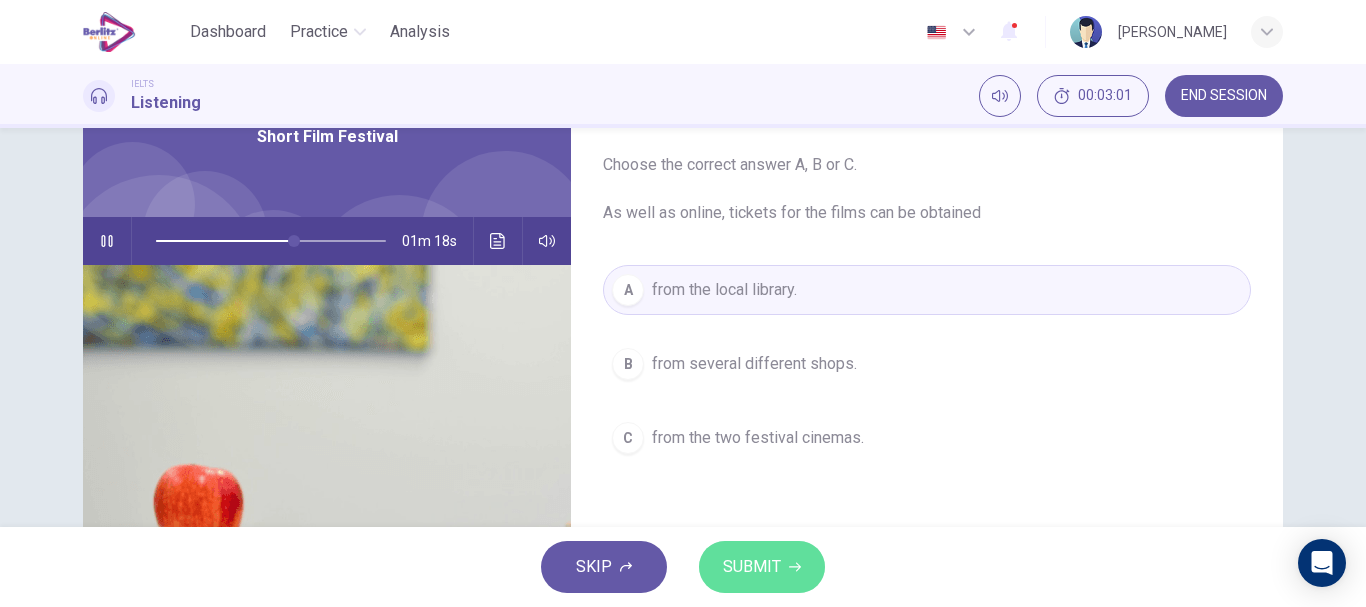 click on "SUBMIT" at bounding box center (752, 567) 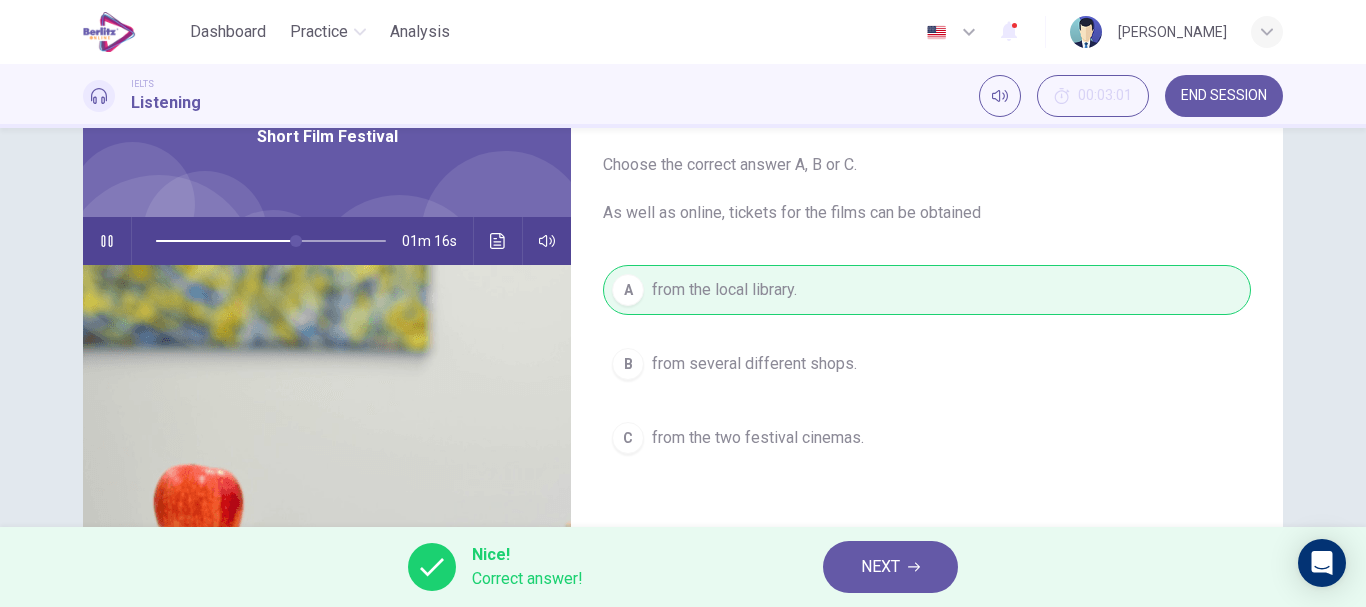 click on "NEXT" at bounding box center [890, 567] 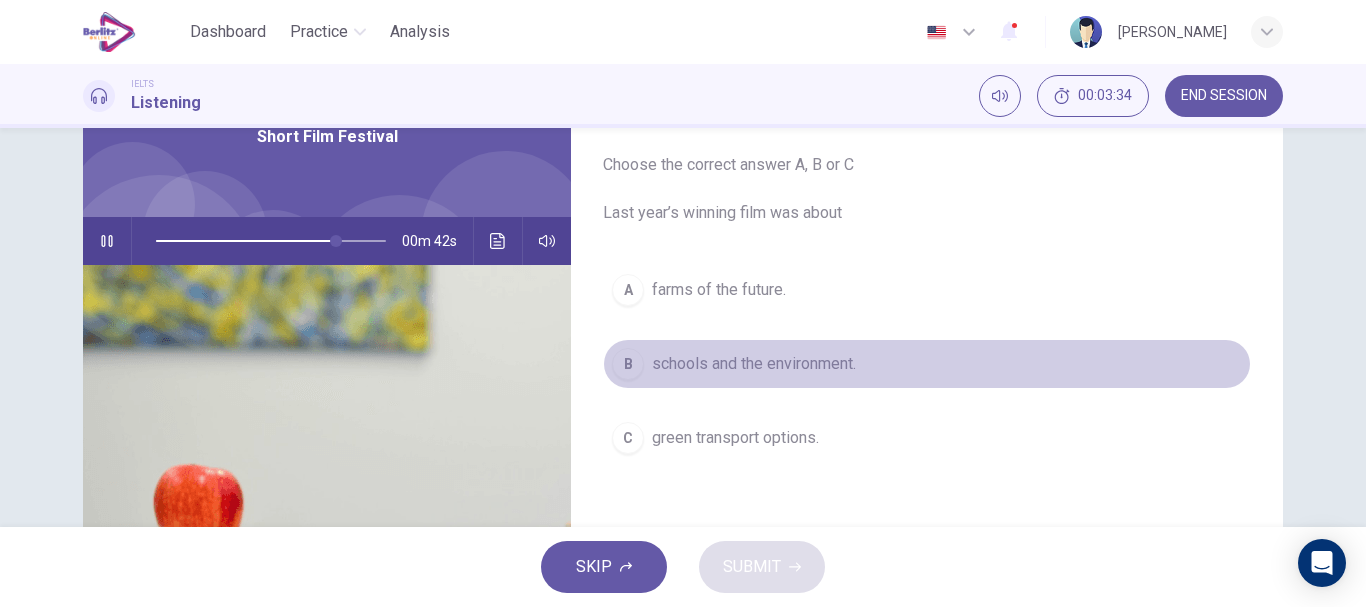 click on "schools and the environment." at bounding box center (754, 364) 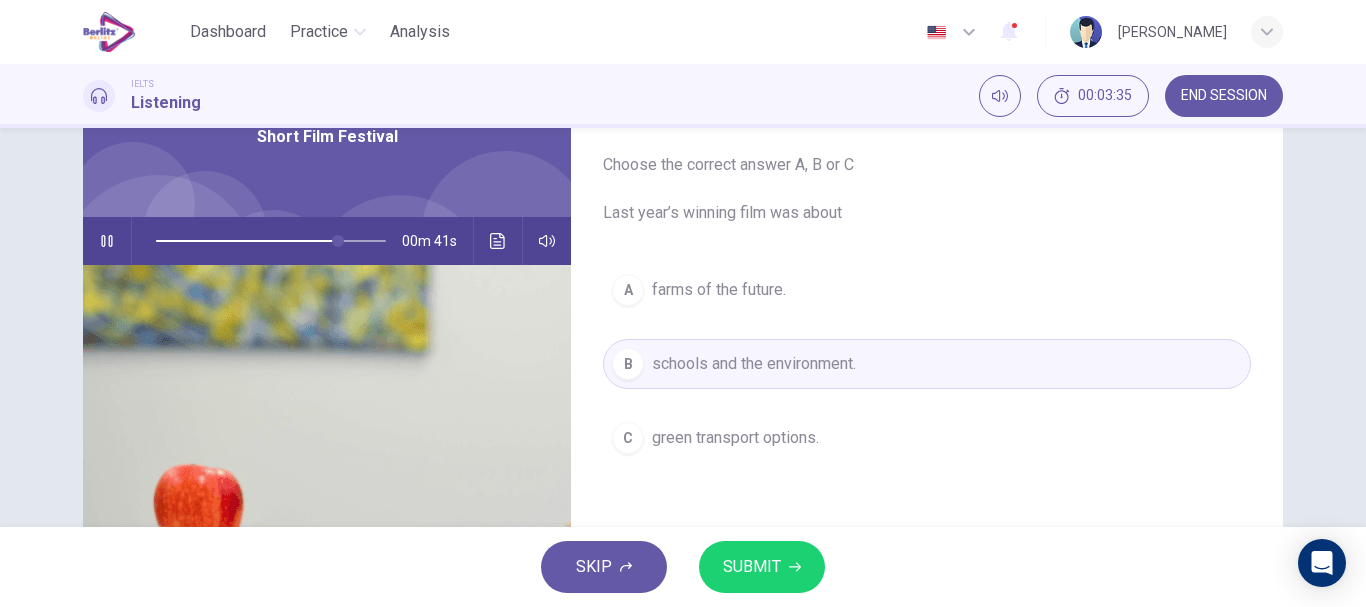 click on "SUBMIT" at bounding box center (762, 567) 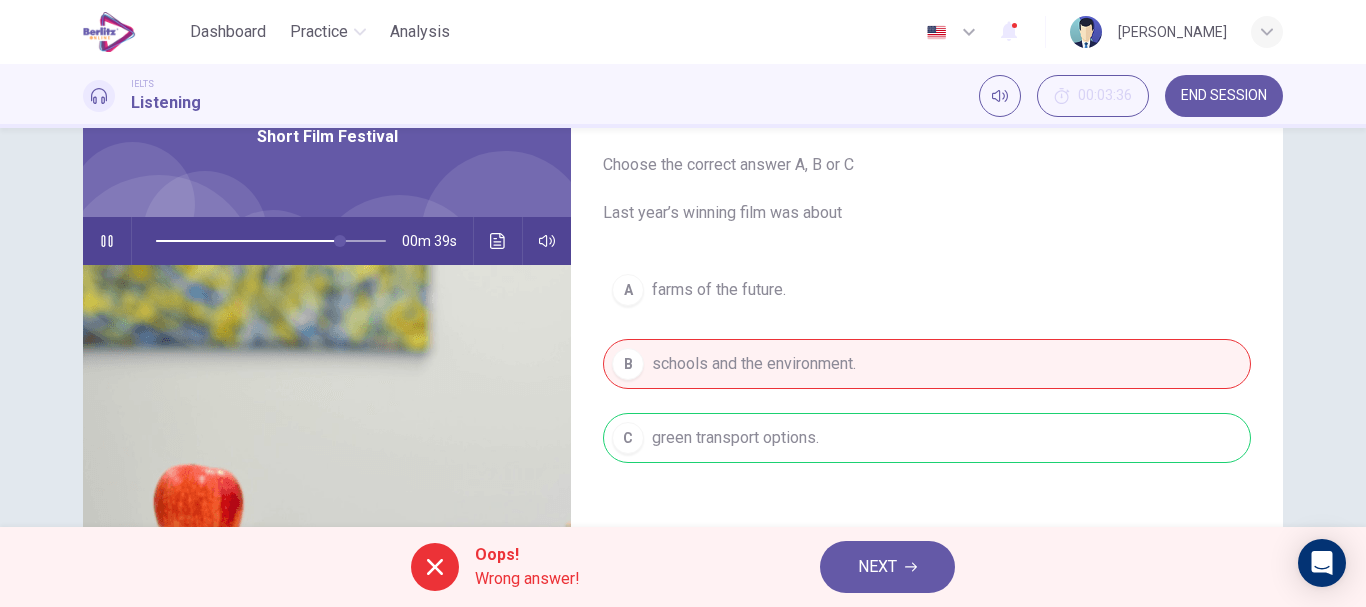 click on "NEXT" at bounding box center (877, 567) 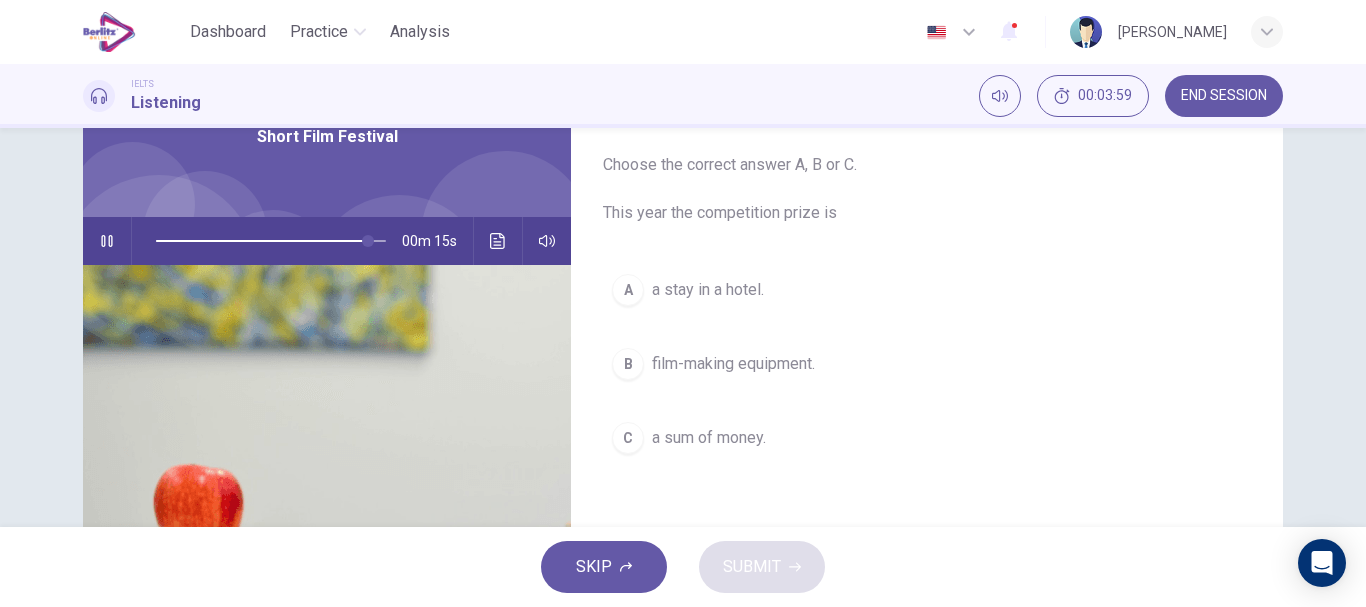 click on "film-making equipment." at bounding box center (733, 364) 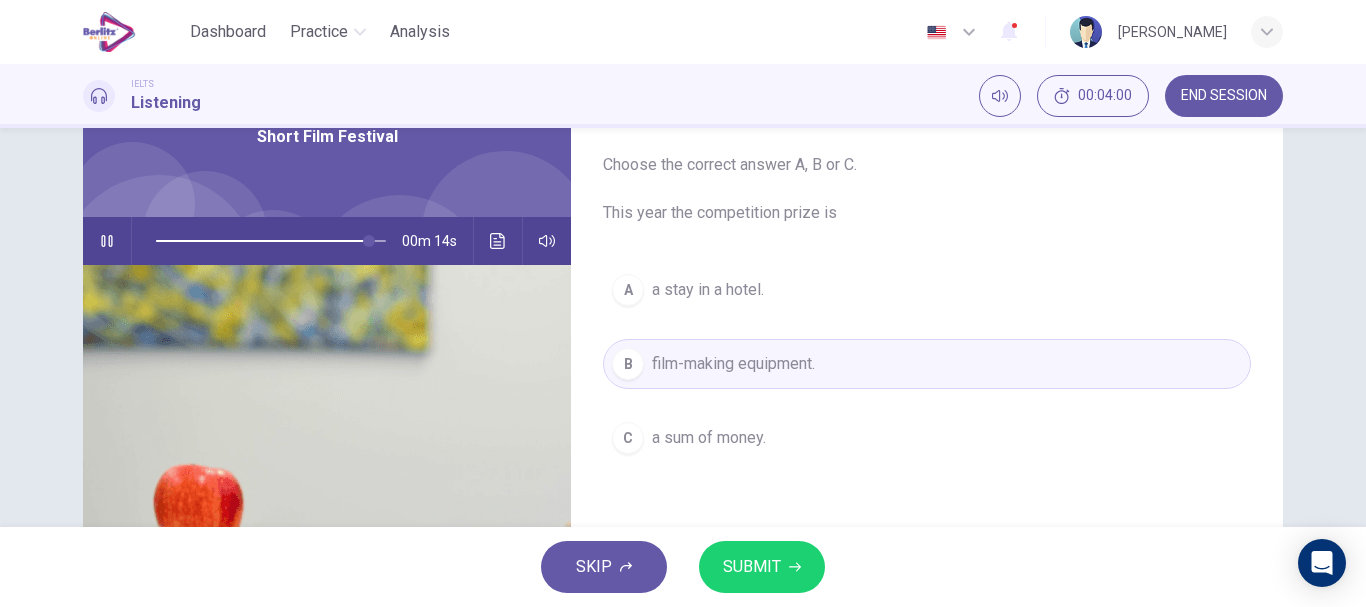 click on "SUBMIT" at bounding box center (752, 567) 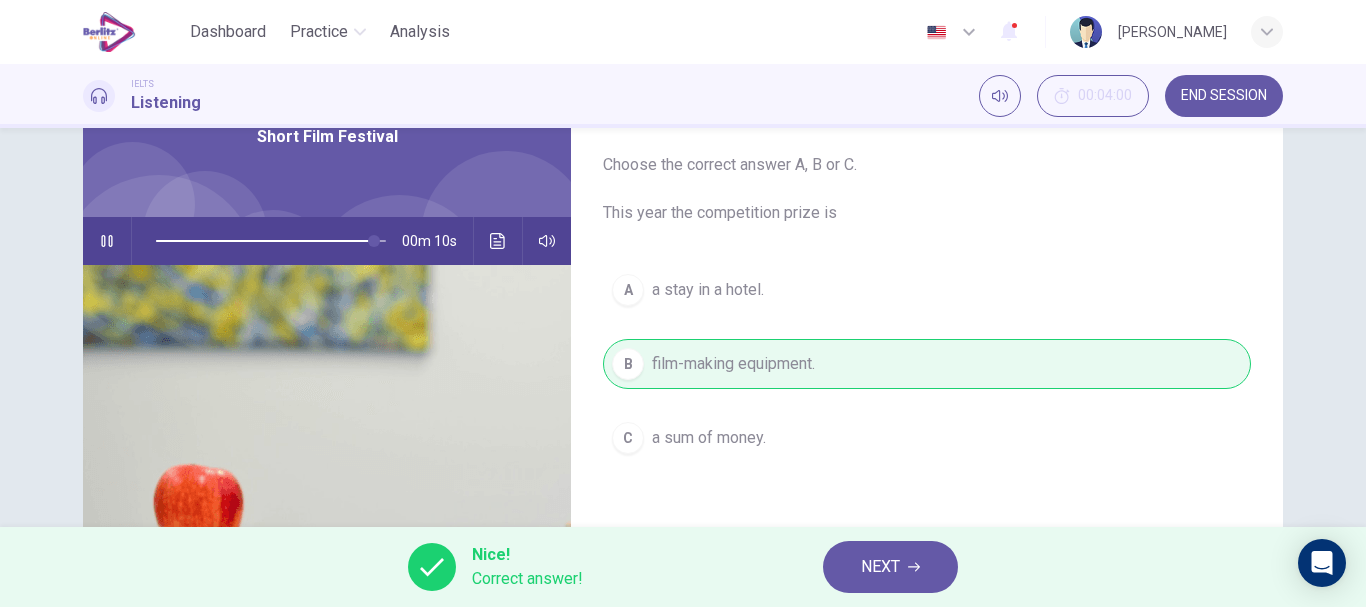click 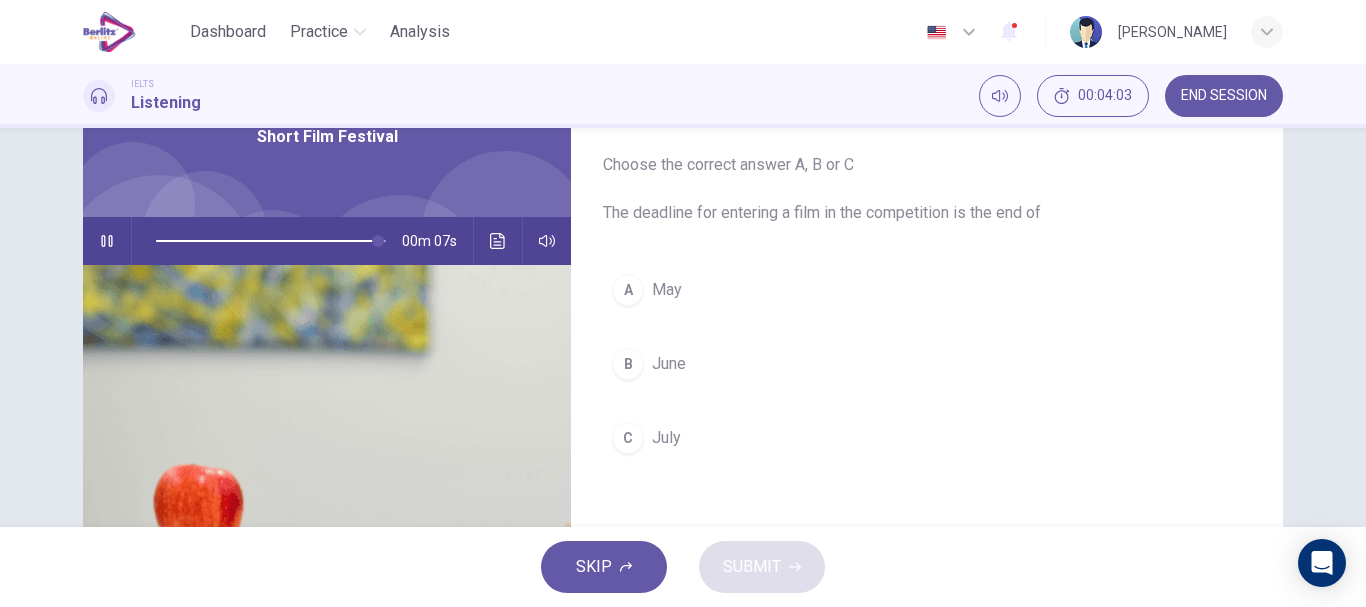 click on "C July" at bounding box center [927, 438] 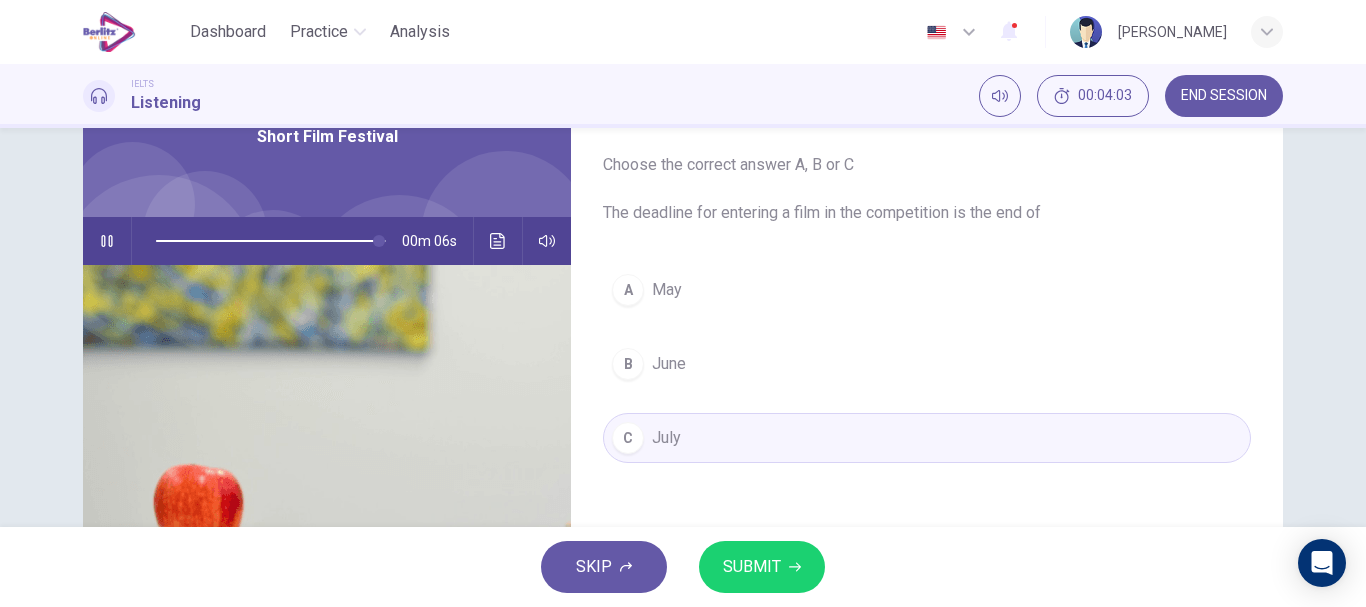 click on "SUBMIT" at bounding box center (752, 567) 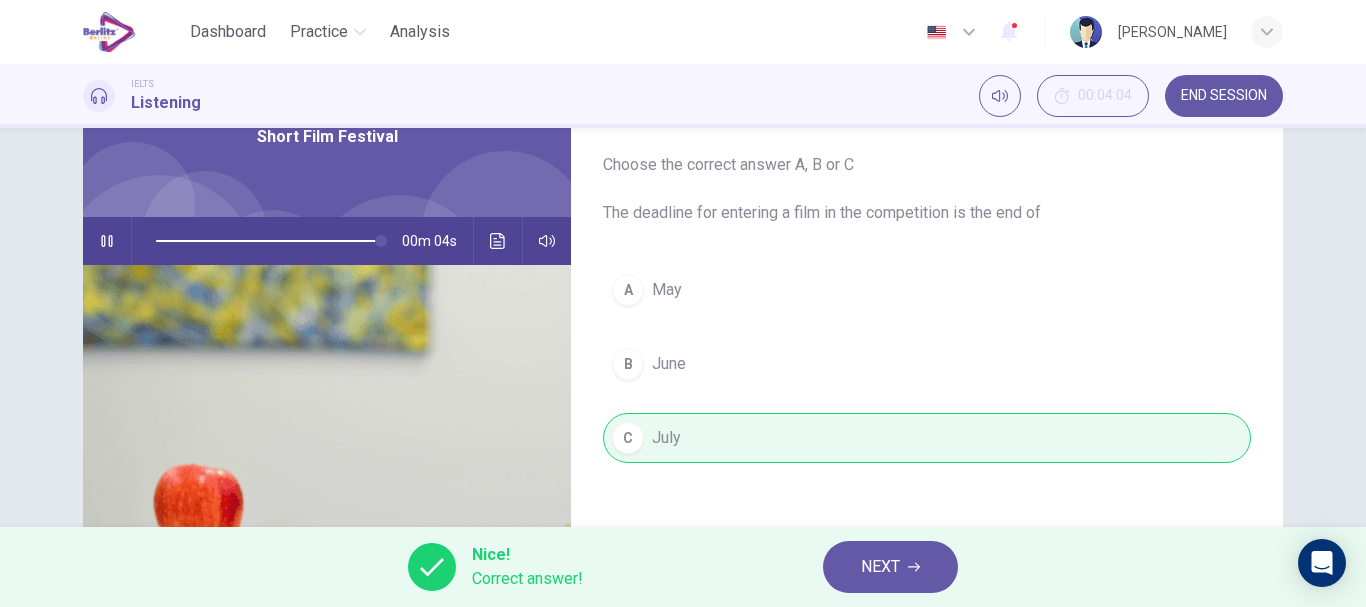 click on "NEXT" at bounding box center [880, 567] 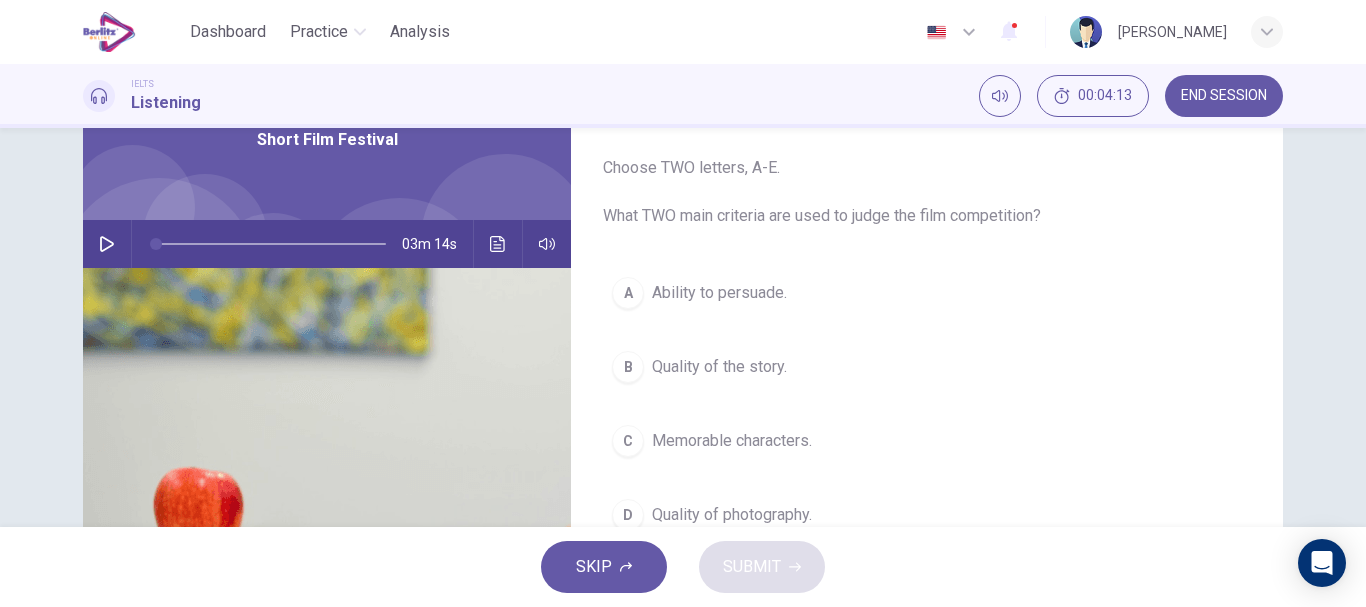 scroll, scrollTop: 145, scrollLeft: 0, axis: vertical 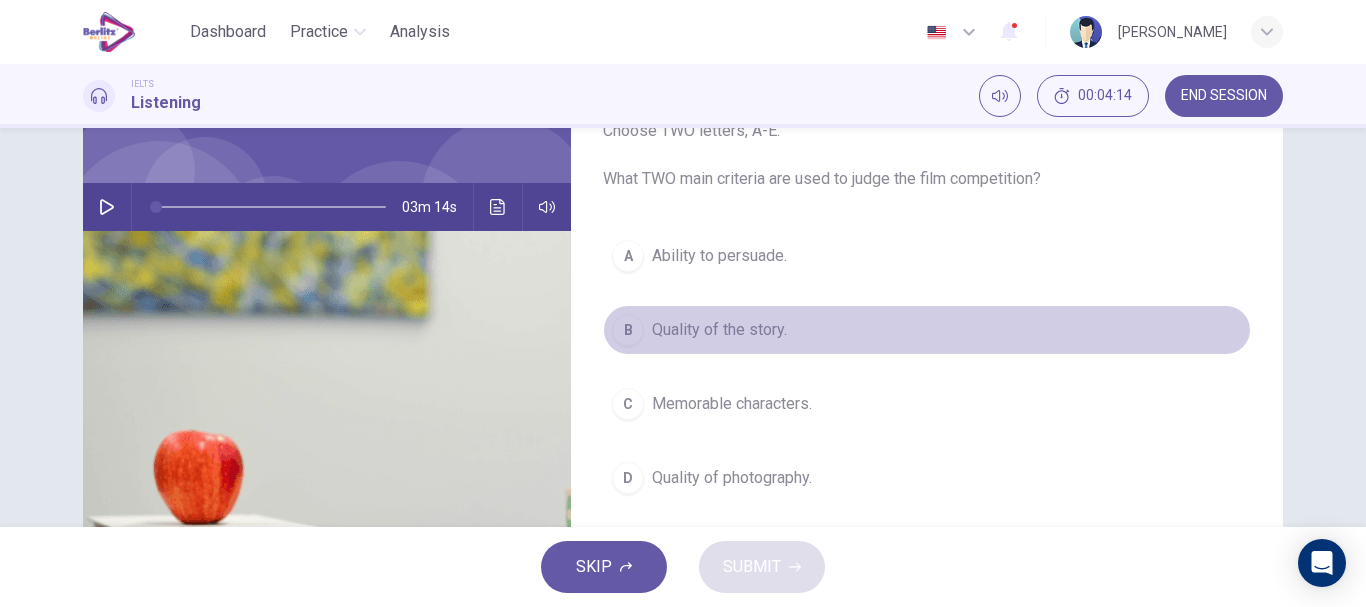 click on "Quality of the story." at bounding box center [719, 330] 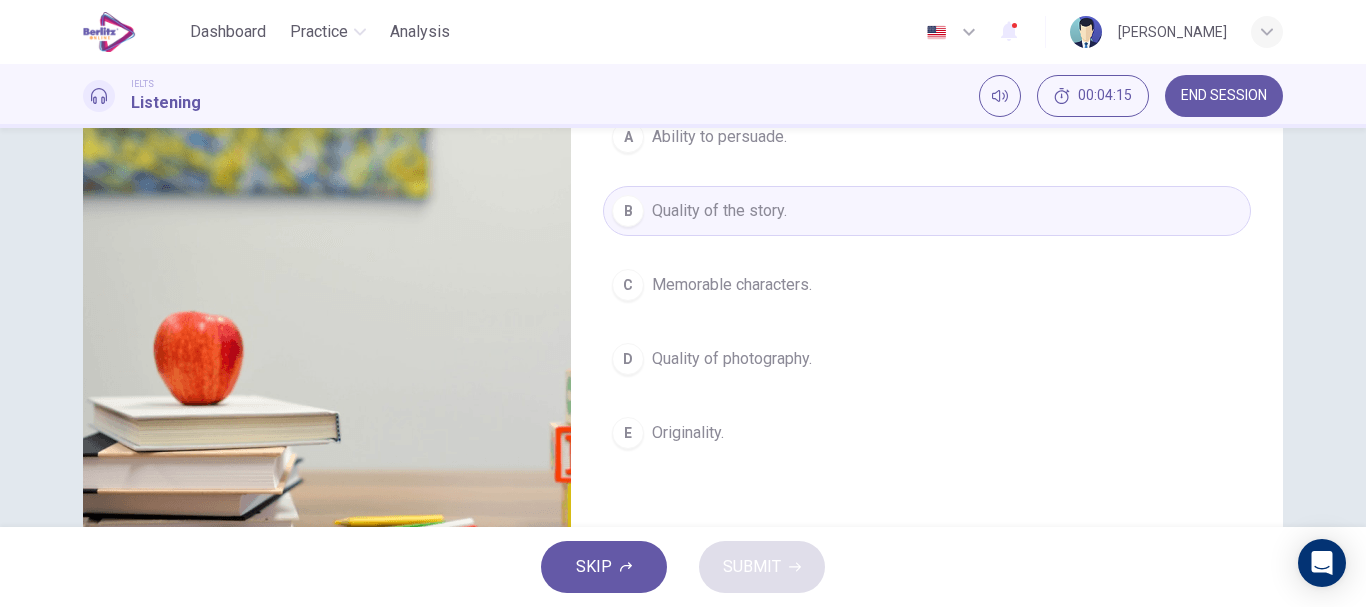 scroll, scrollTop: 273, scrollLeft: 0, axis: vertical 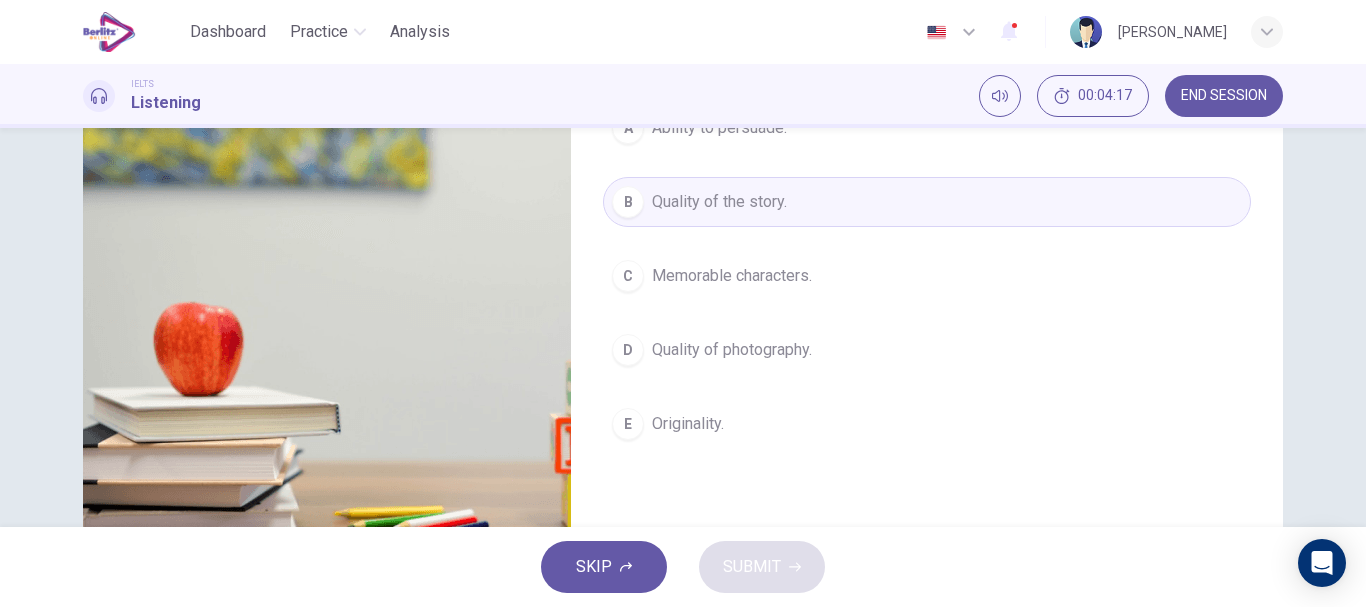 click on "Originality." at bounding box center (688, 424) 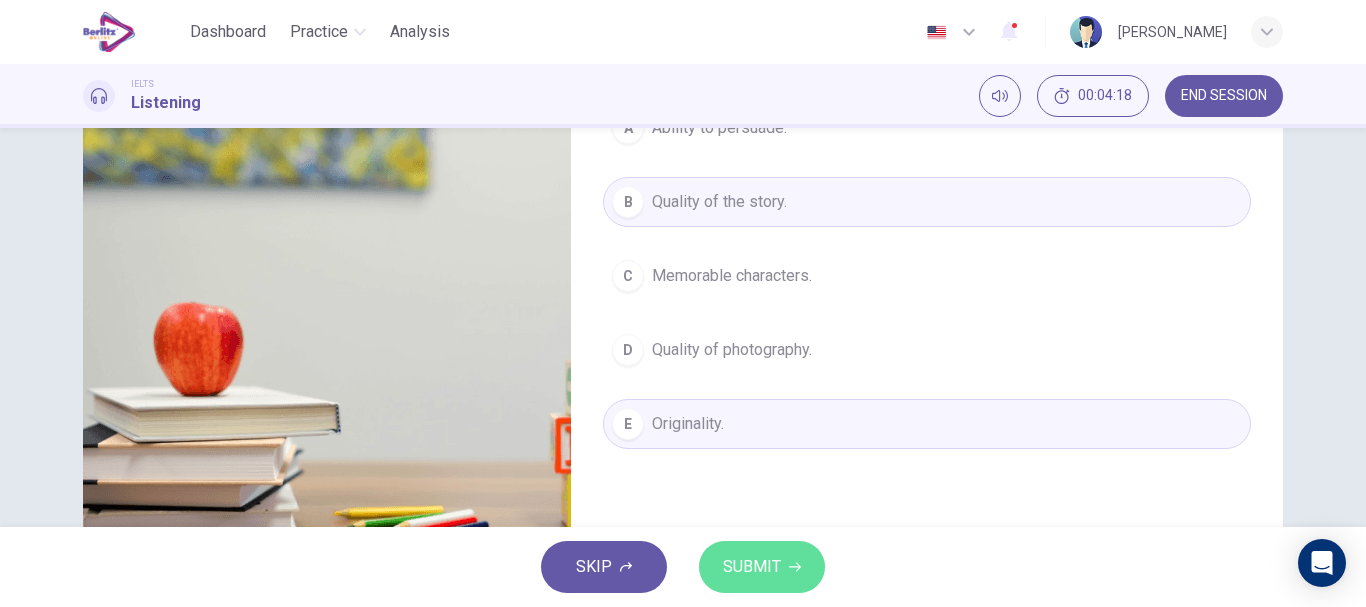 click on "SUBMIT" at bounding box center (752, 567) 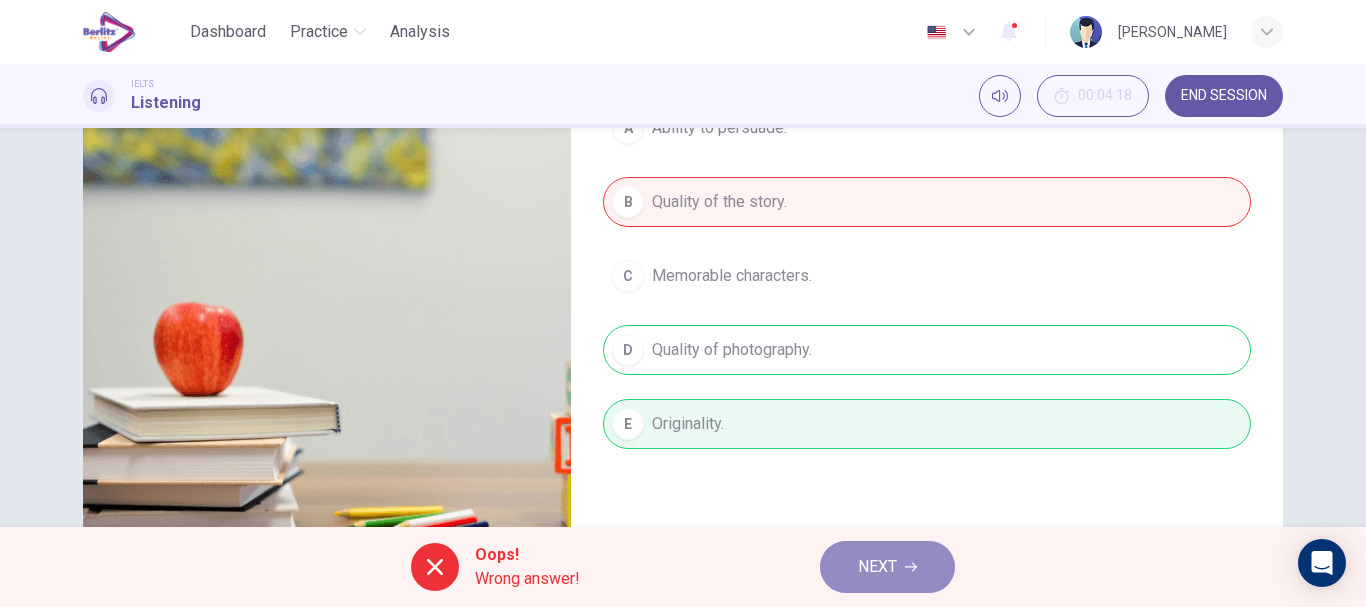 click on "NEXT" at bounding box center (877, 567) 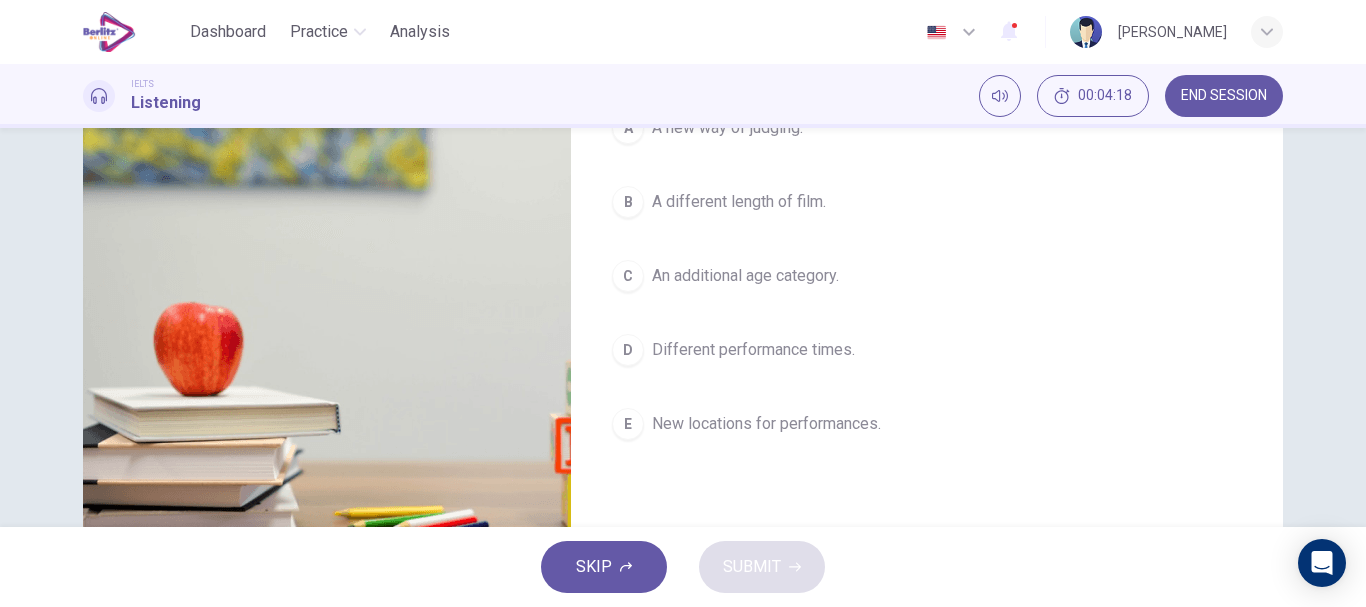 scroll, scrollTop: 0, scrollLeft: 0, axis: both 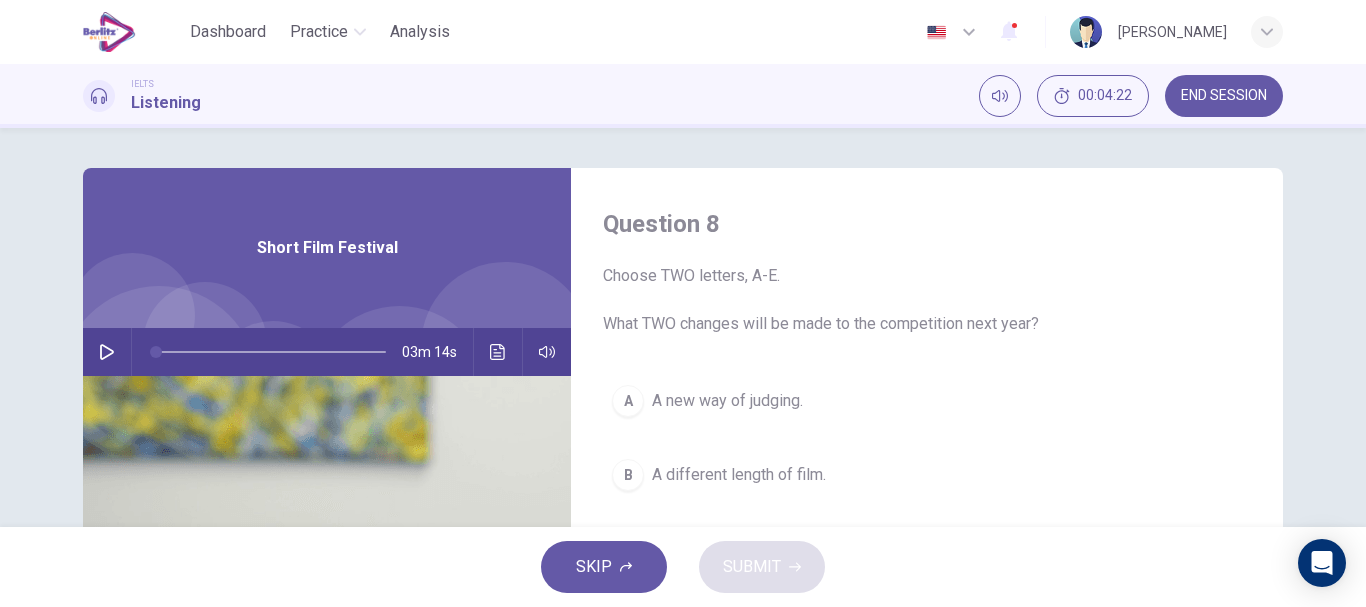 click 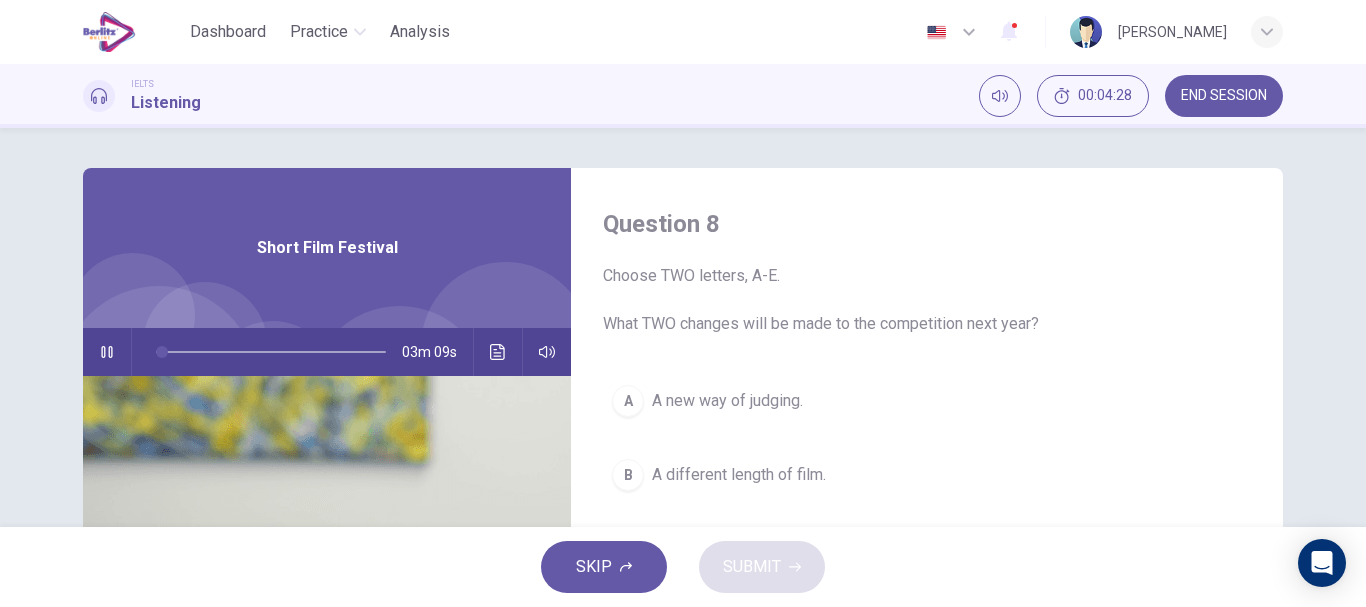 scroll, scrollTop: 1, scrollLeft: 0, axis: vertical 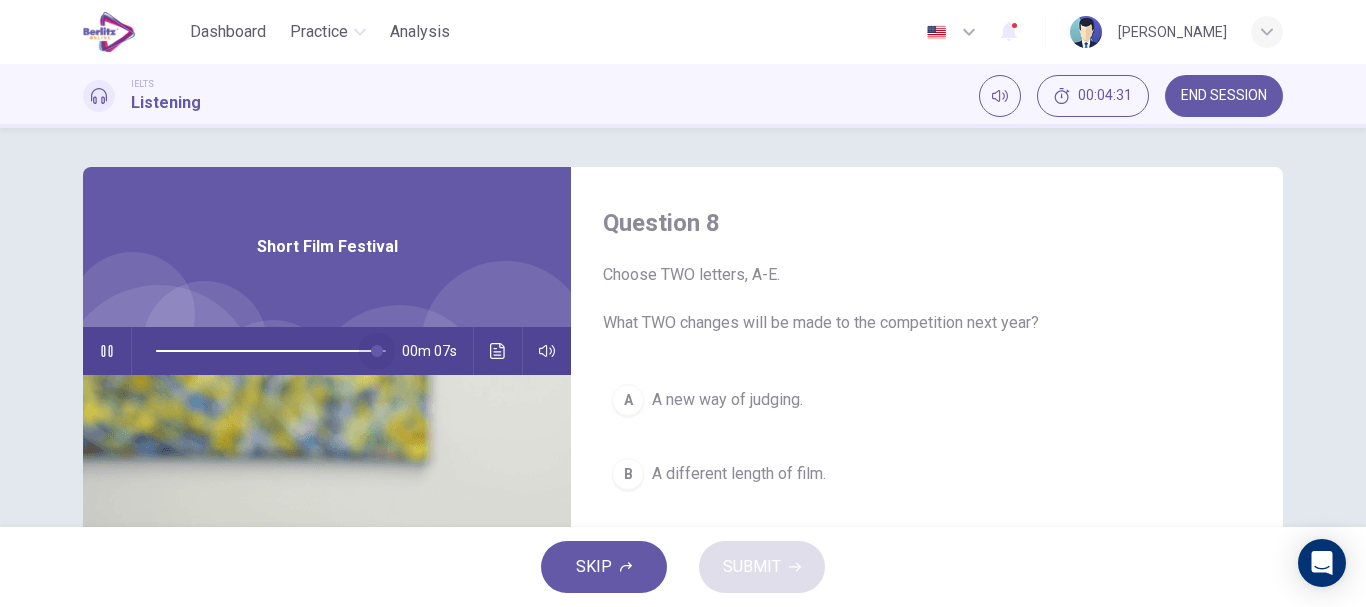 click at bounding box center (271, 351) 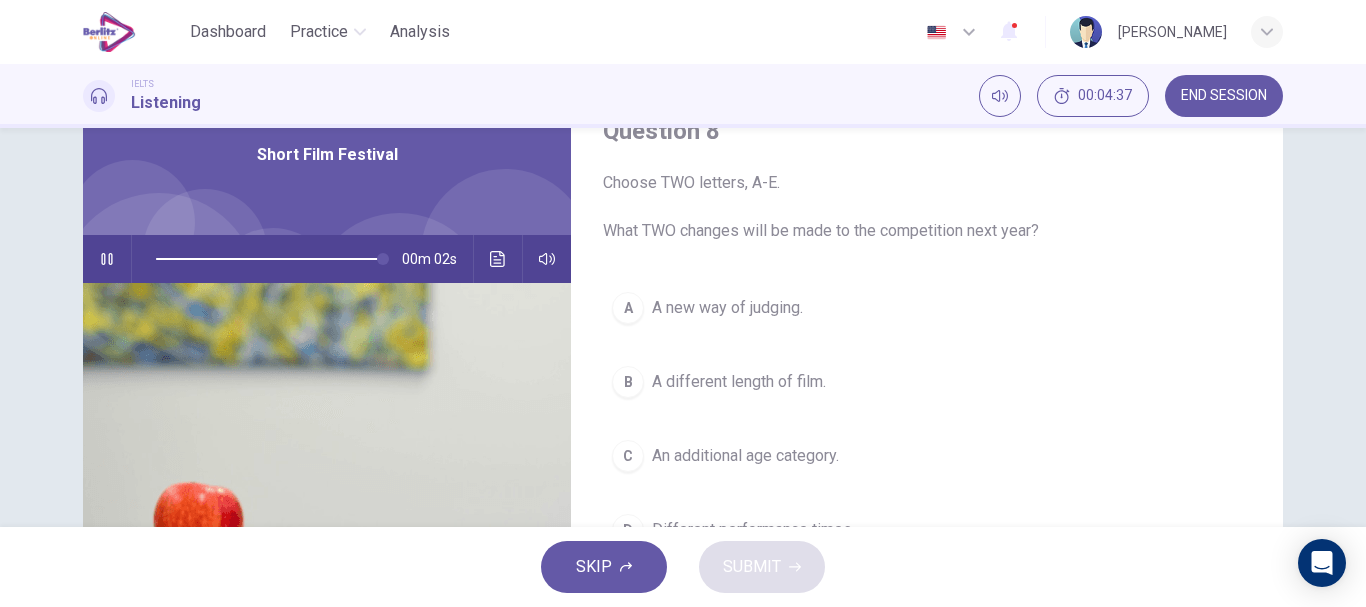 scroll, scrollTop: 89, scrollLeft: 0, axis: vertical 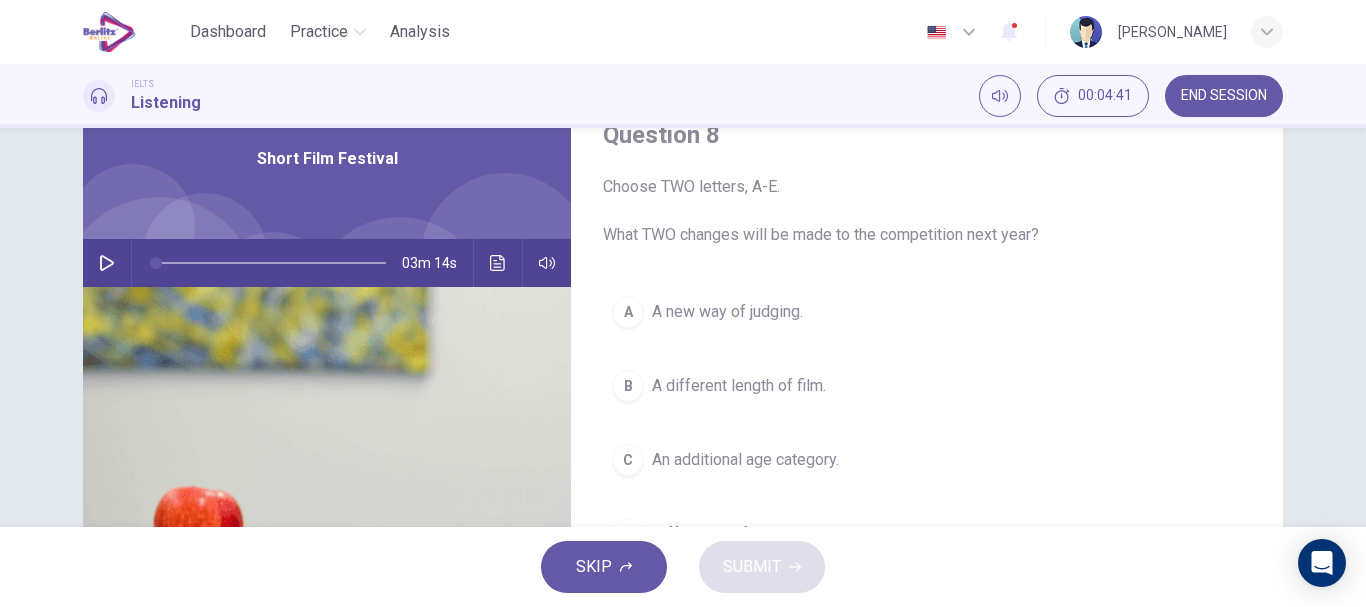 click at bounding box center [271, 263] 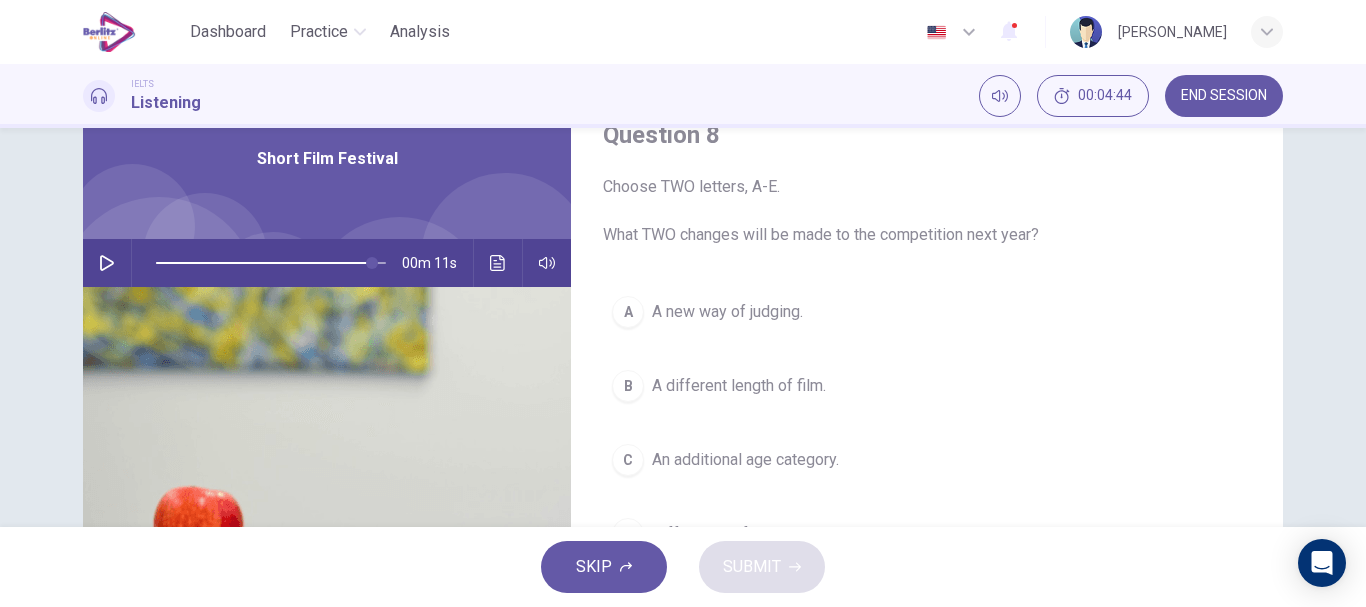 click on "Question 8 Choose TWO letters, A-E. What TWO changes will be made to the competition next year? A A new way of judging. B A different length of film. C An additional age category. D Different performance times. E New locations for performances. Short Film Festival 00m 11s" at bounding box center [683, 426] 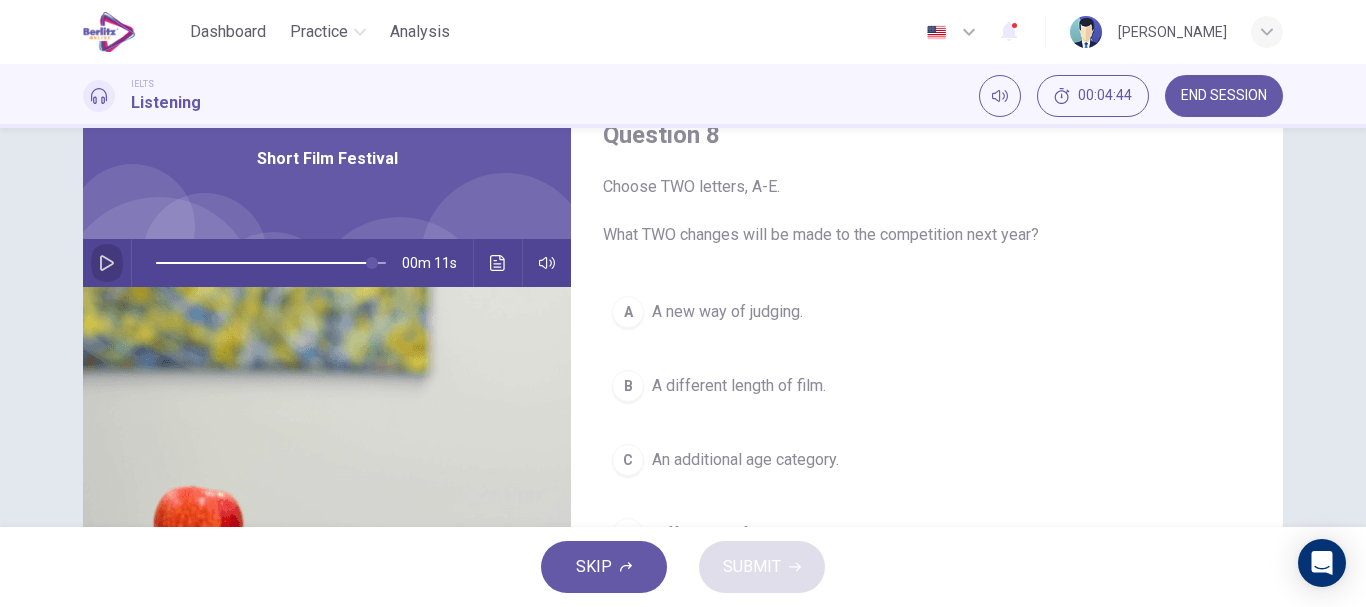 click 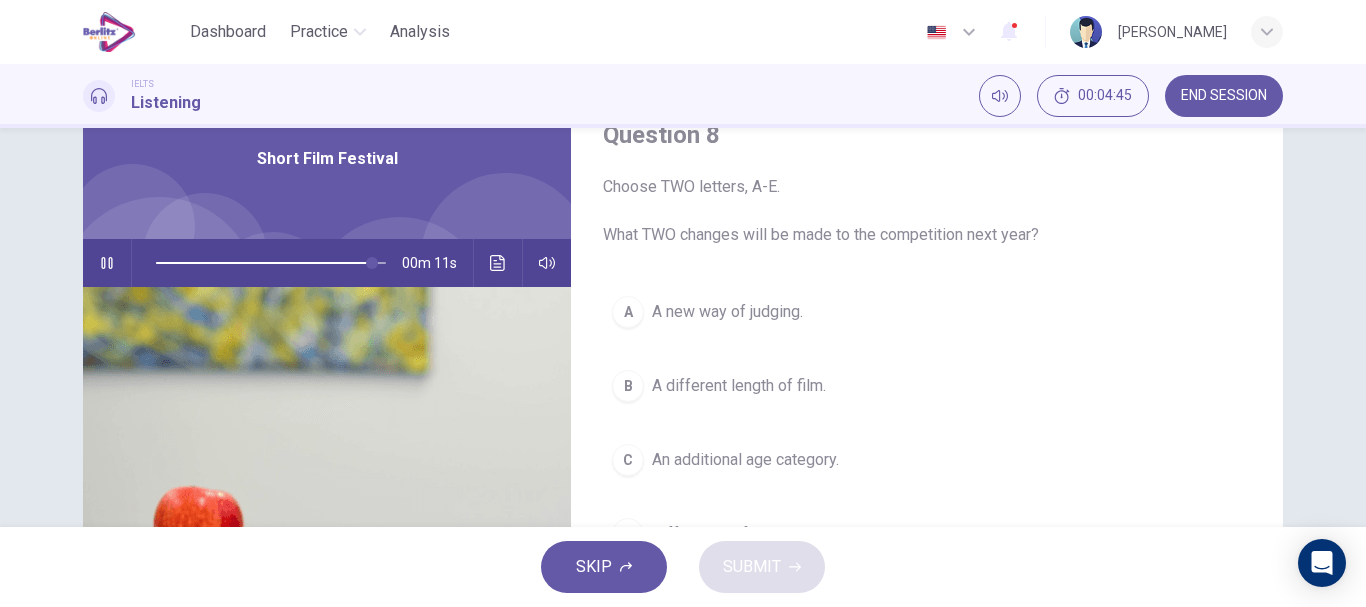 click at bounding box center (271, 263) 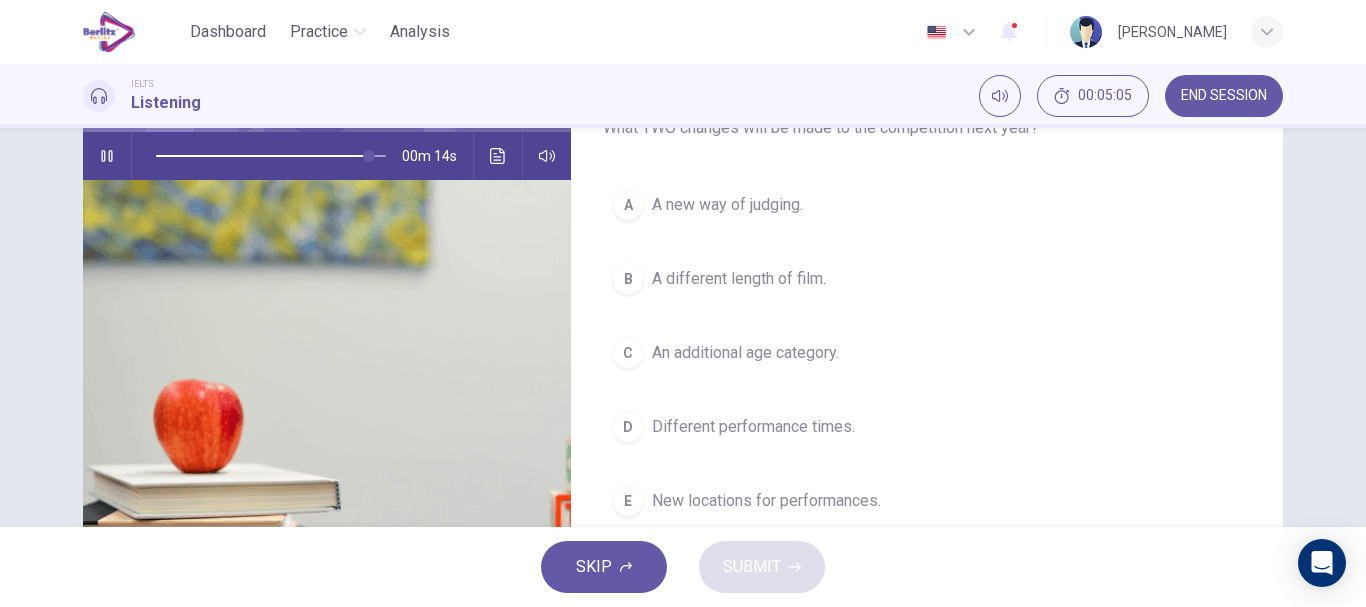 scroll, scrollTop: 172, scrollLeft: 0, axis: vertical 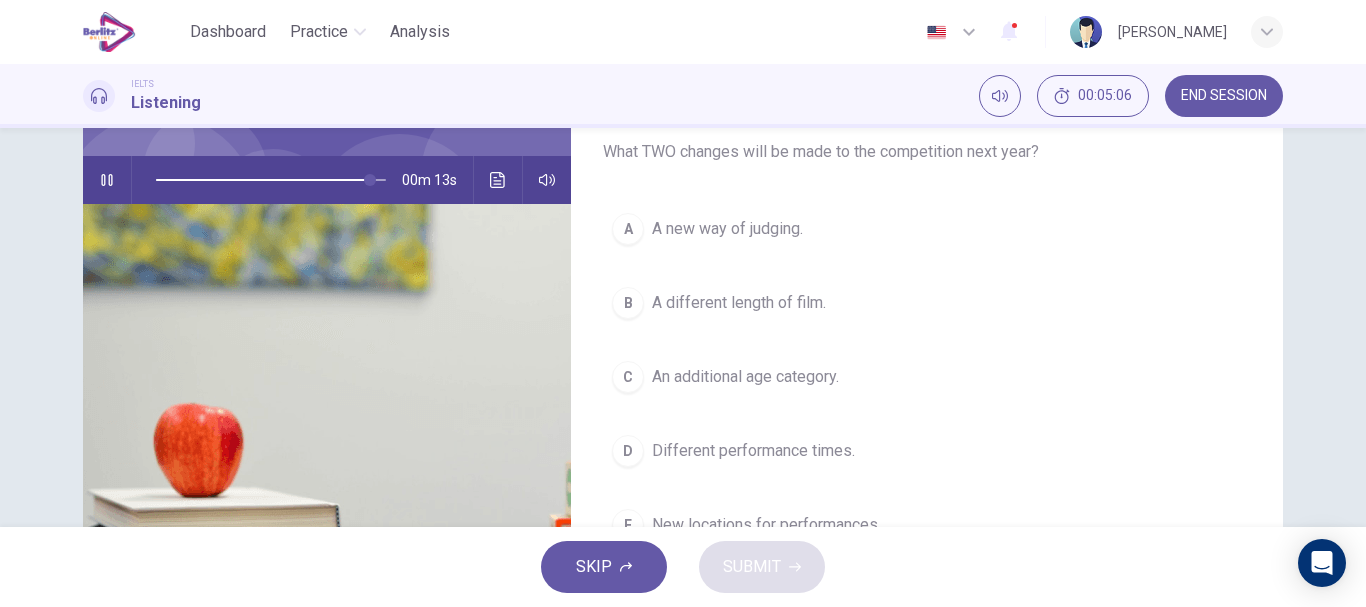 click on "An additional age category." at bounding box center (745, 377) 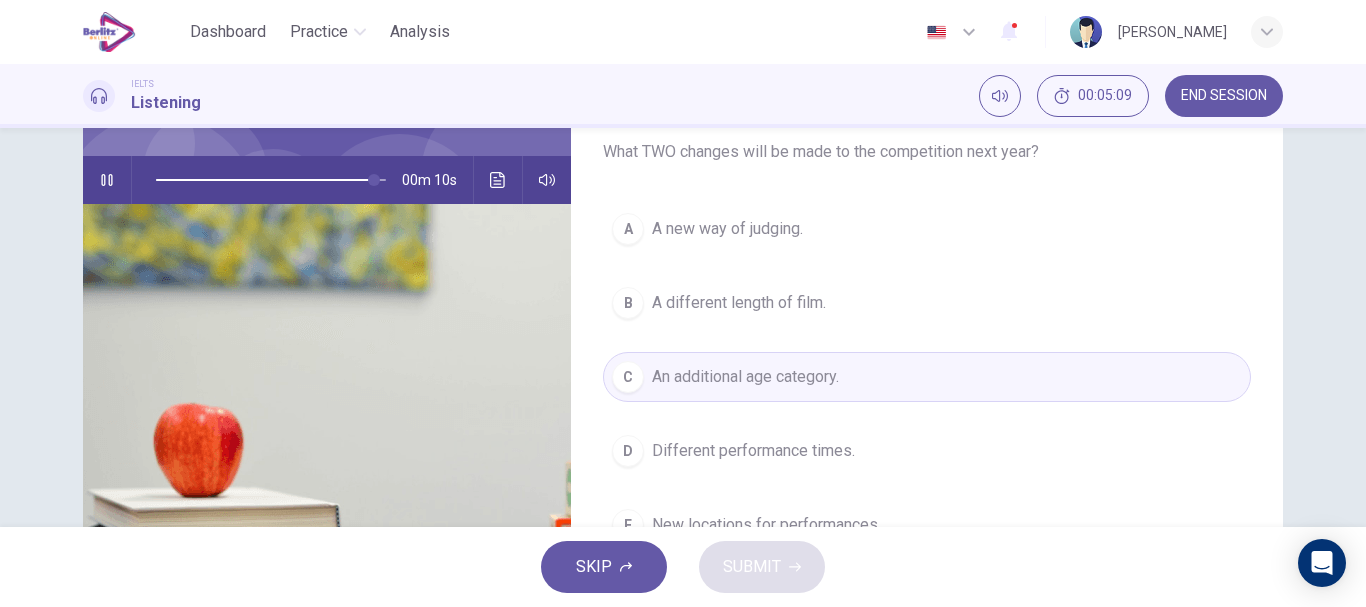 click on "A new way of judging." at bounding box center (727, 229) 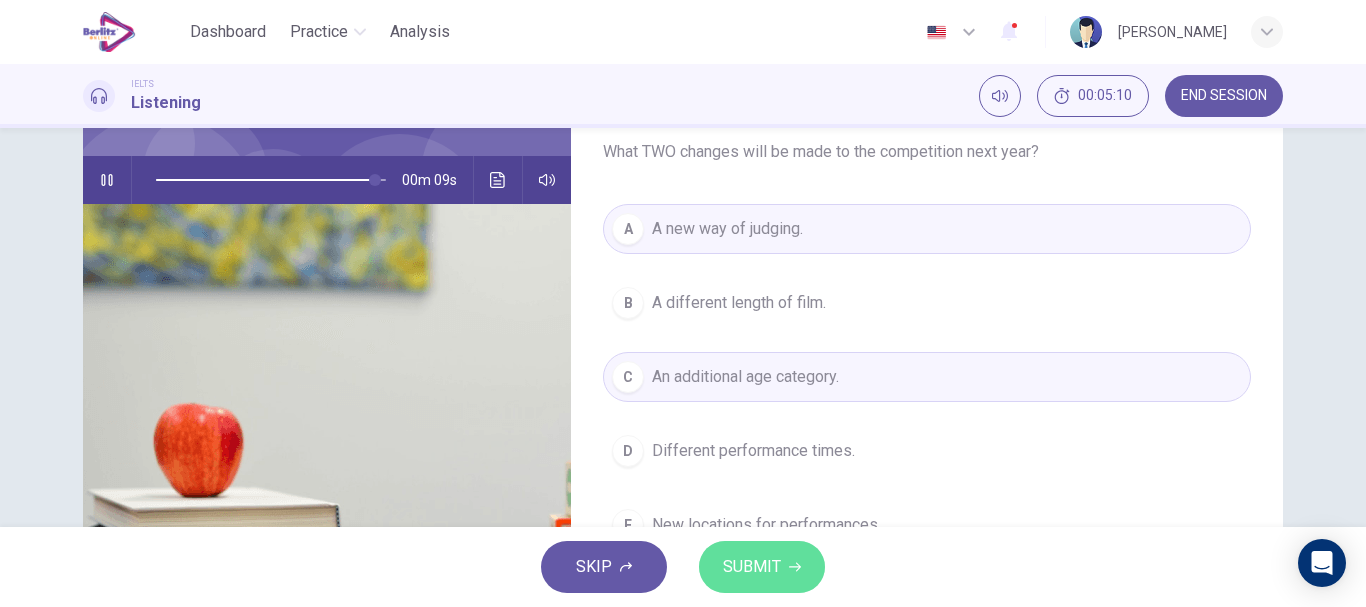 click on "SUBMIT" at bounding box center (752, 567) 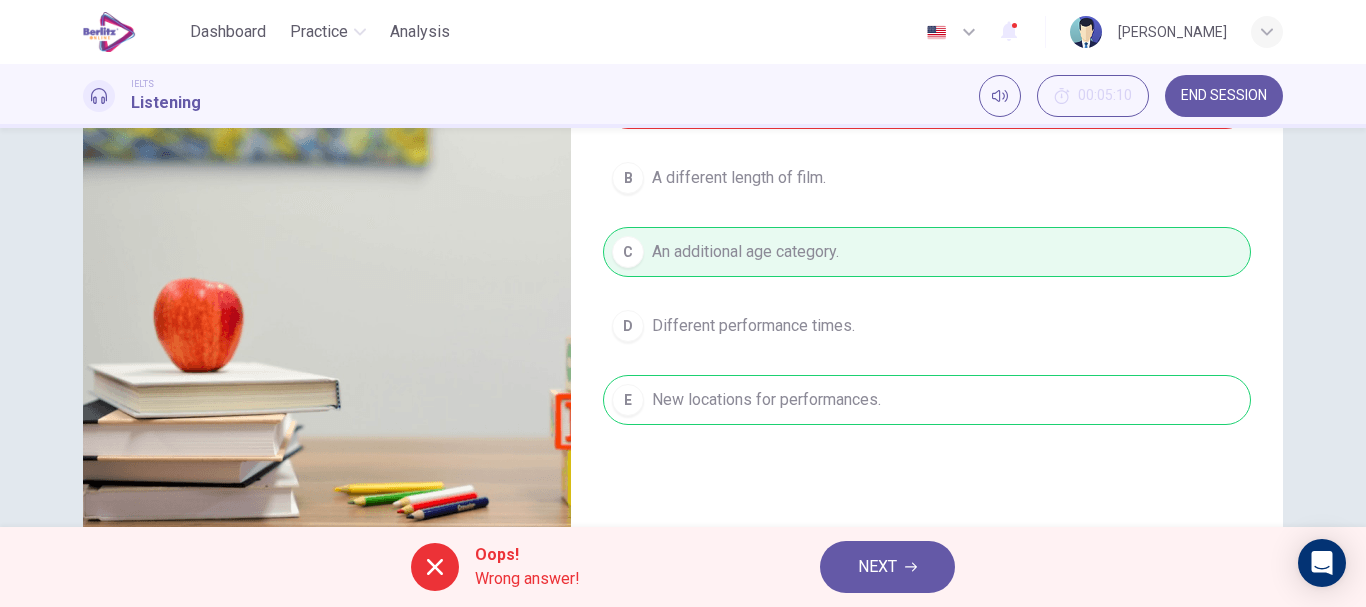 type on "**" 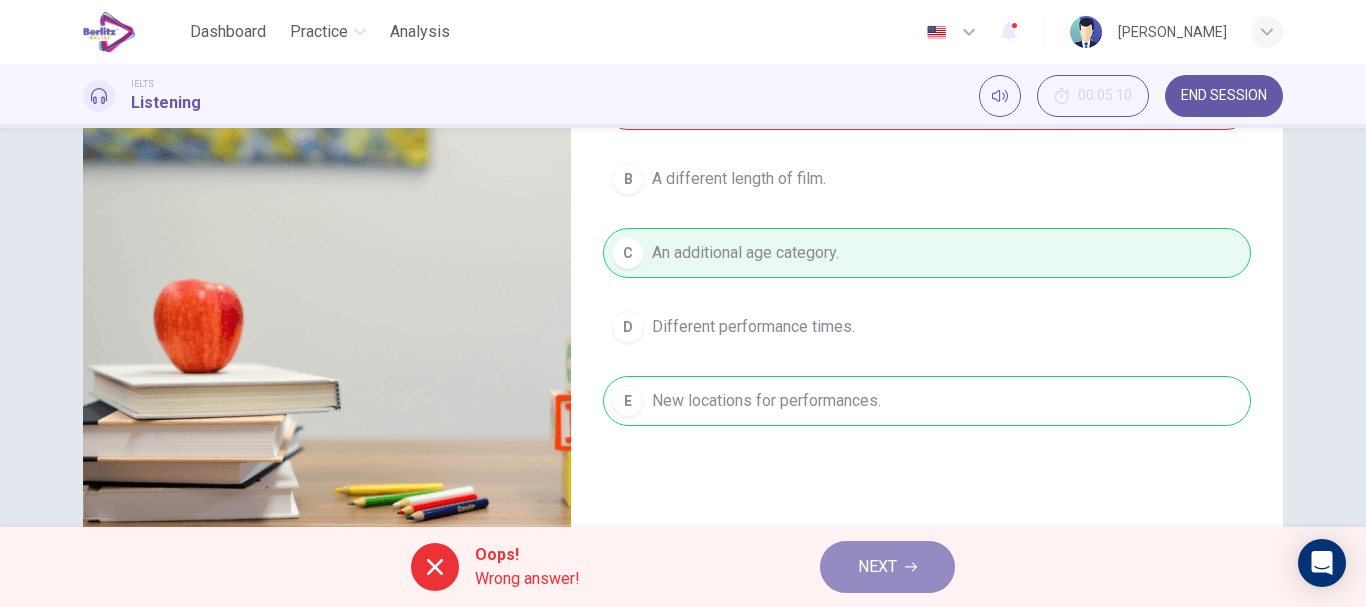 click on "NEXT" at bounding box center (887, 567) 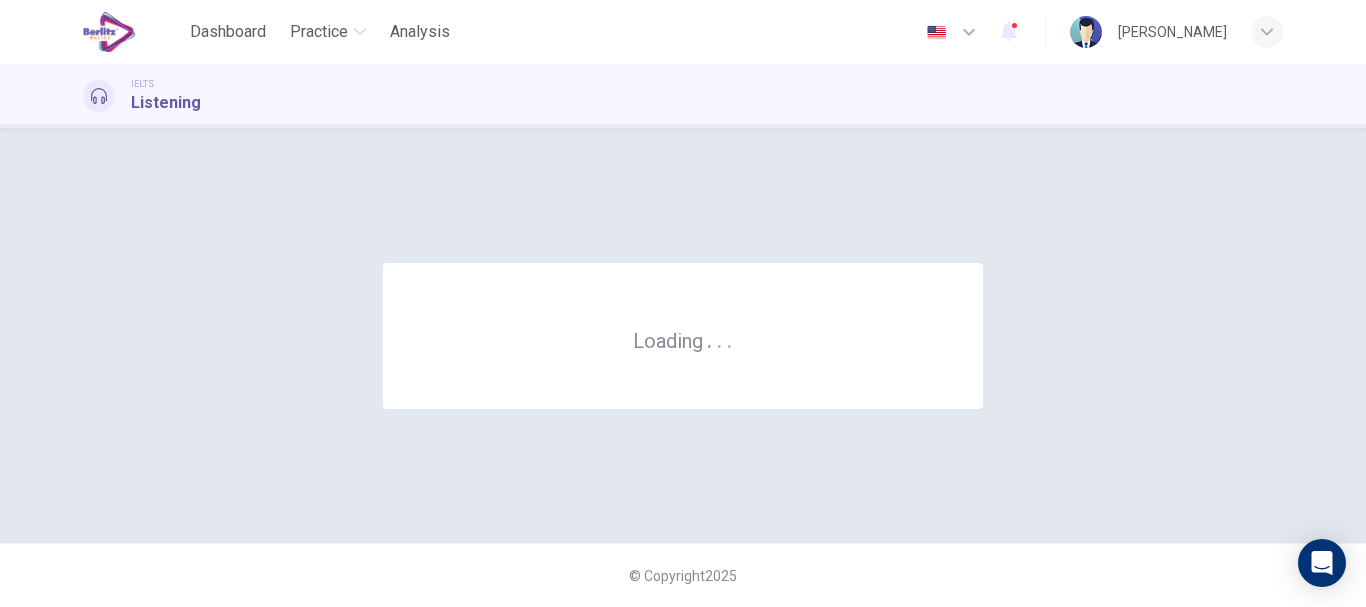 scroll, scrollTop: 0, scrollLeft: 0, axis: both 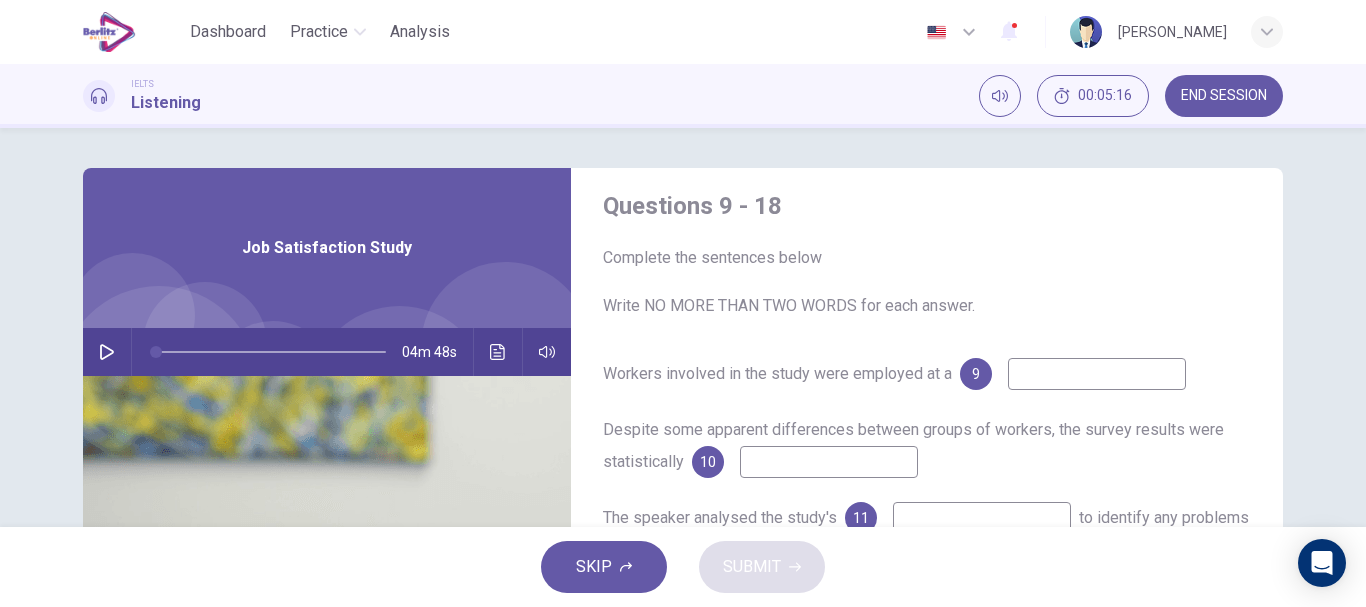 click 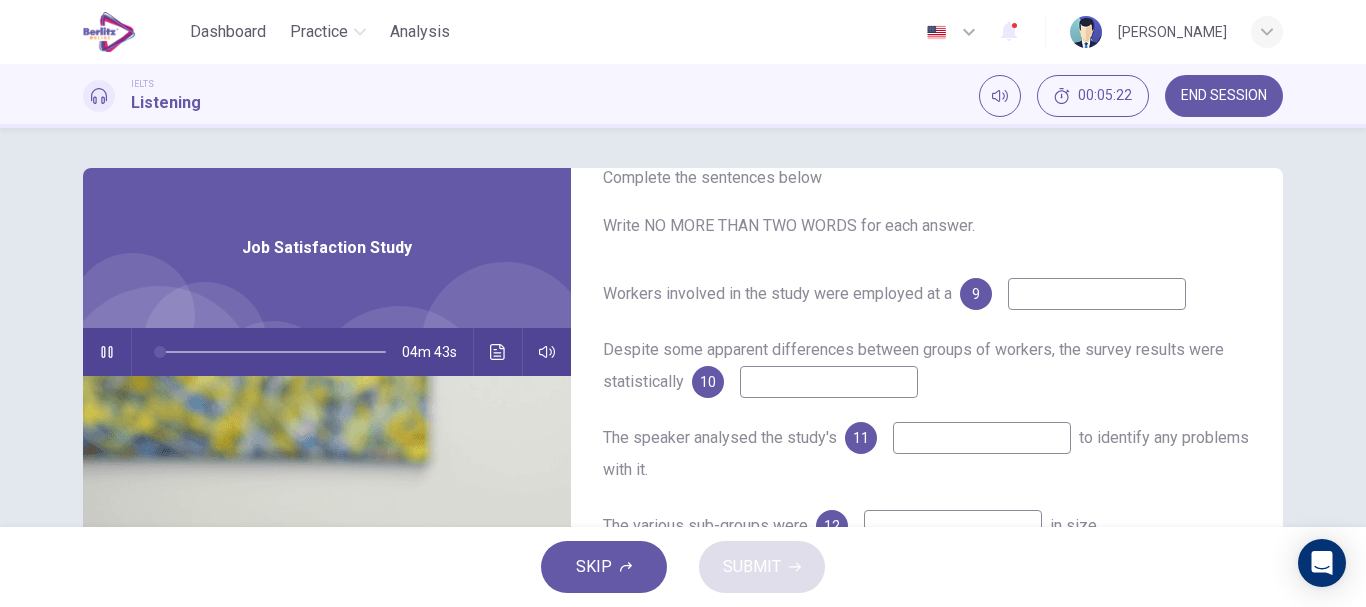 scroll, scrollTop: 99, scrollLeft: 0, axis: vertical 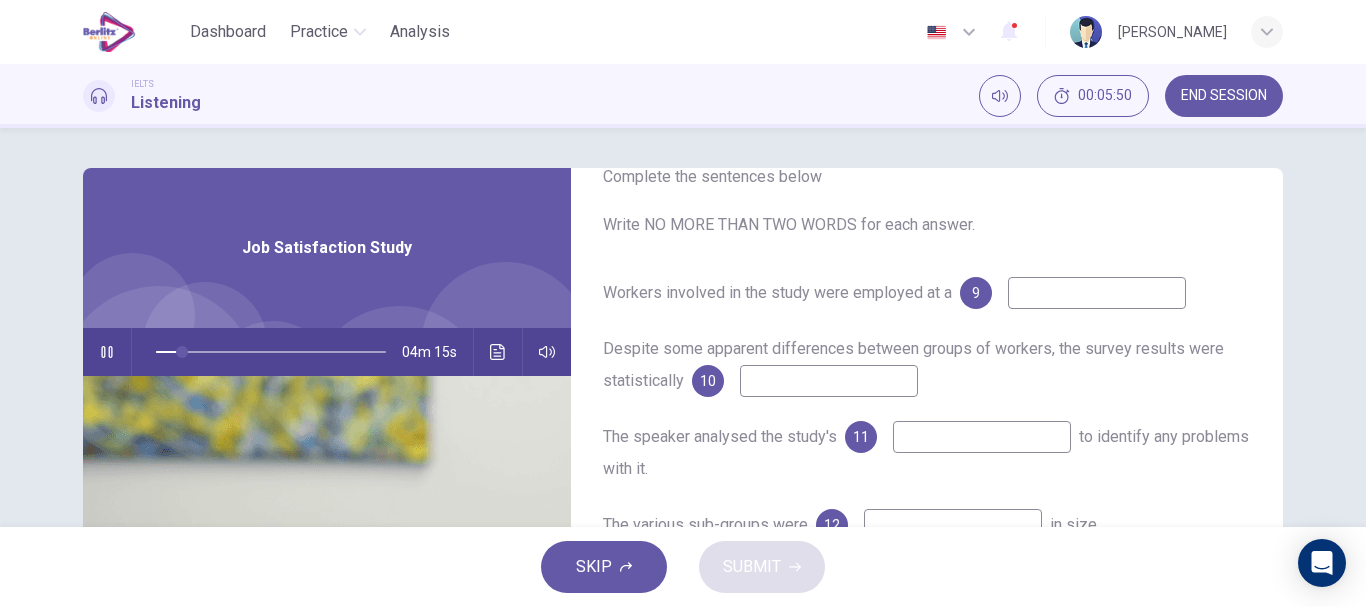 click at bounding box center (1097, 293) 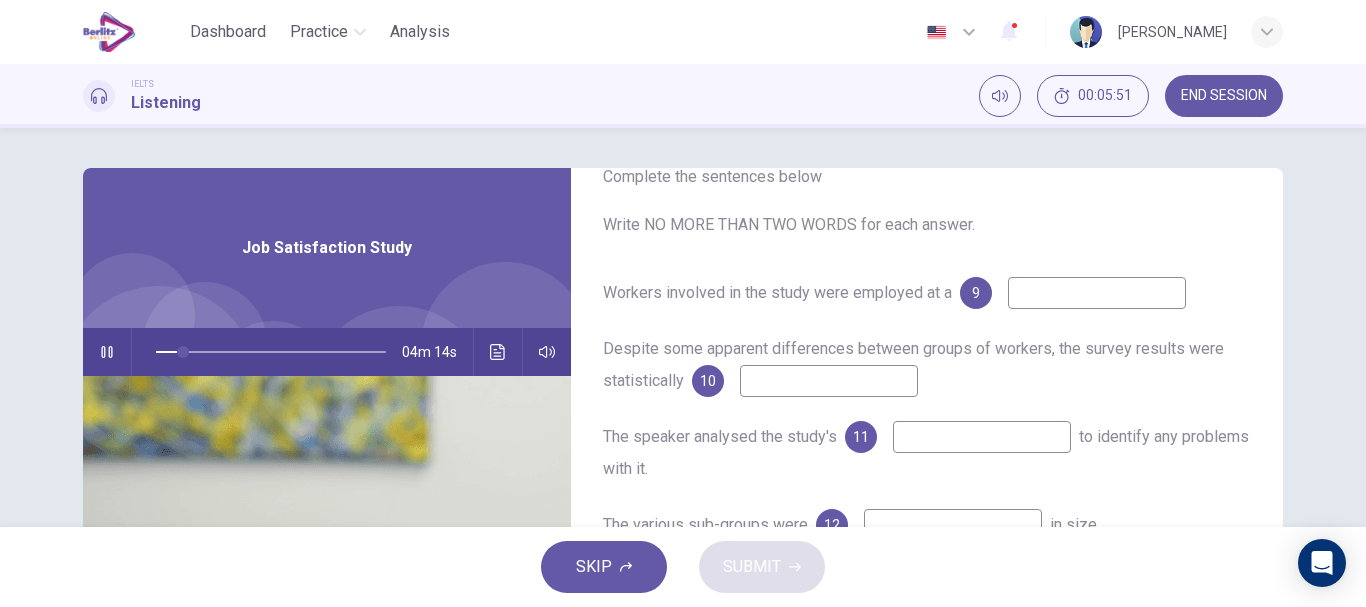 type on "**" 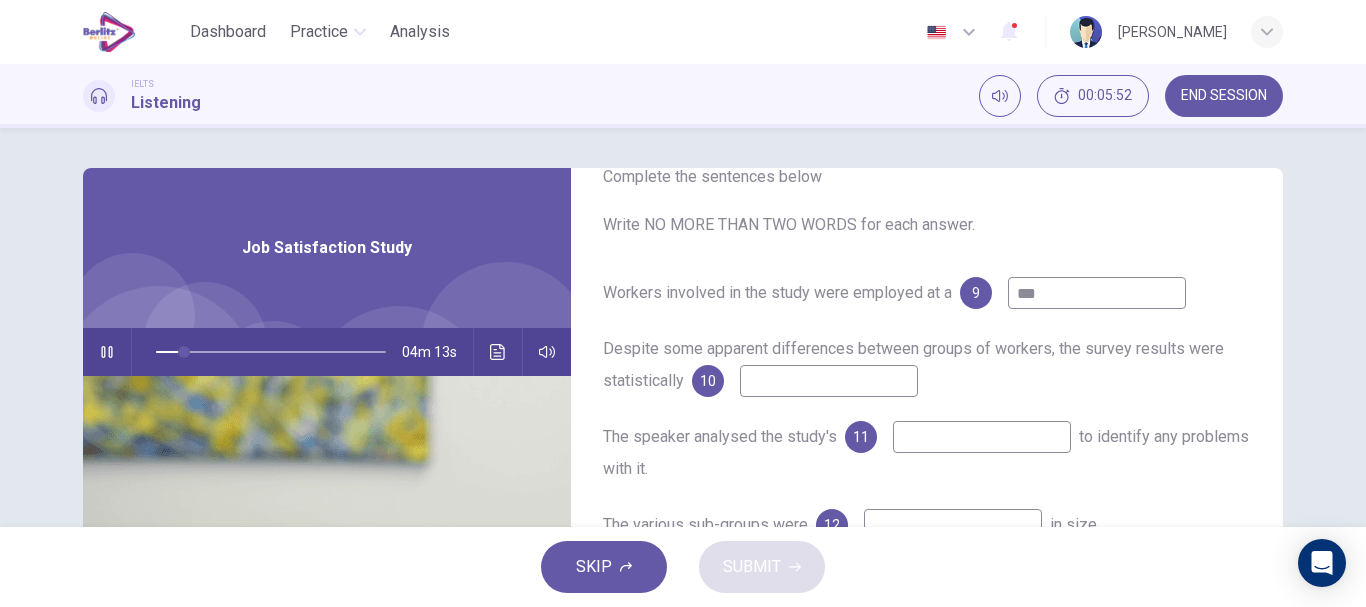 type on "***" 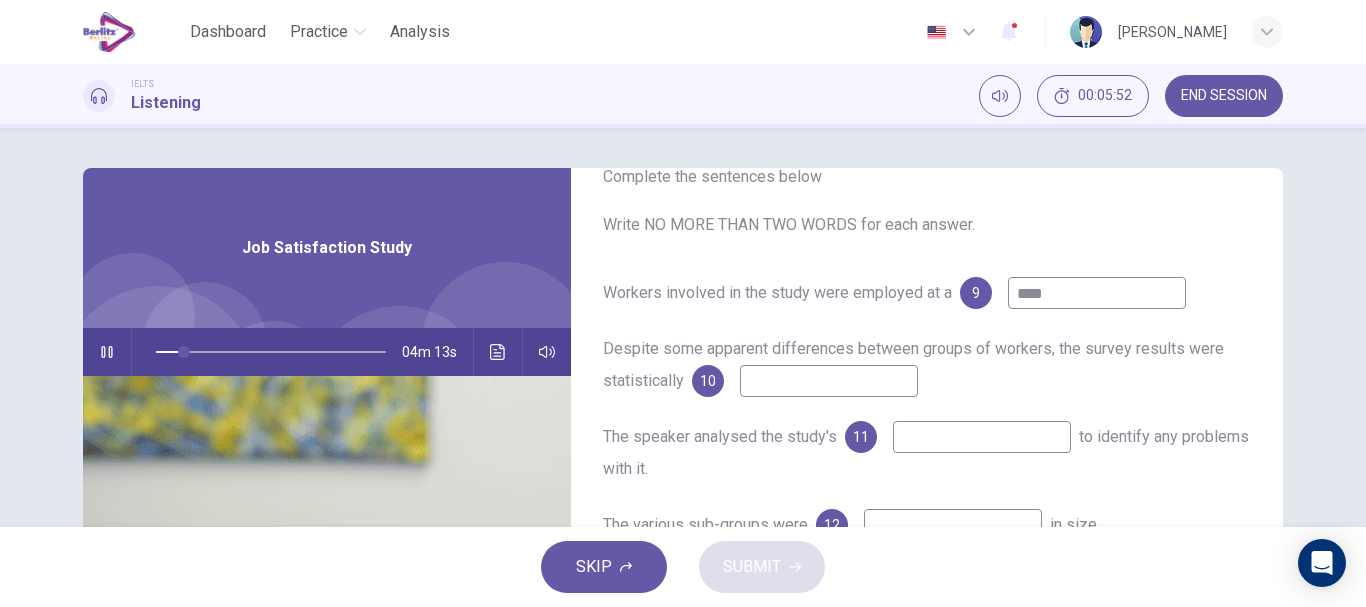 type on "**" 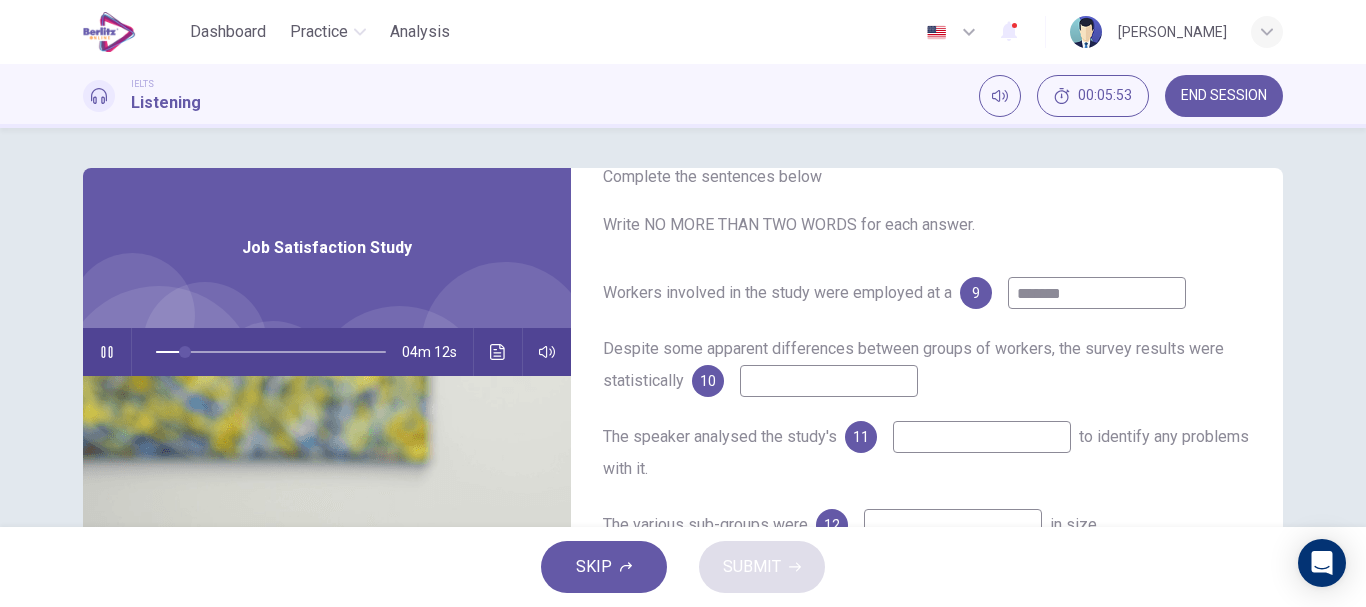 type on "********" 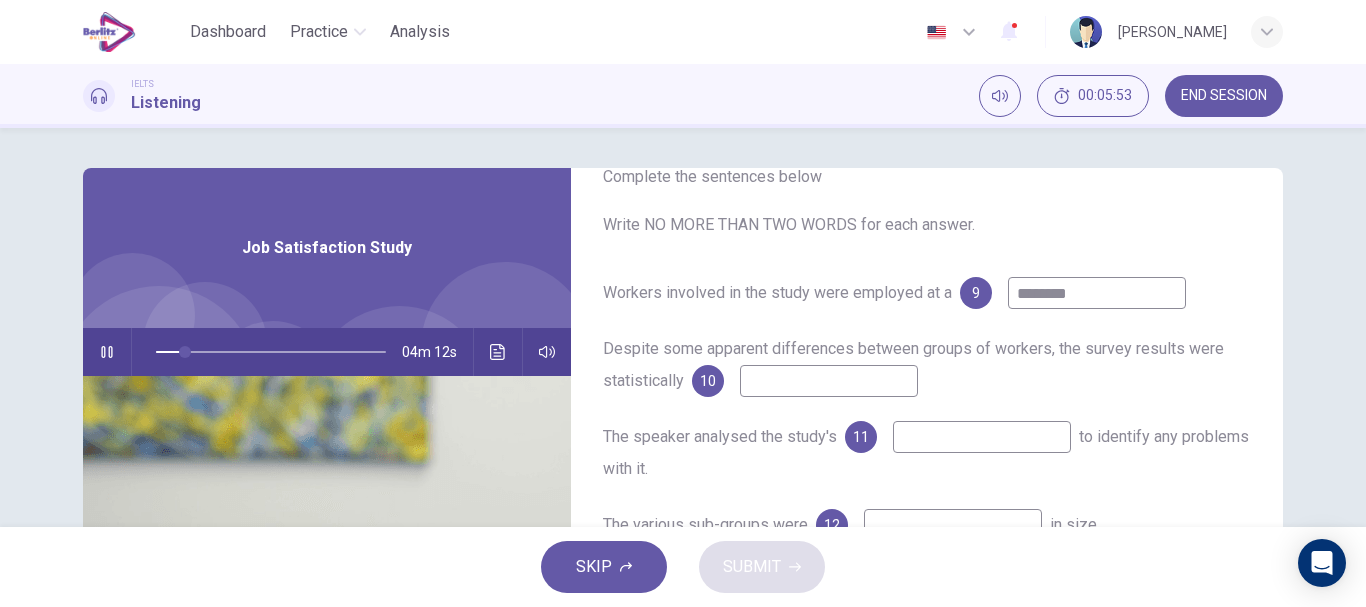 type on "**" 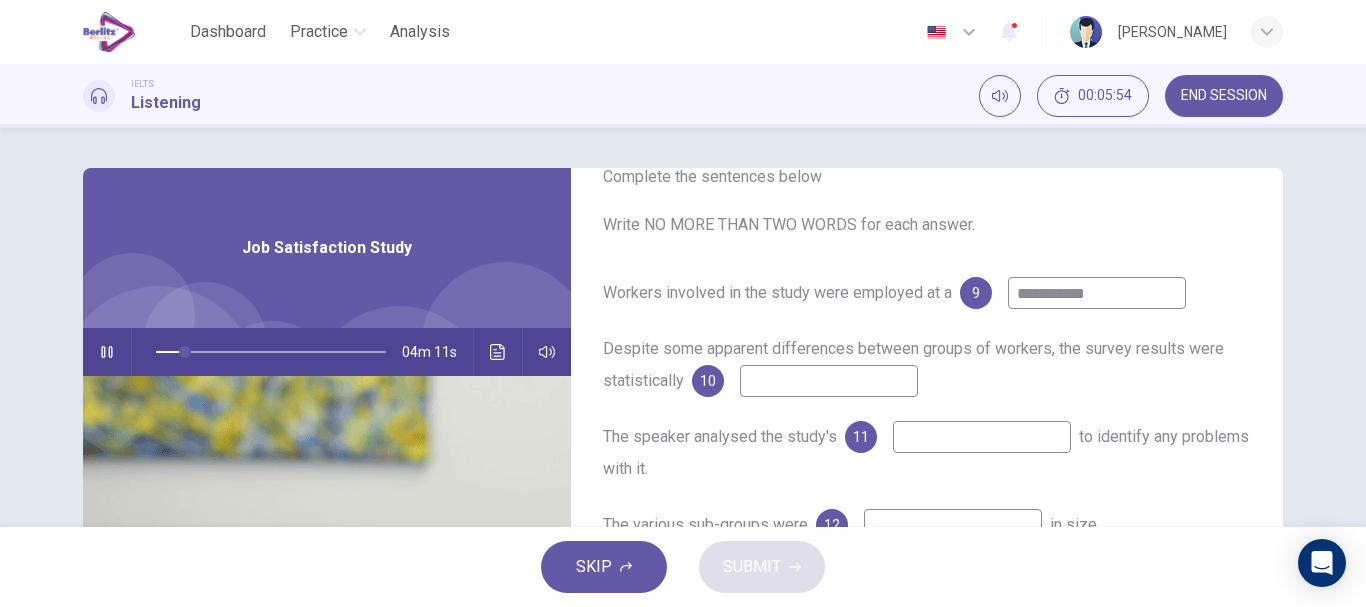type on "**********" 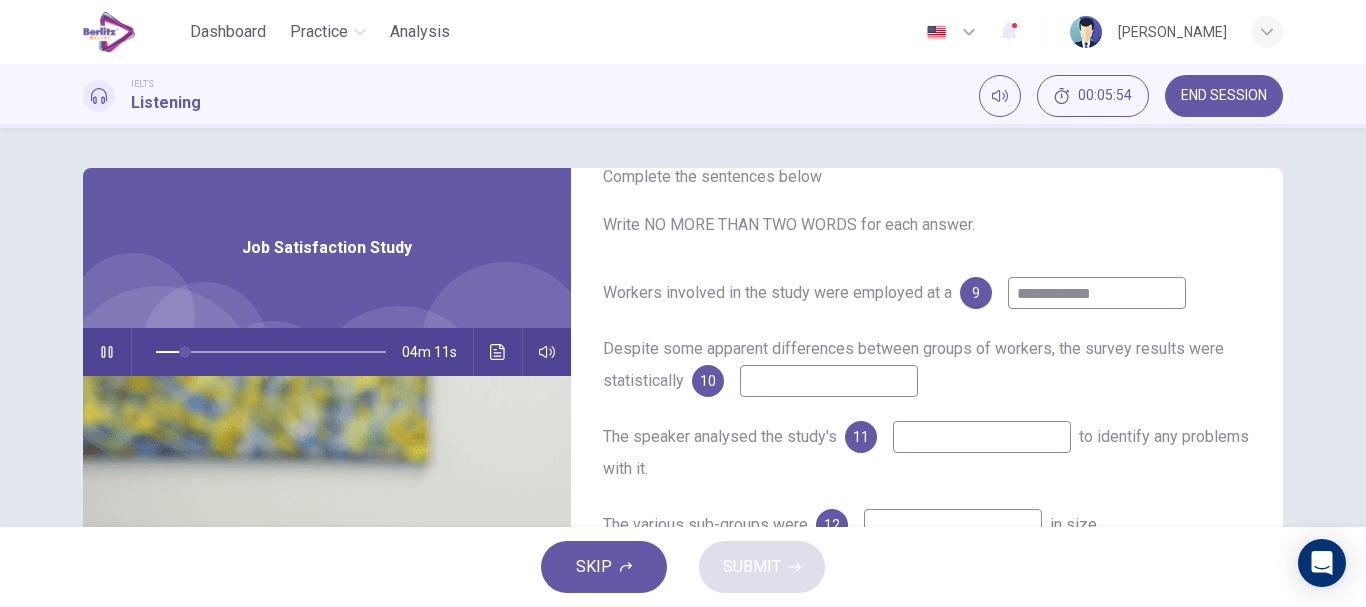 type on "**" 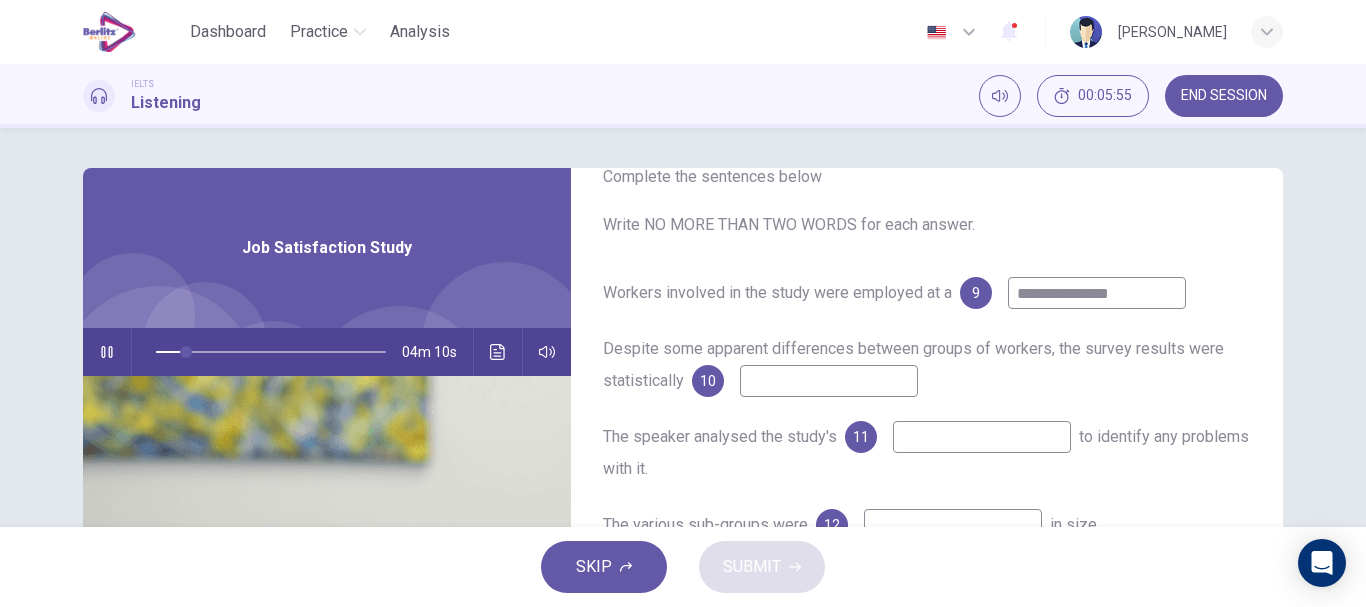 type on "**********" 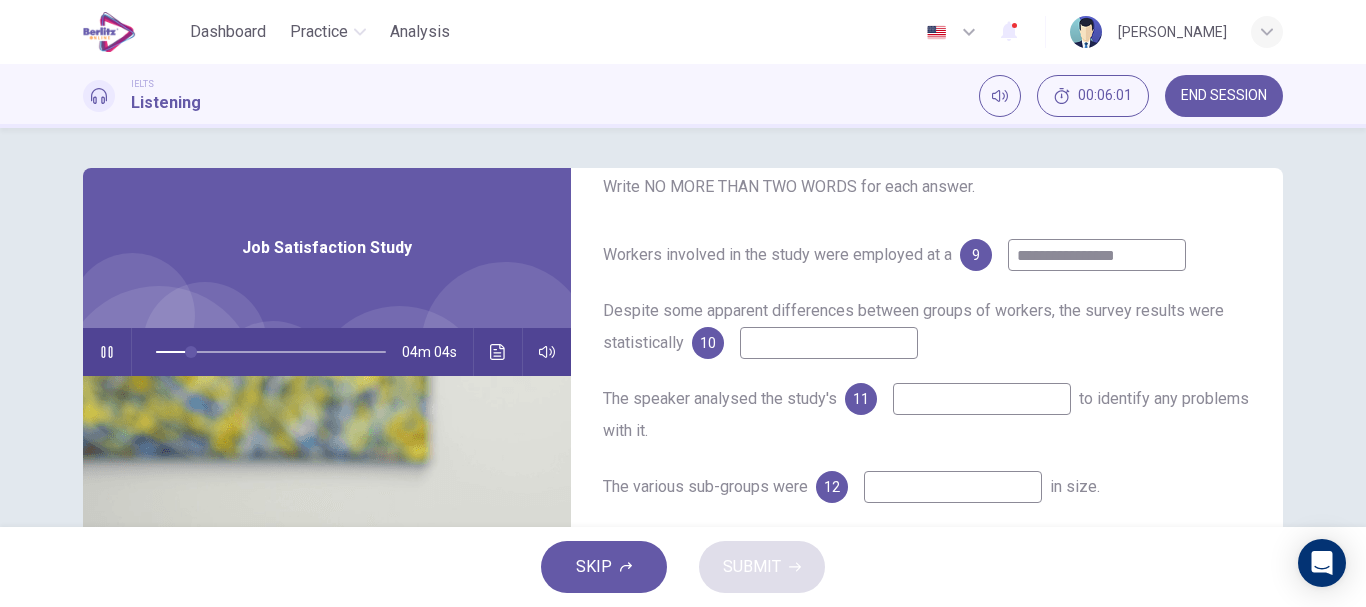 scroll, scrollTop: 151, scrollLeft: 0, axis: vertical 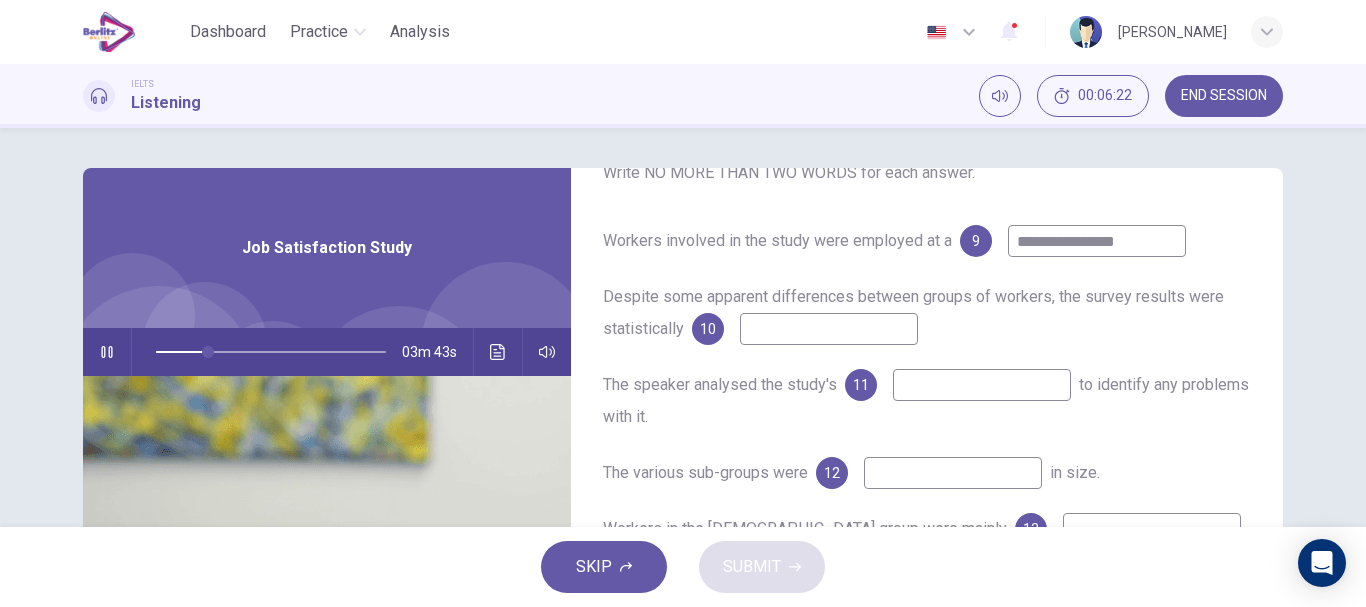 type on "**" 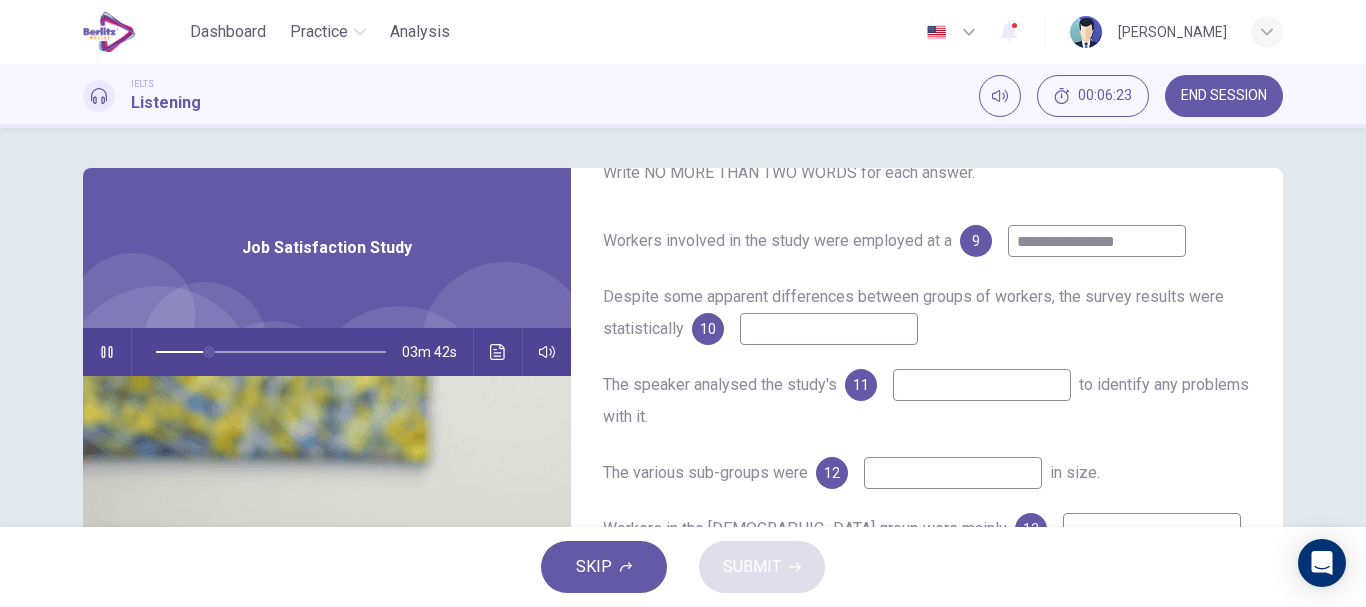 type on "**********" 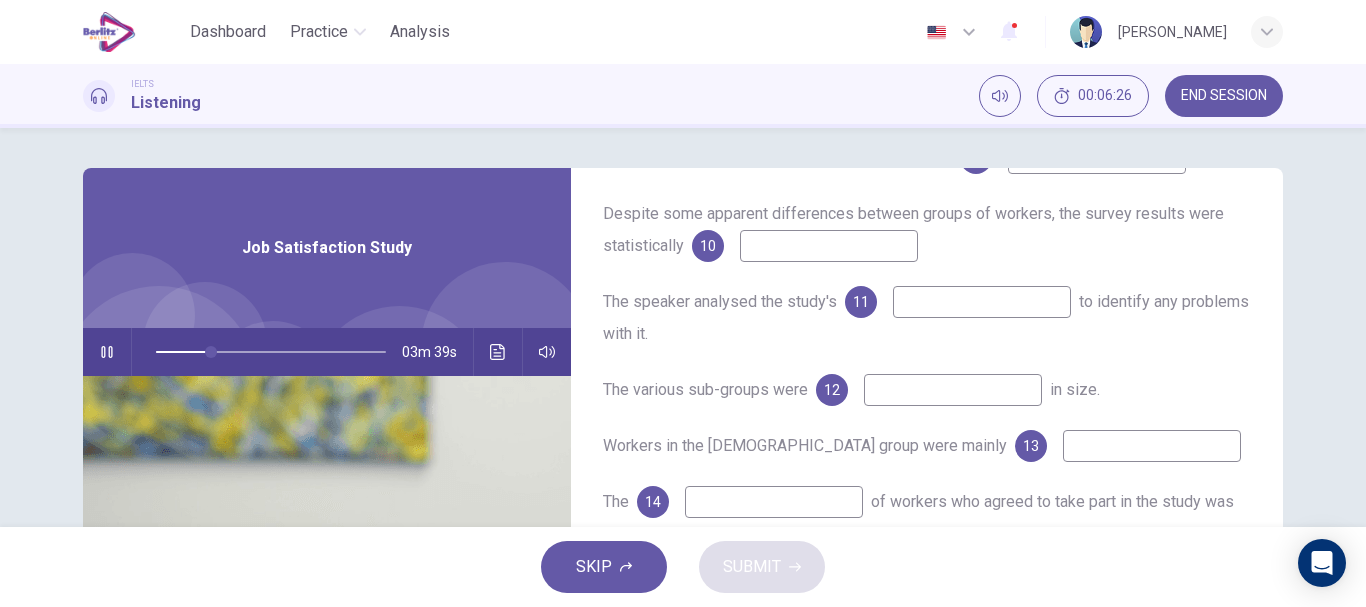 scroll, scrollTop: 233, scrollLeft: 0, axis: vertical 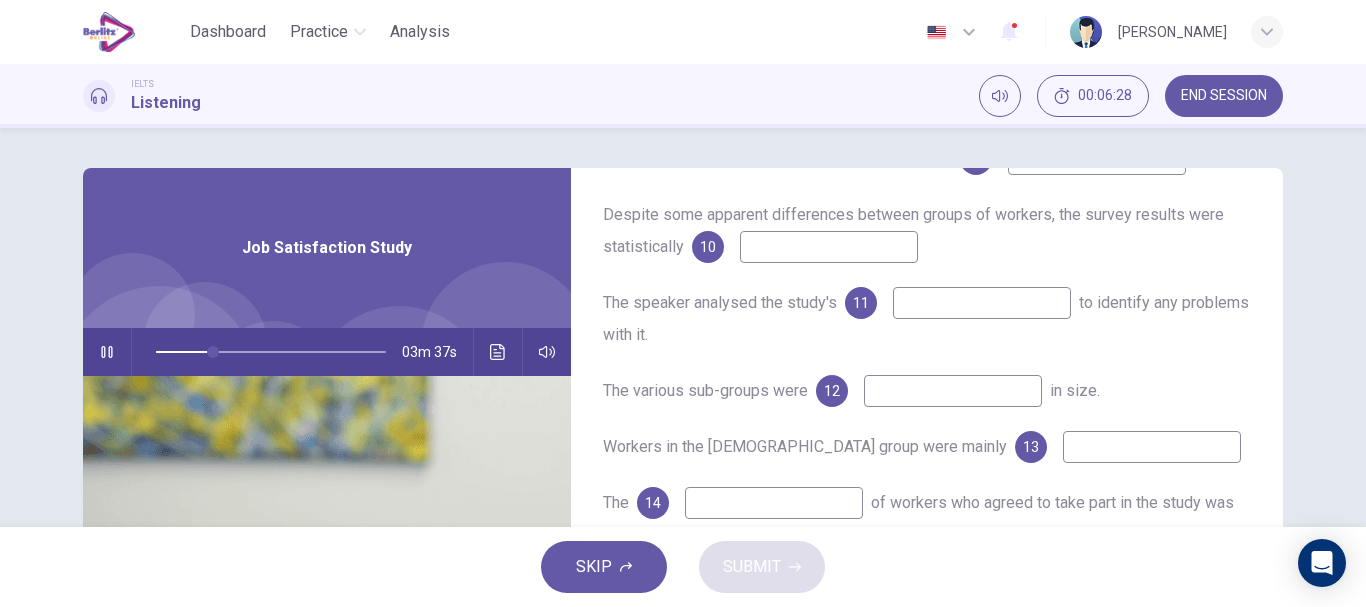 click at bounding box center [953, 391] 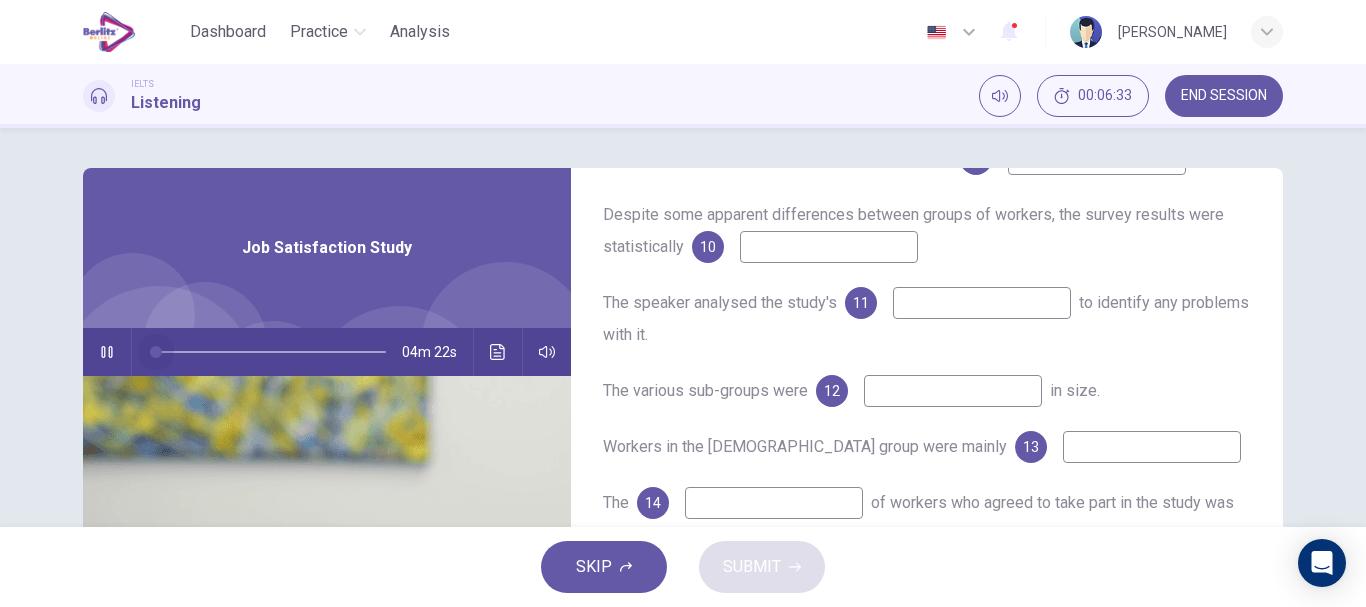 drag, startPoint x: 55, startPoint y: 341, endPoint x: 14, endPoint y: 327, distance: 43.32436 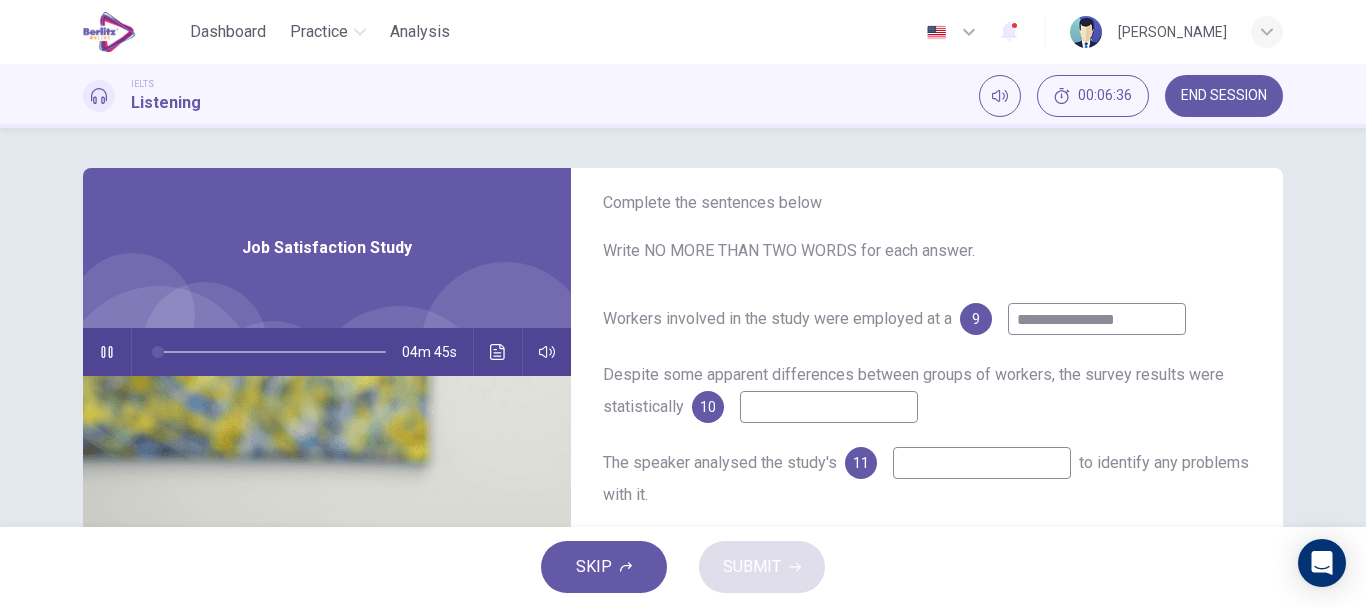 scroll, scrollTop: 56, scrollLeft: 0, axis: vertical 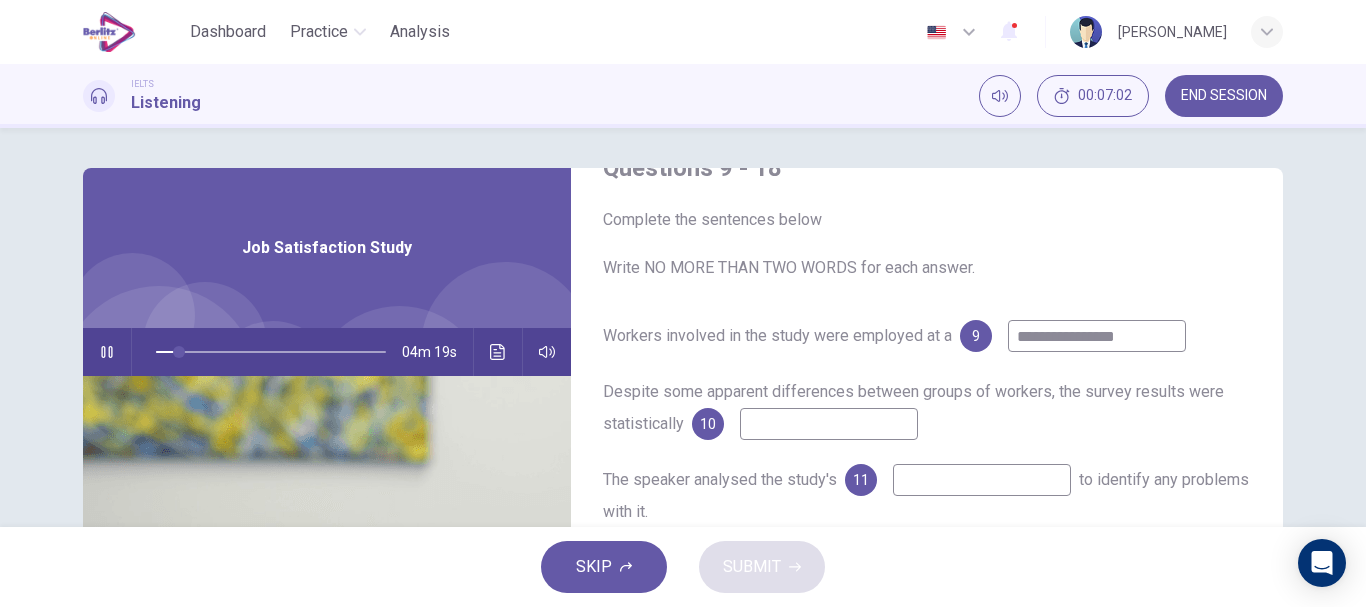 click at bounding box center [829, 424] 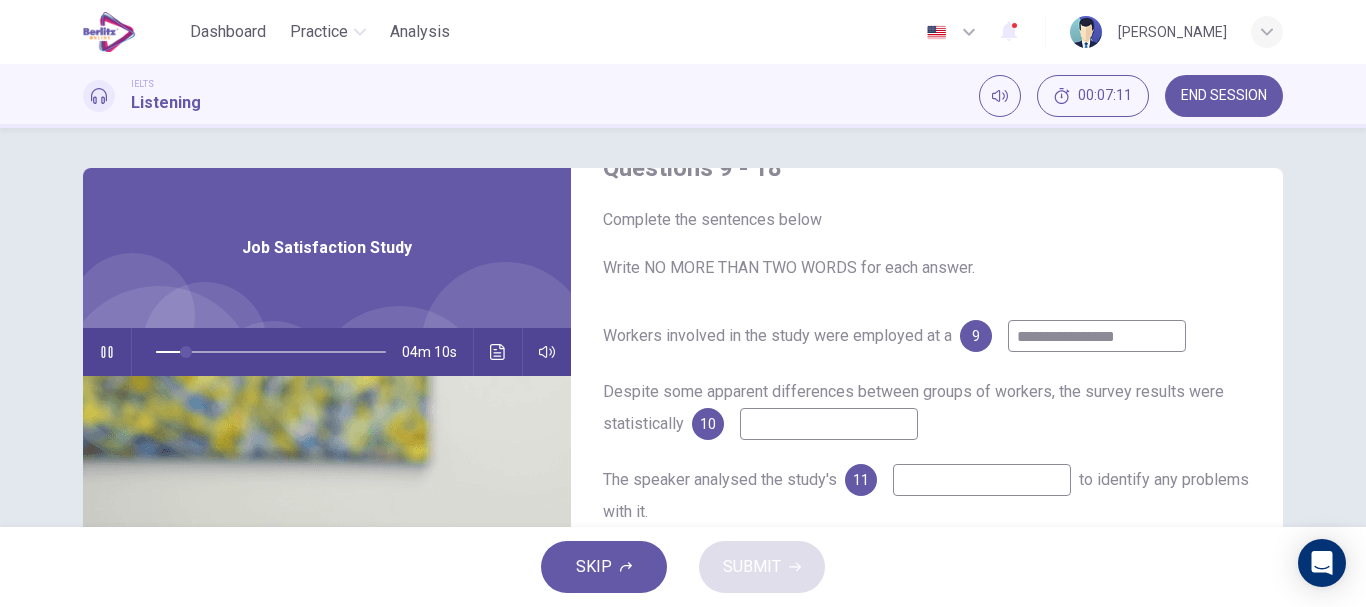 type on "**" 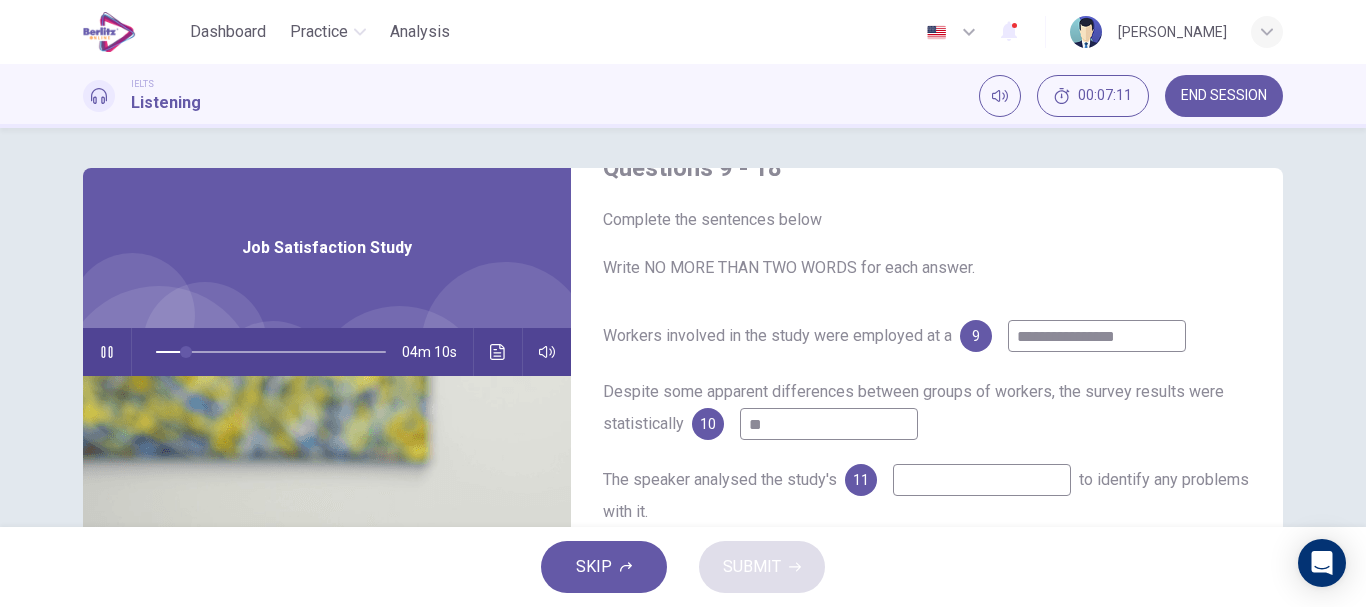 type on "***" 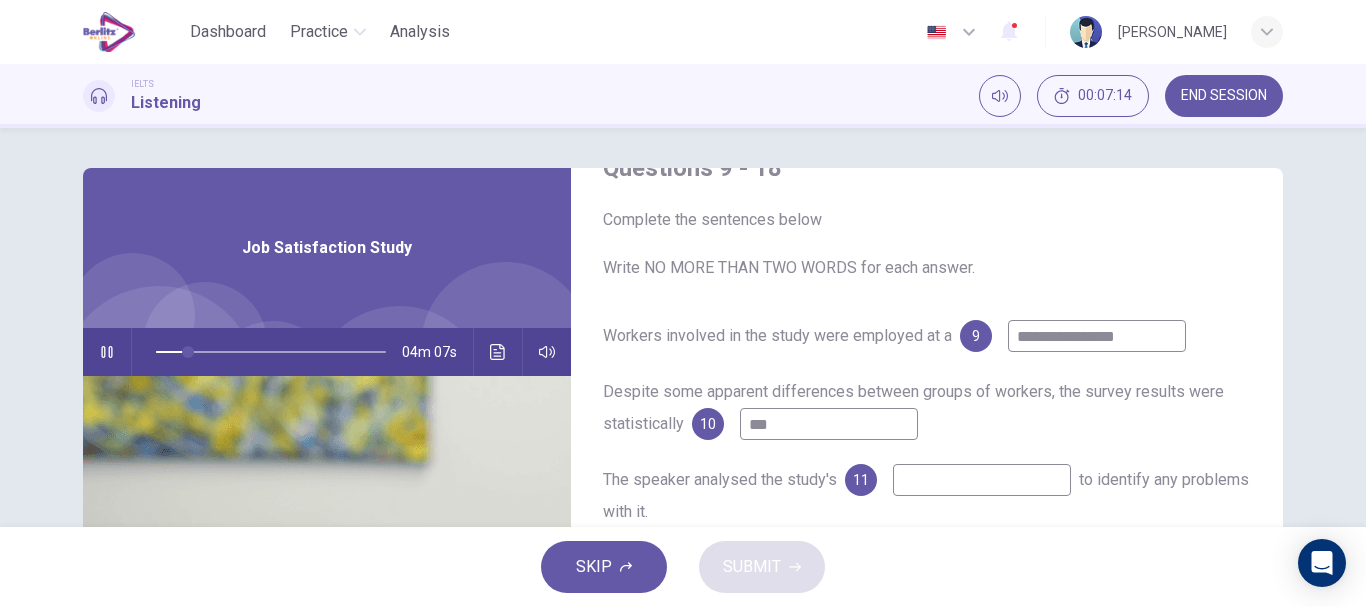 type on "**" 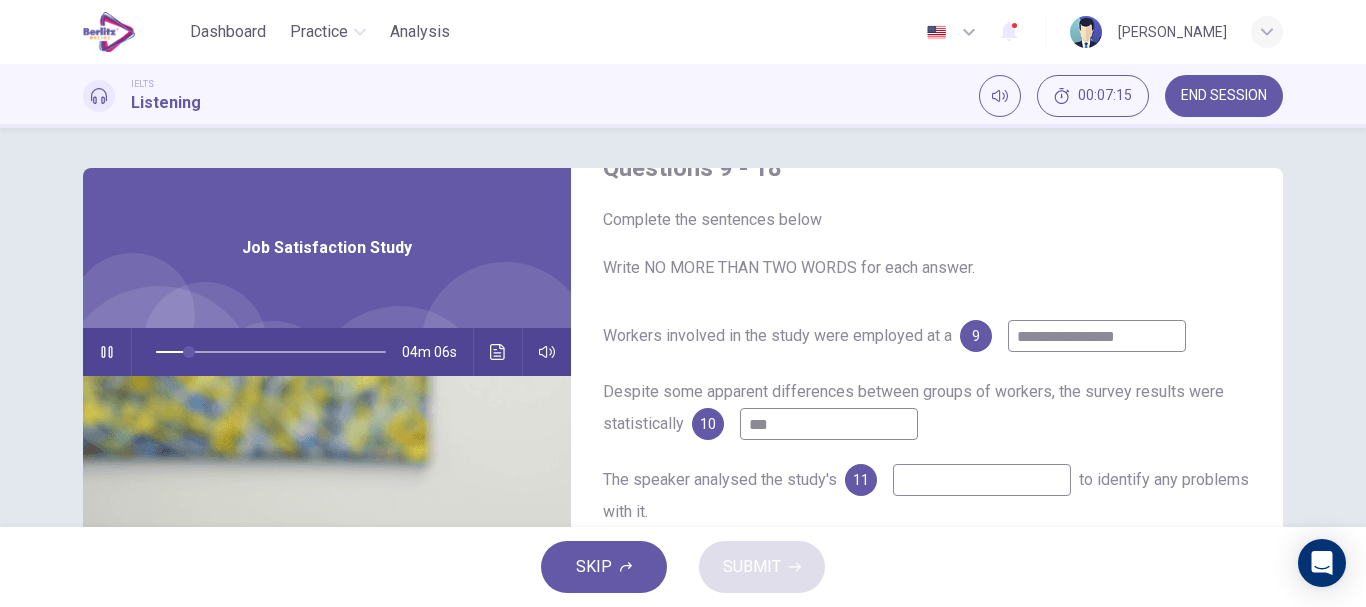 type on "**" 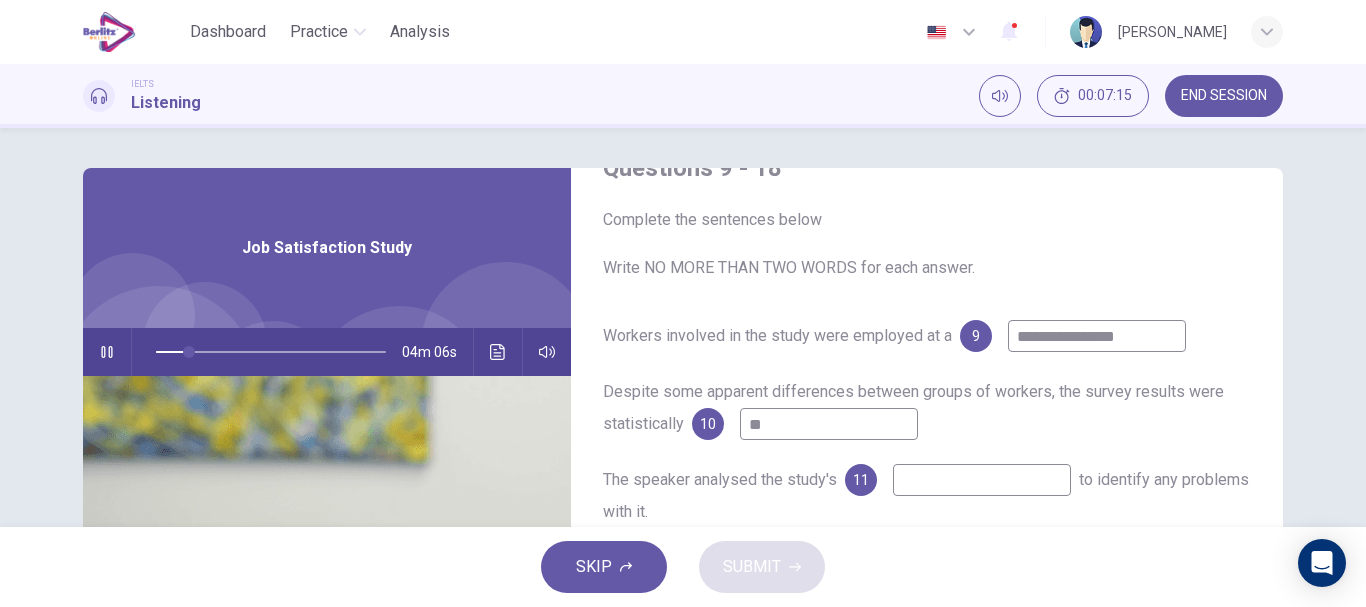 type on "*" 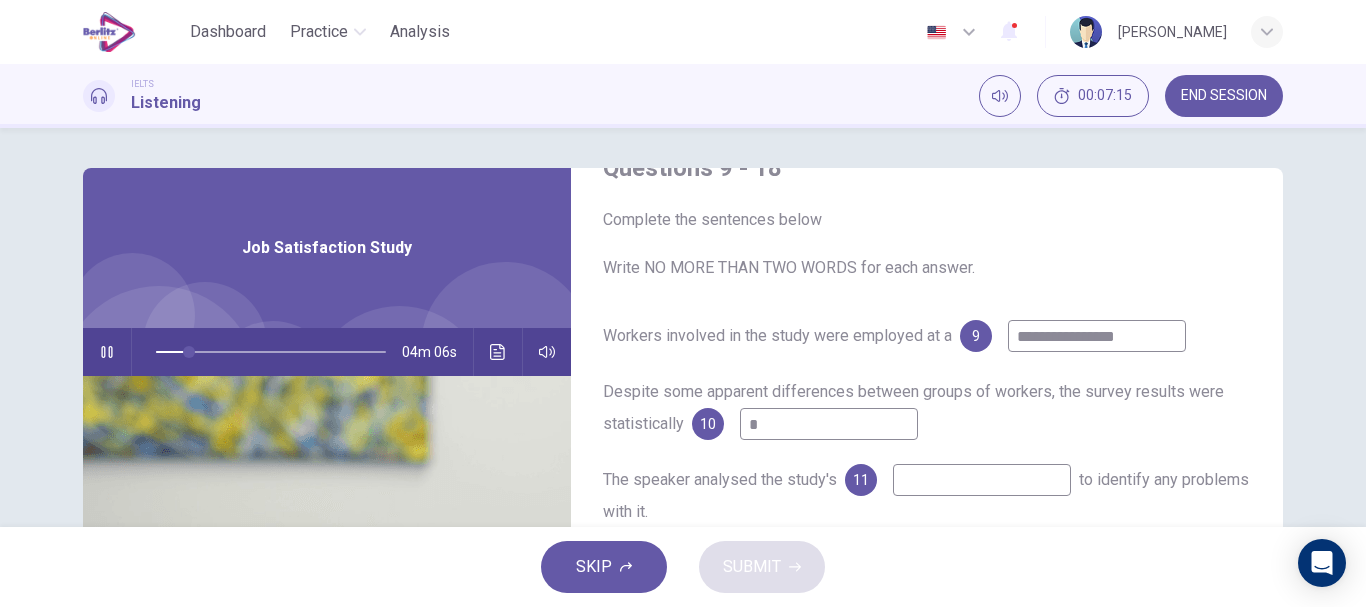 type 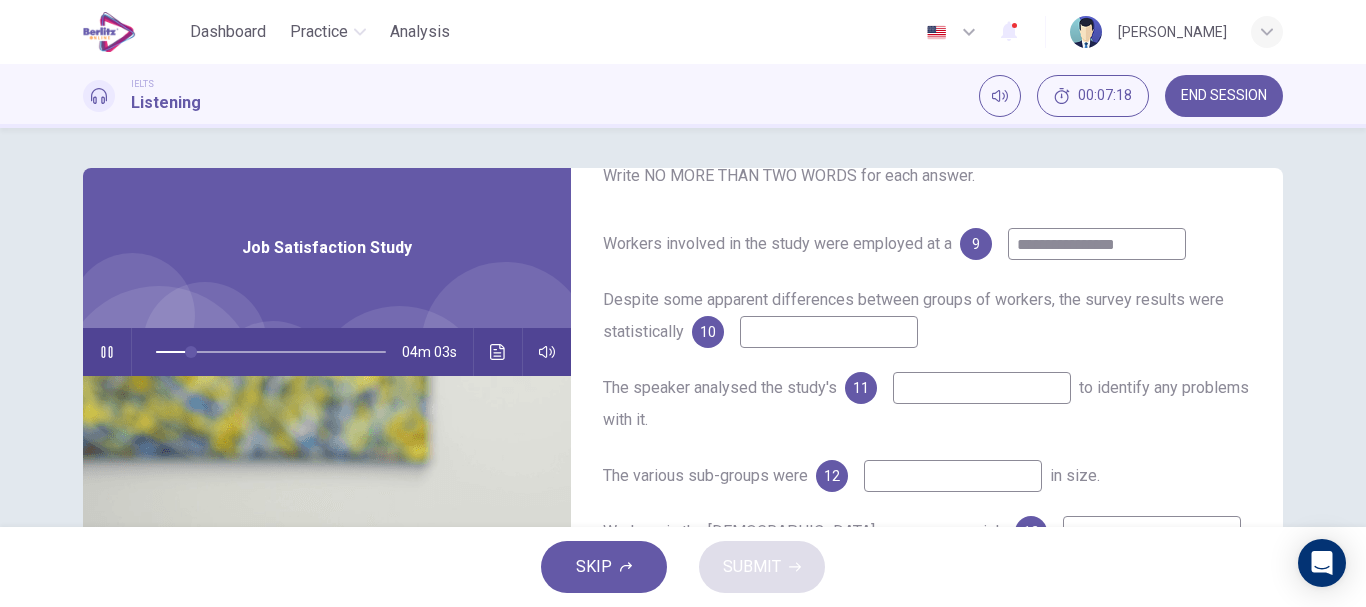 scroll, scrollTop: 147, scrollLeft: 0, axis: vertical 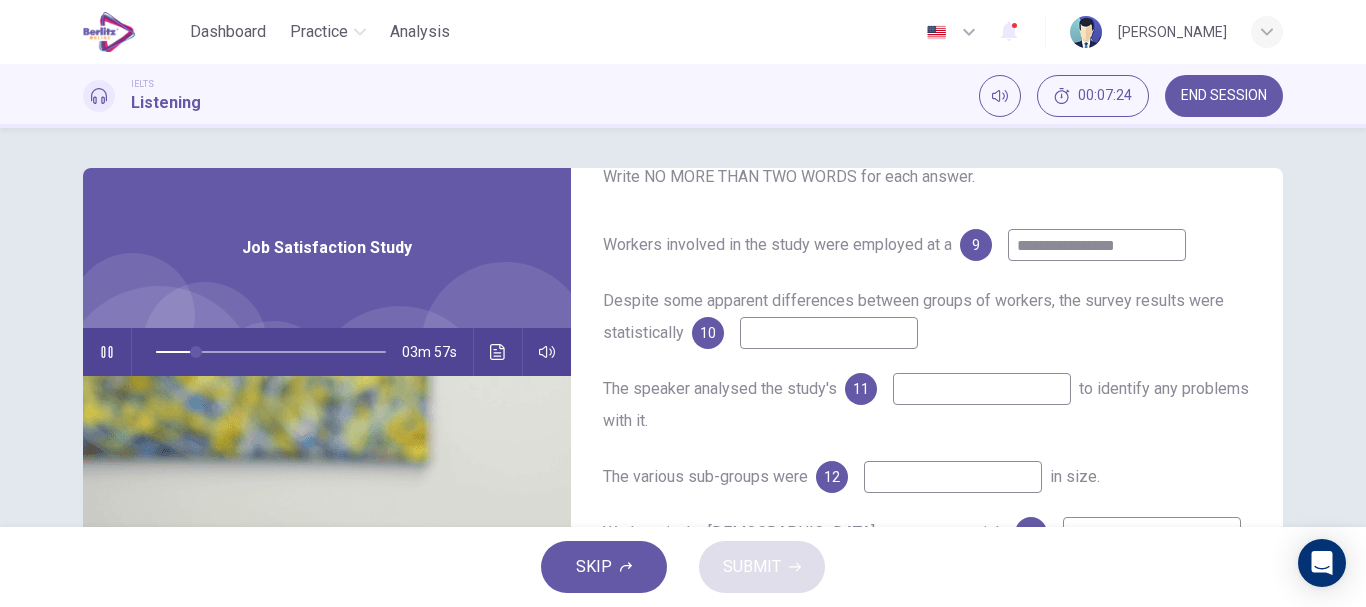 click at bounding box center (982, 389) 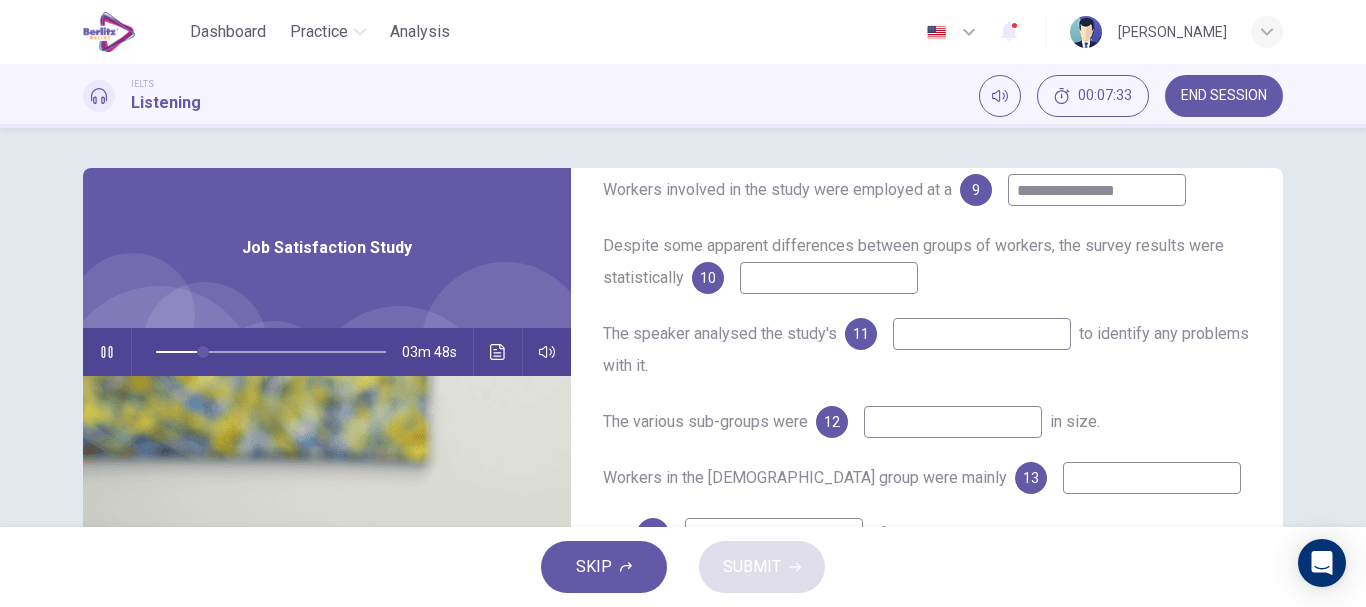 scroll, scrollTop: 204, scrollLeft: 0, axis: vertical 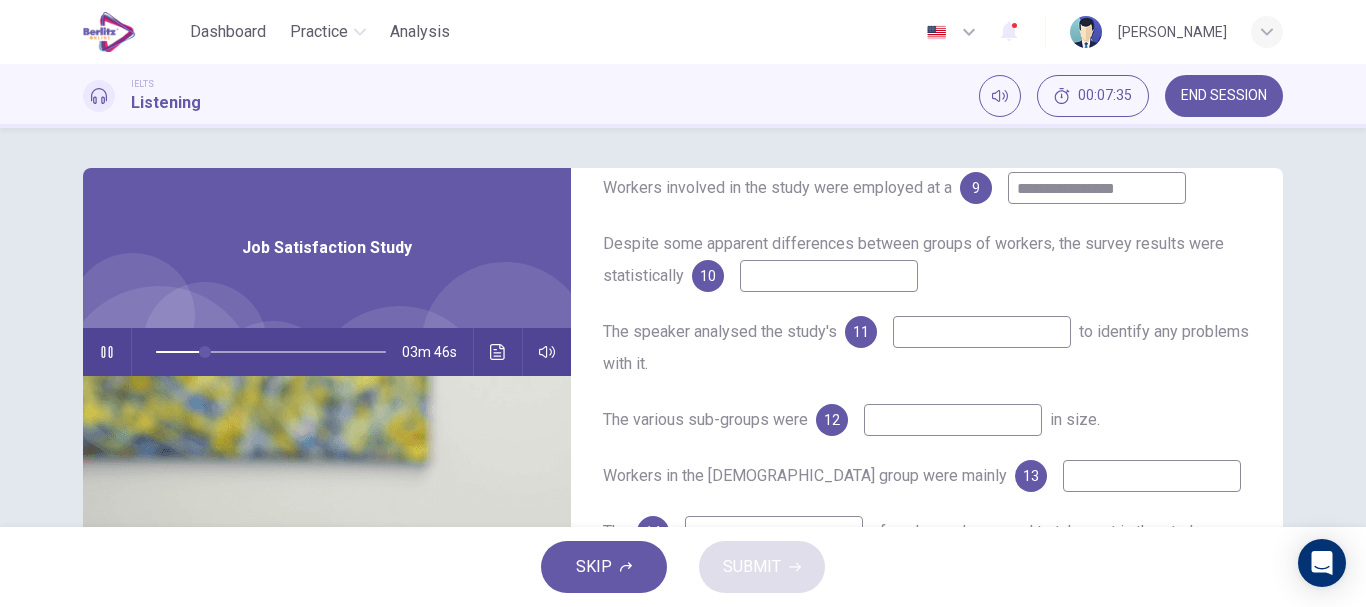 click at bounding box center (953, 420) 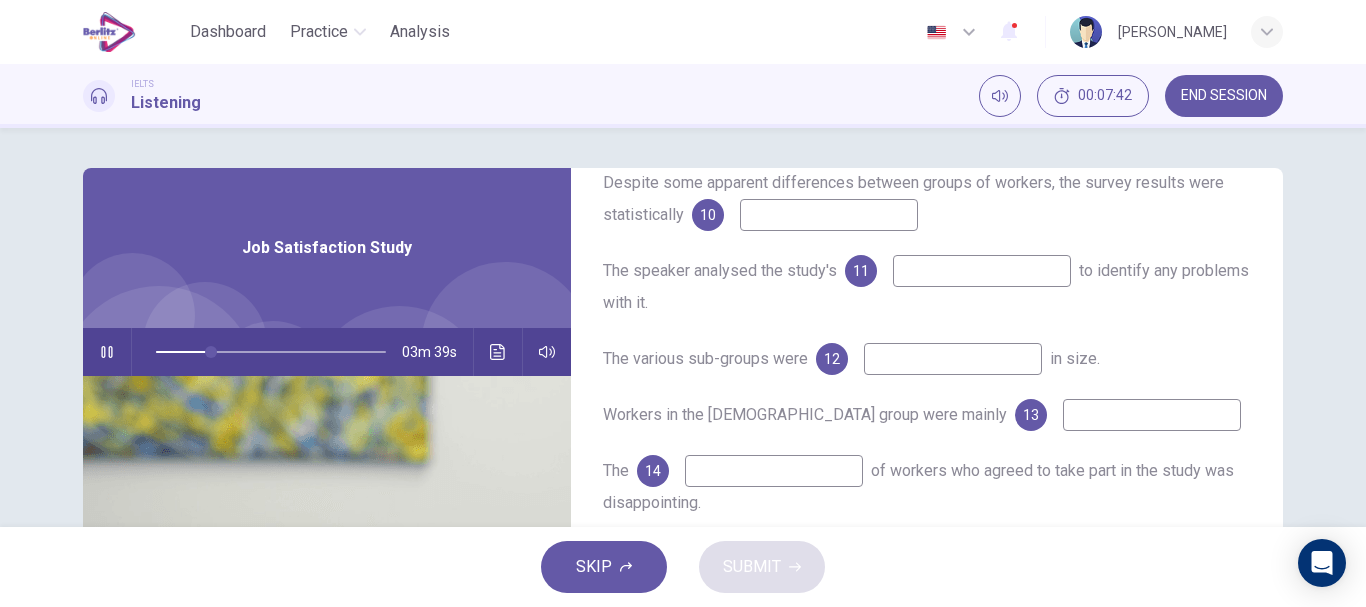 scroll, scrollTop: 268, scrollLeft: 0, axis: vertical 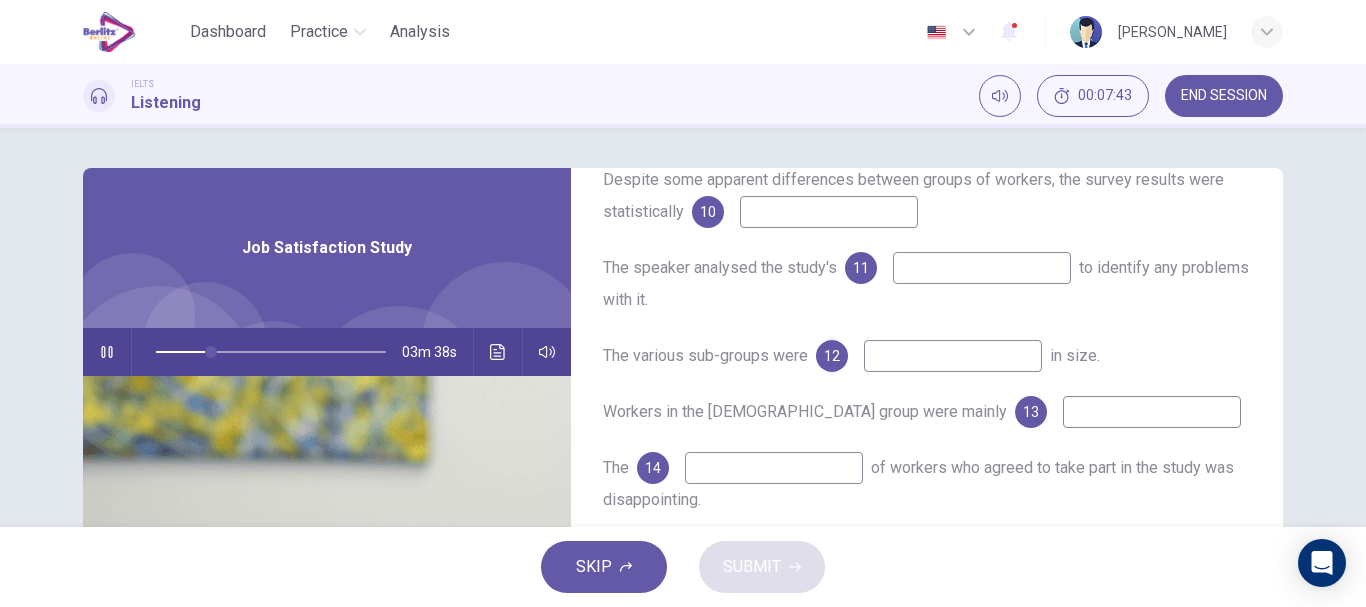 click at bounding box center (1152, 412) 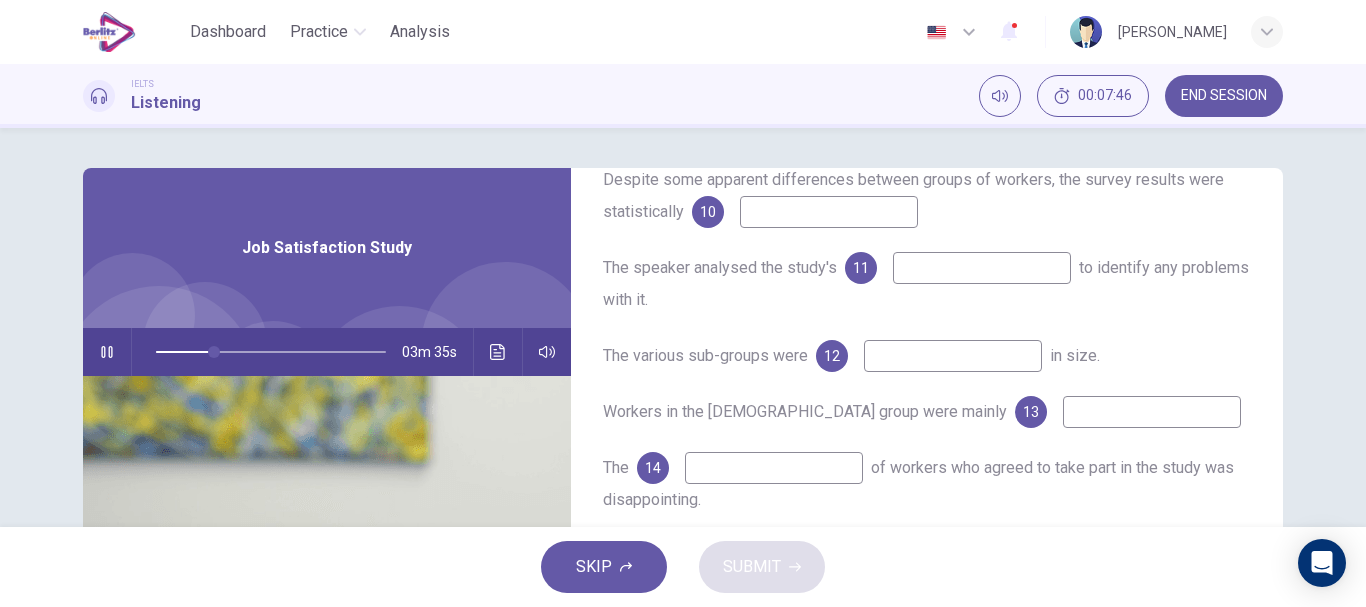 scroll, scrollTop: 291, scrollLeft: 0, axis: vertical 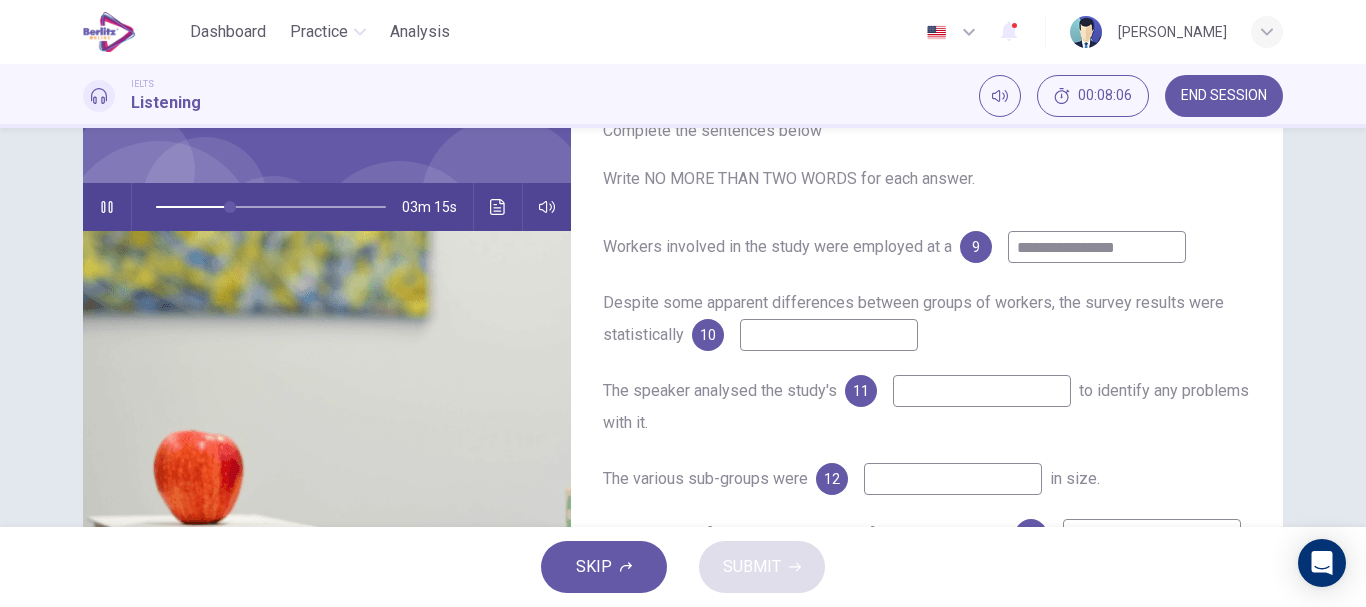 click at bounding box center [829, 335] 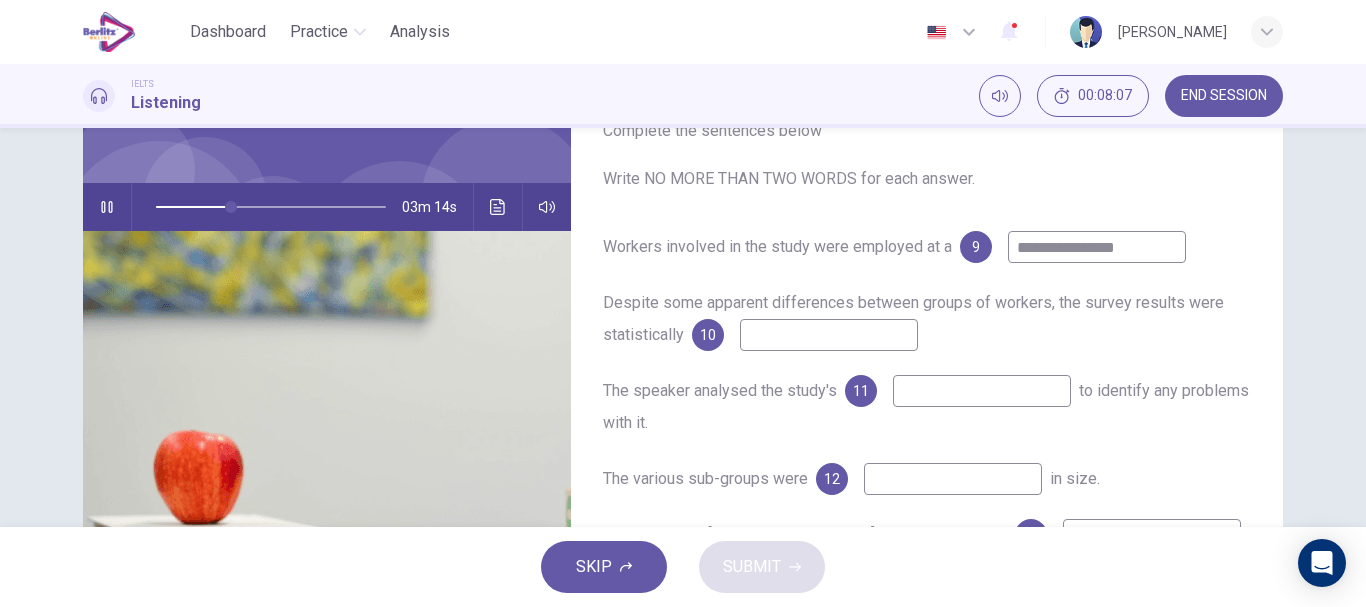 type on "*" 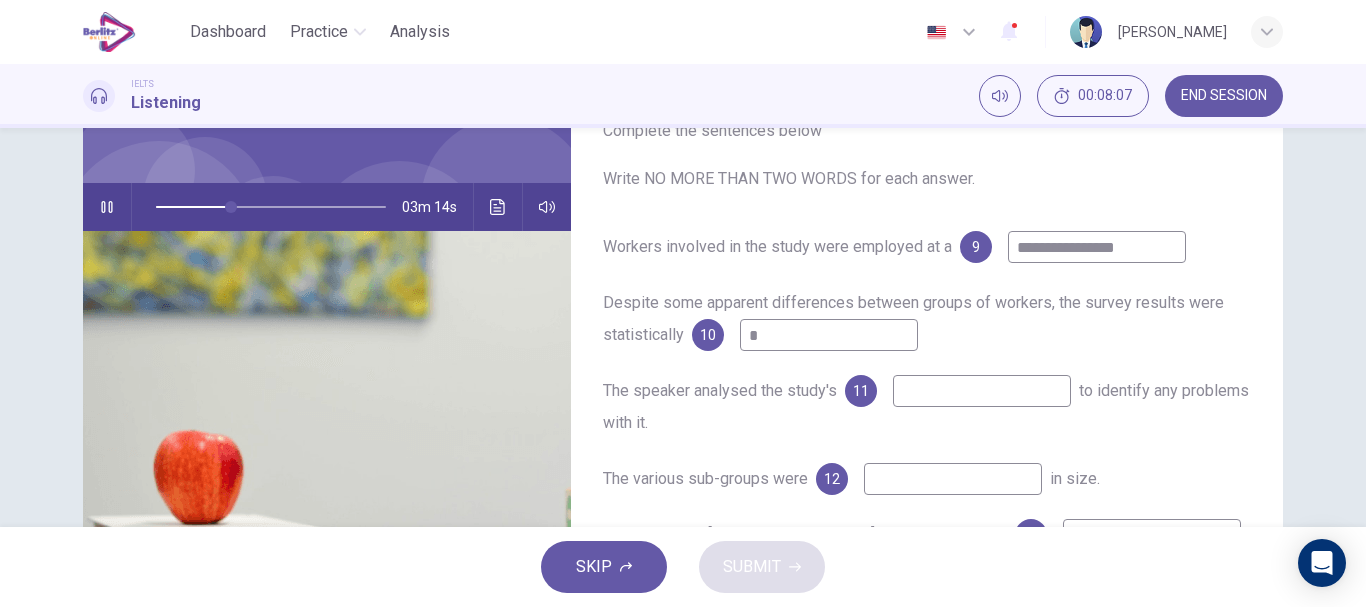 type on "**" 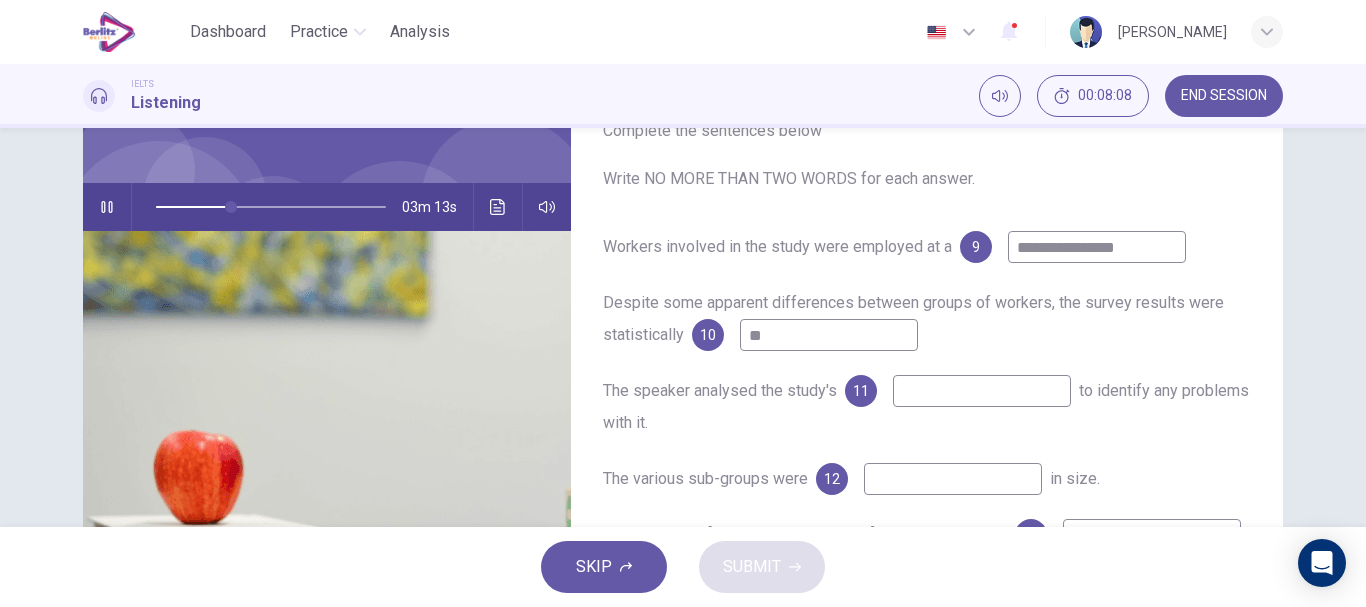 type on "***" 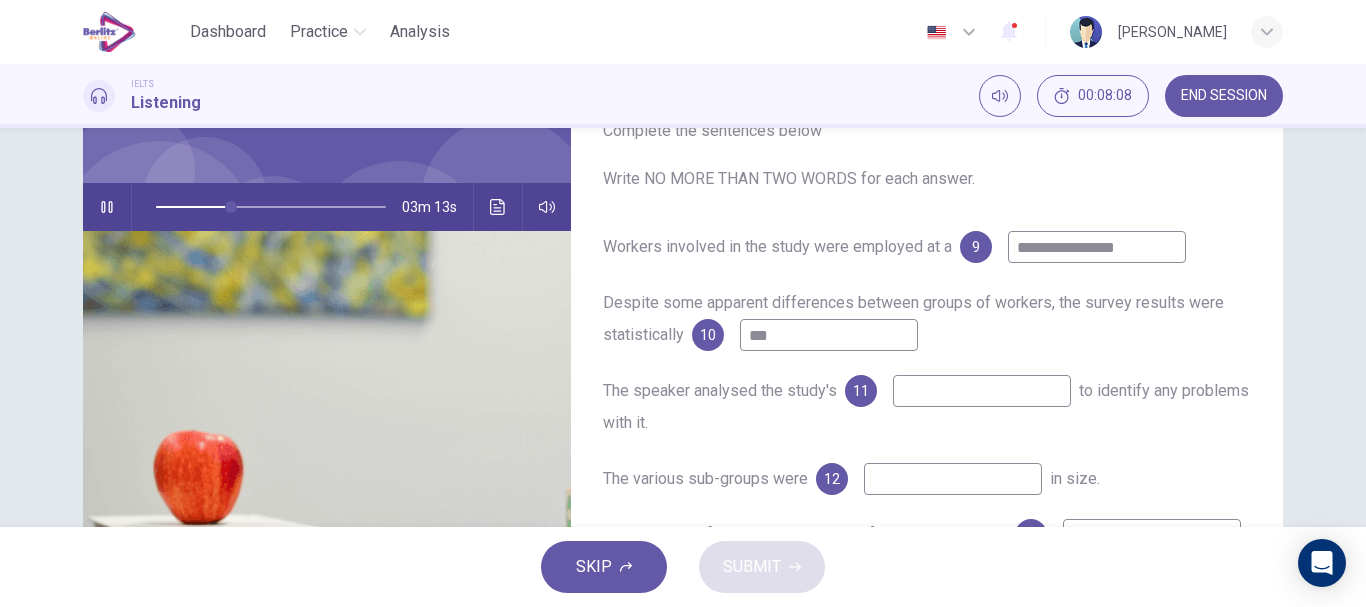 type on "**" 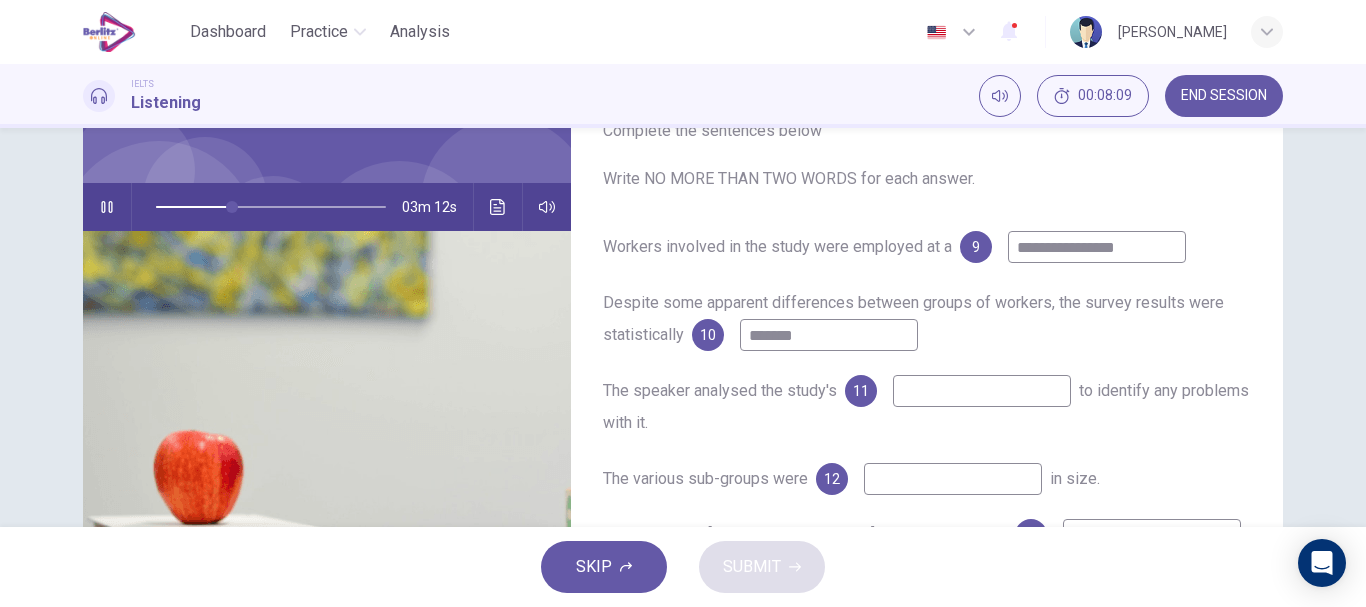 type on "********" 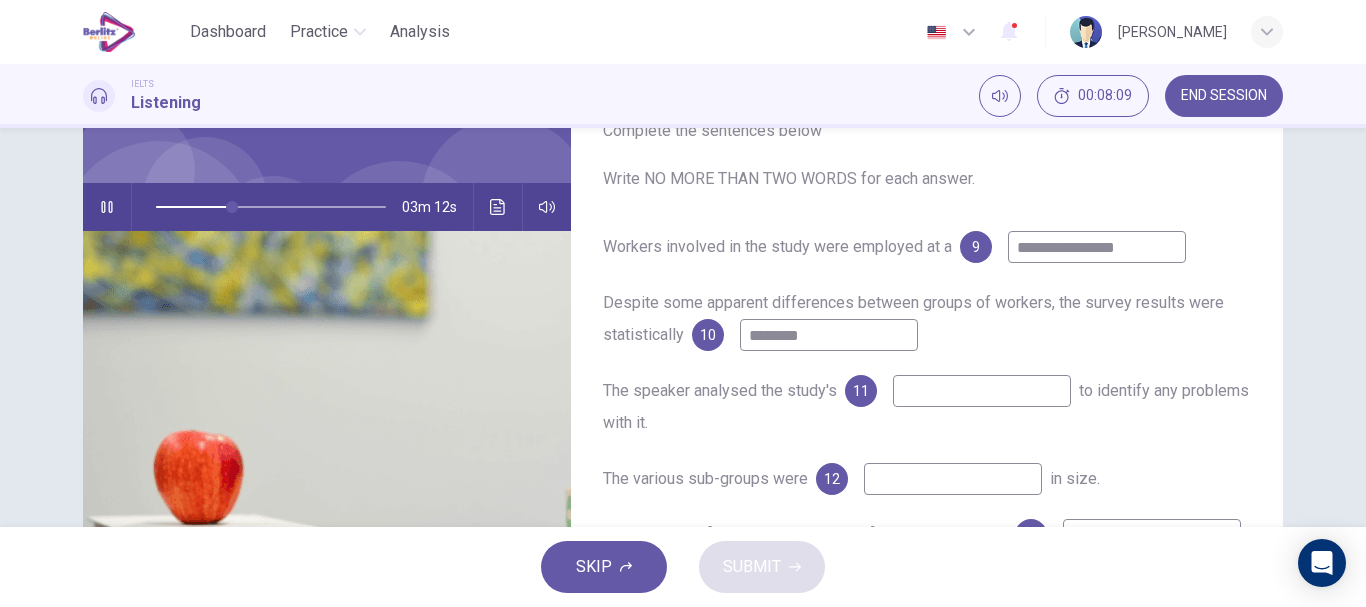 type on "**" 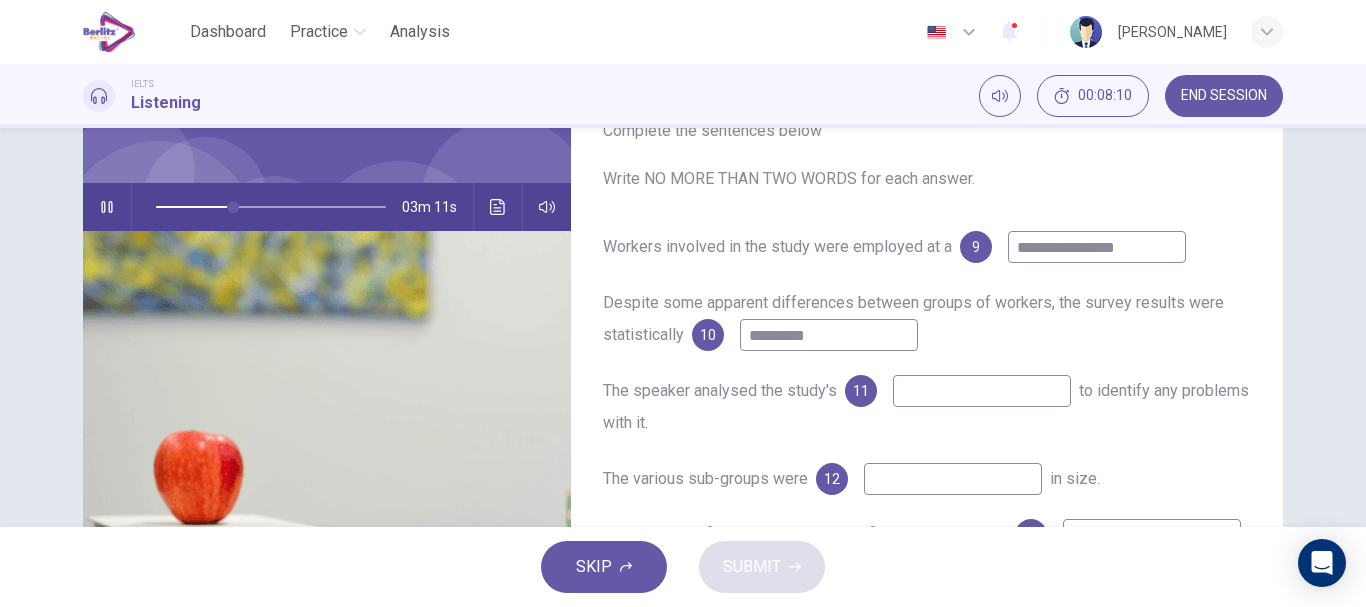 type on "**********" 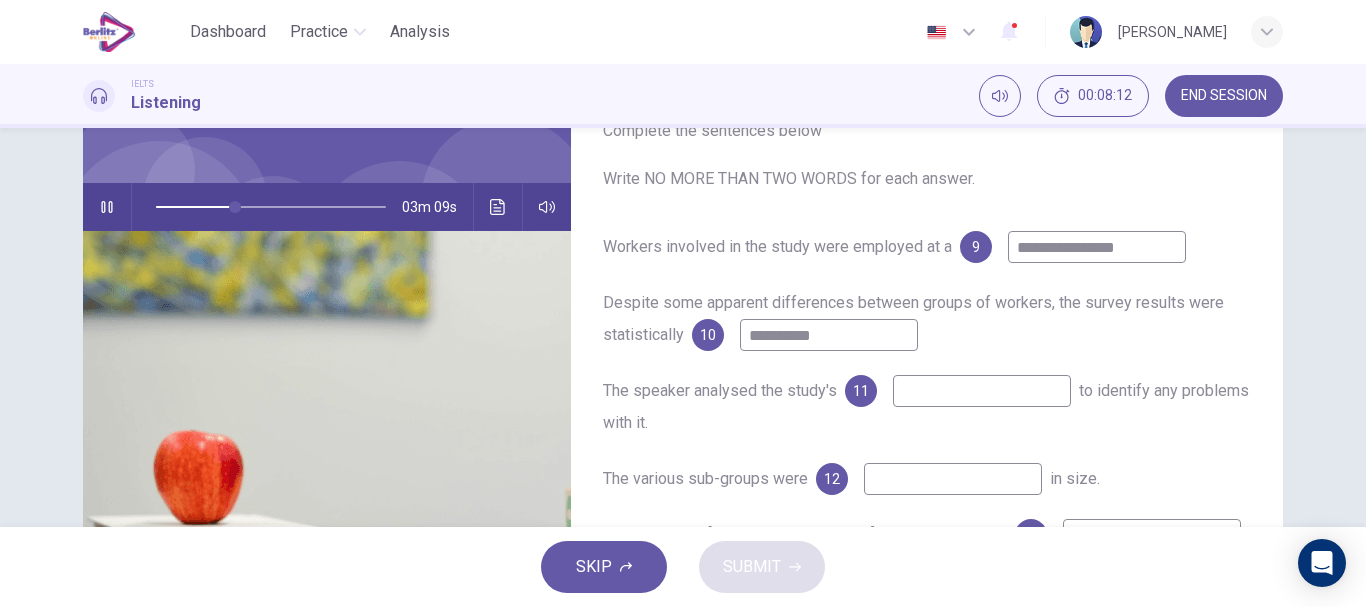 type on "**" 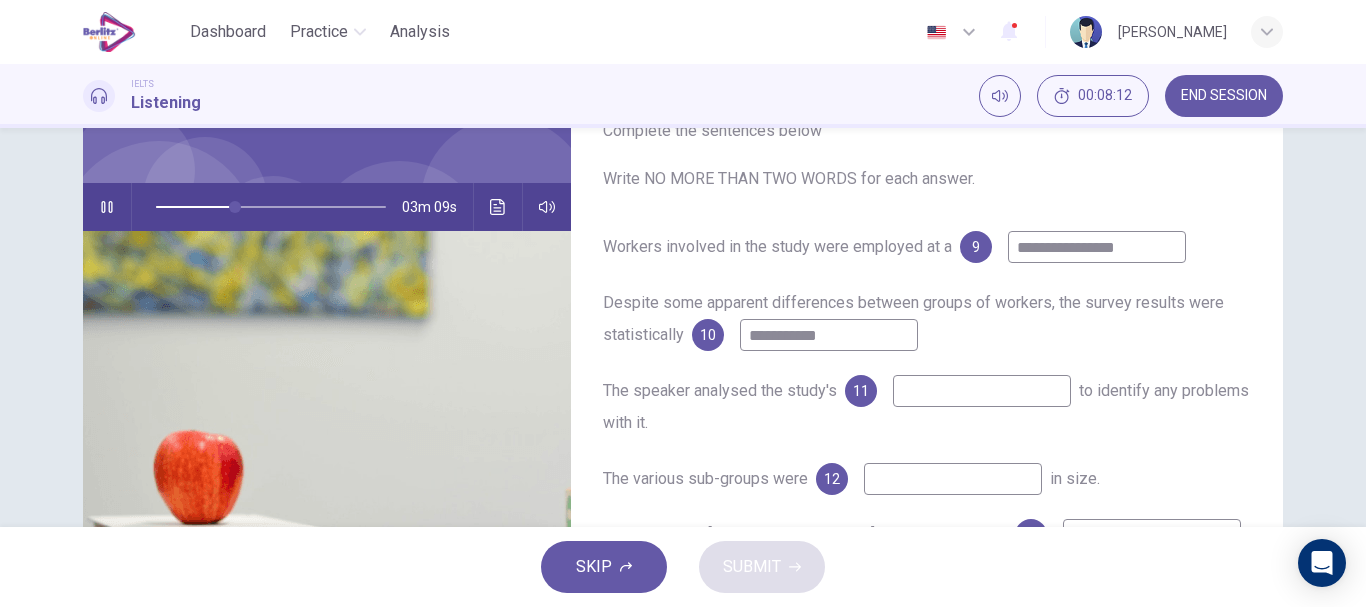 type on "**********" 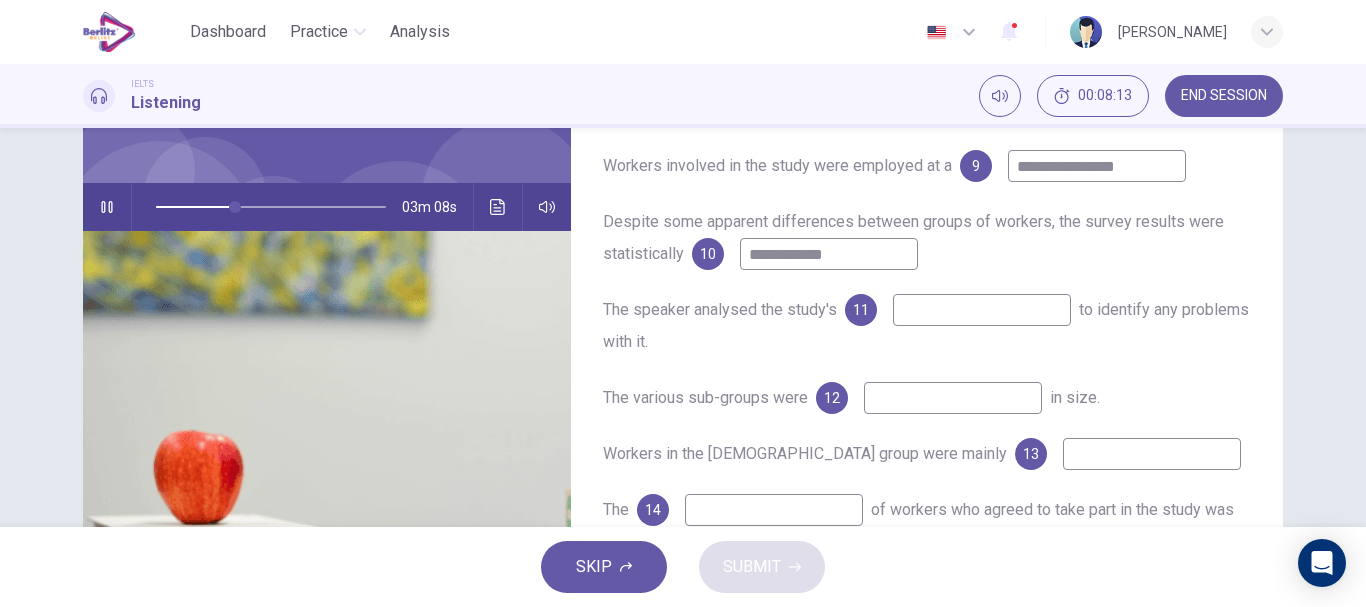 scroll, scrollTop: 96, scrollLeft: 0, axis: vertical 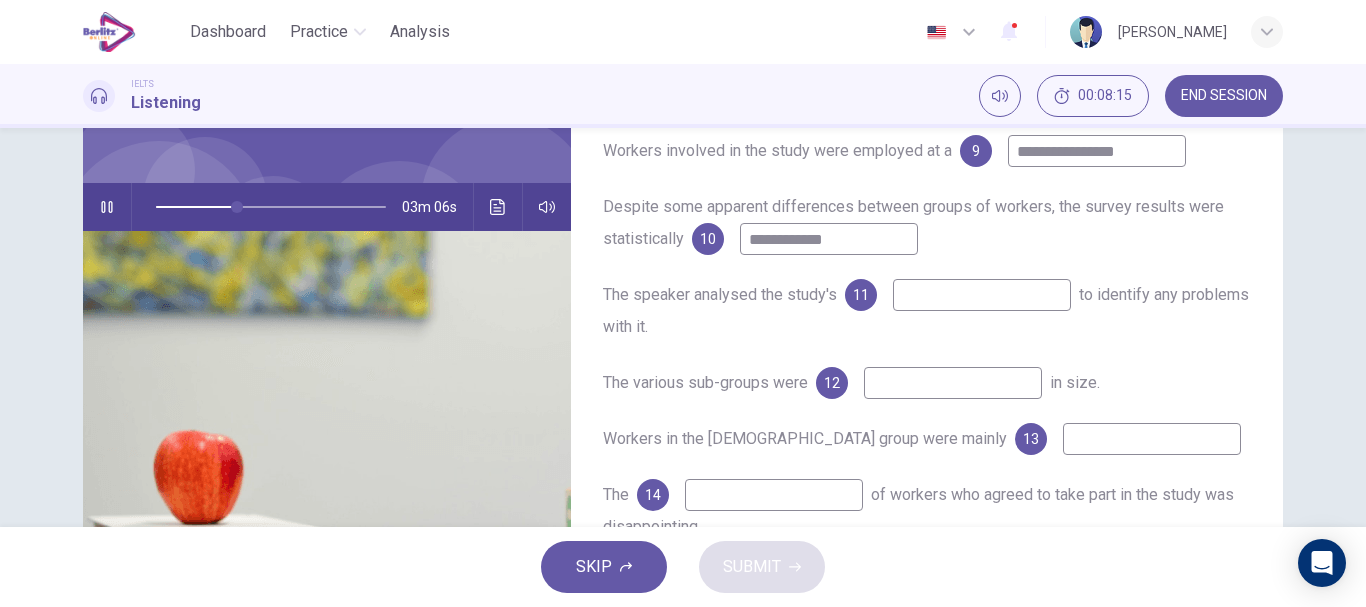 type on "**" 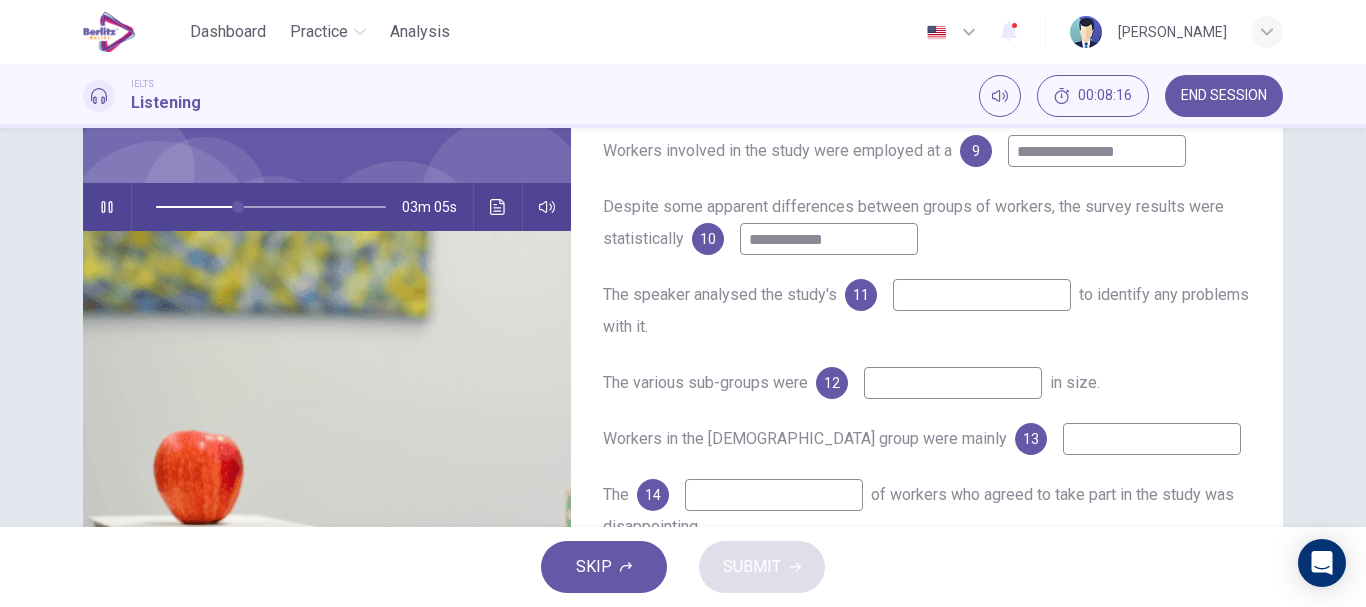 type on "**********" 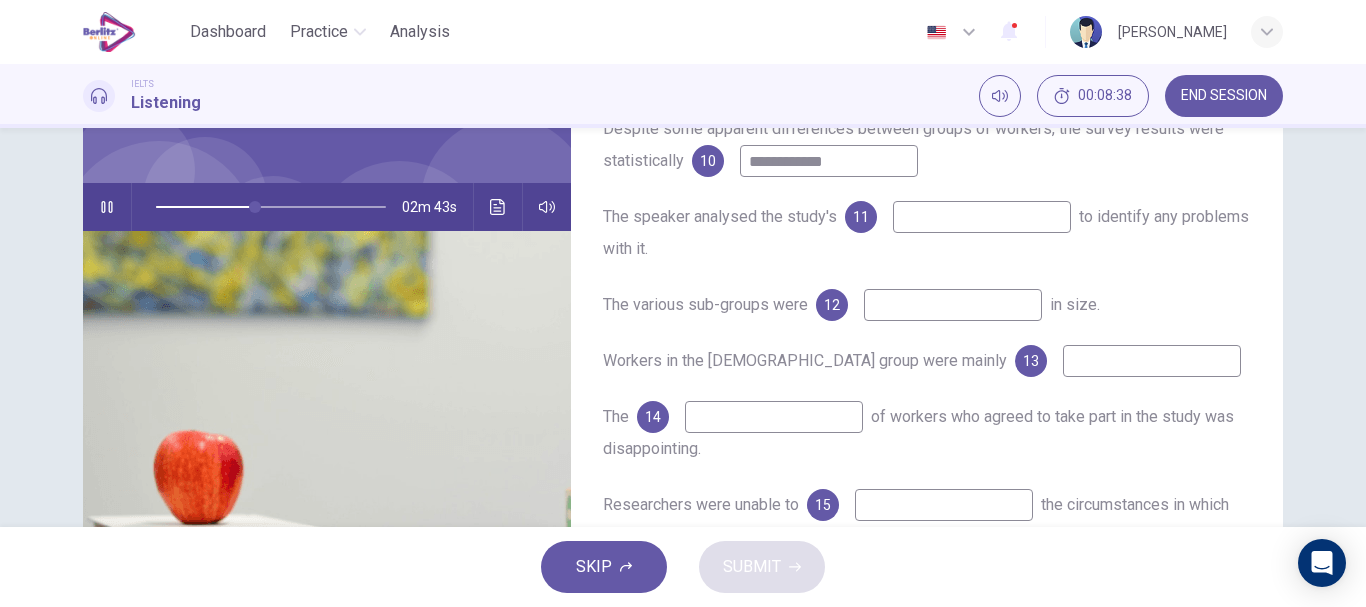 scroll, scrollTop: 175, scrollLeft: 0, axis: vertical 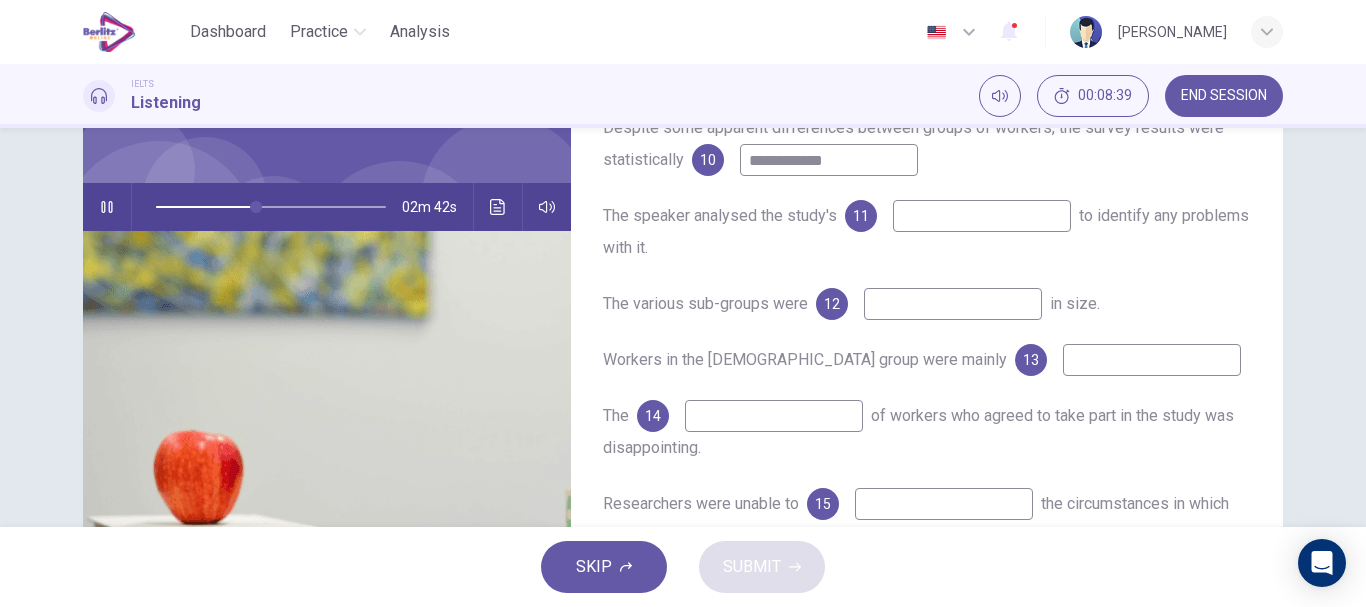 click at bounding box center [953, 304] 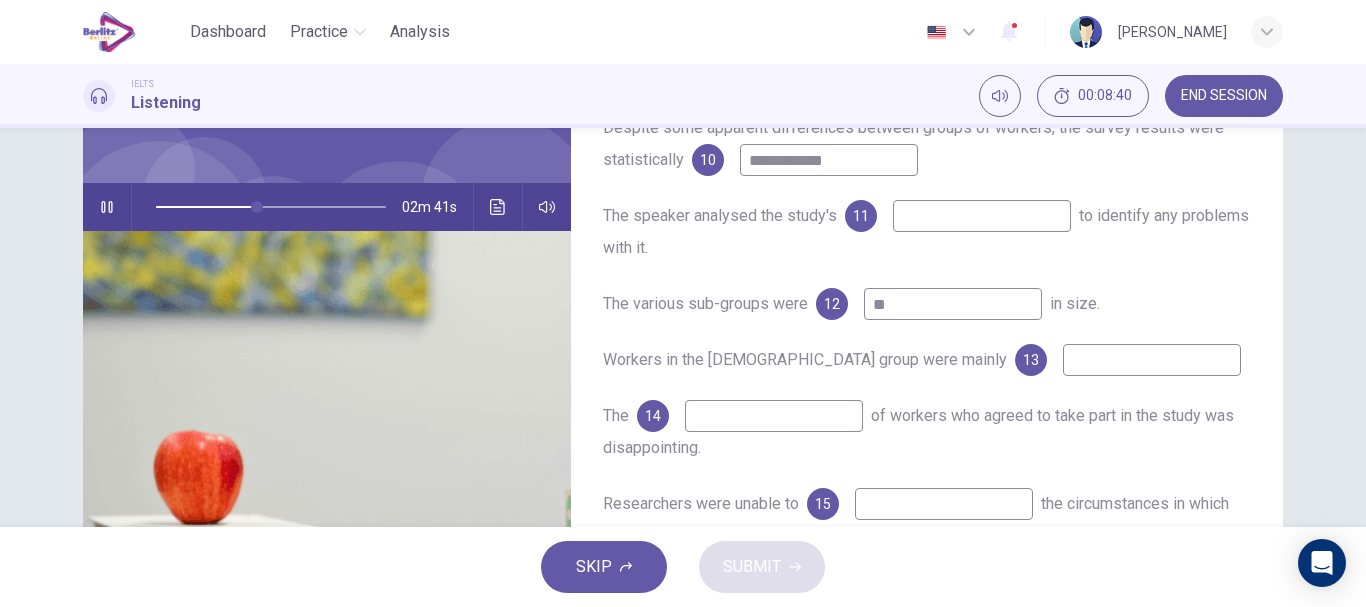 type on "*" 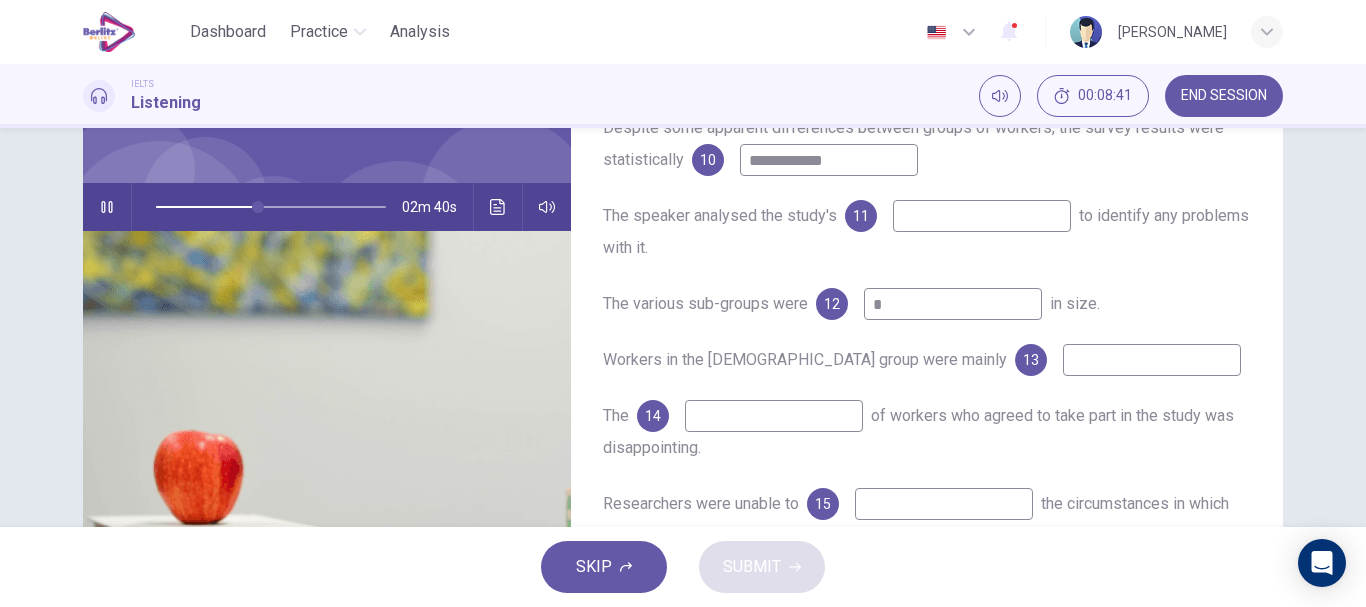type on "**" 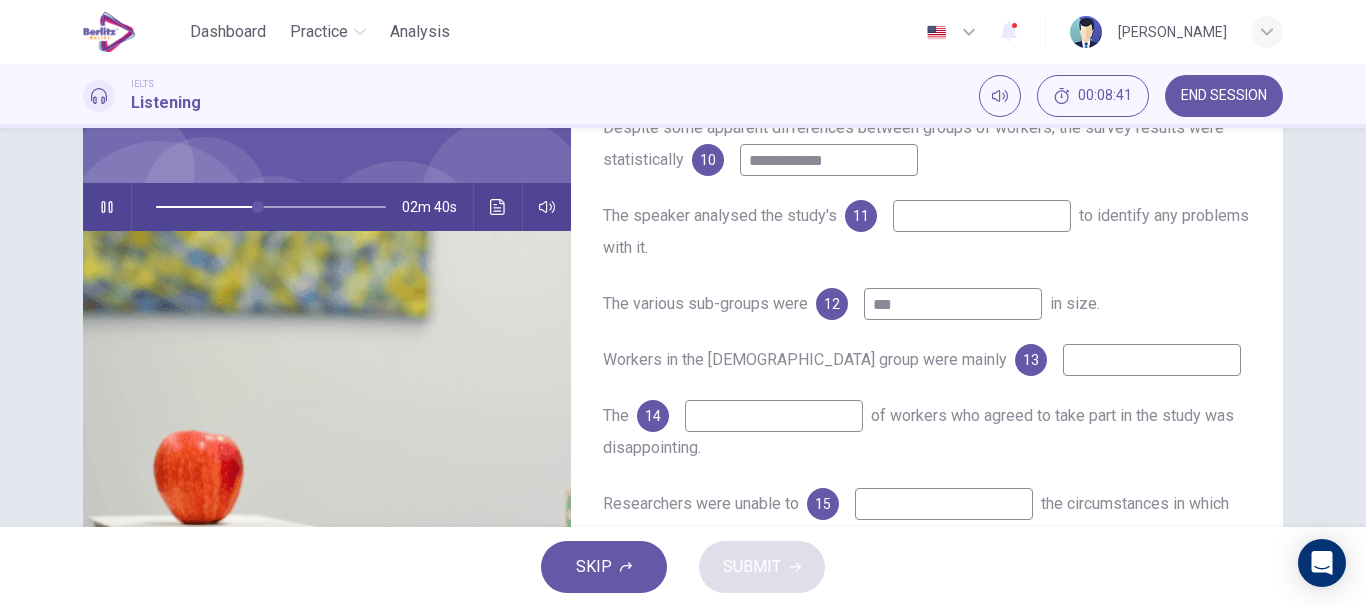 type on "****" 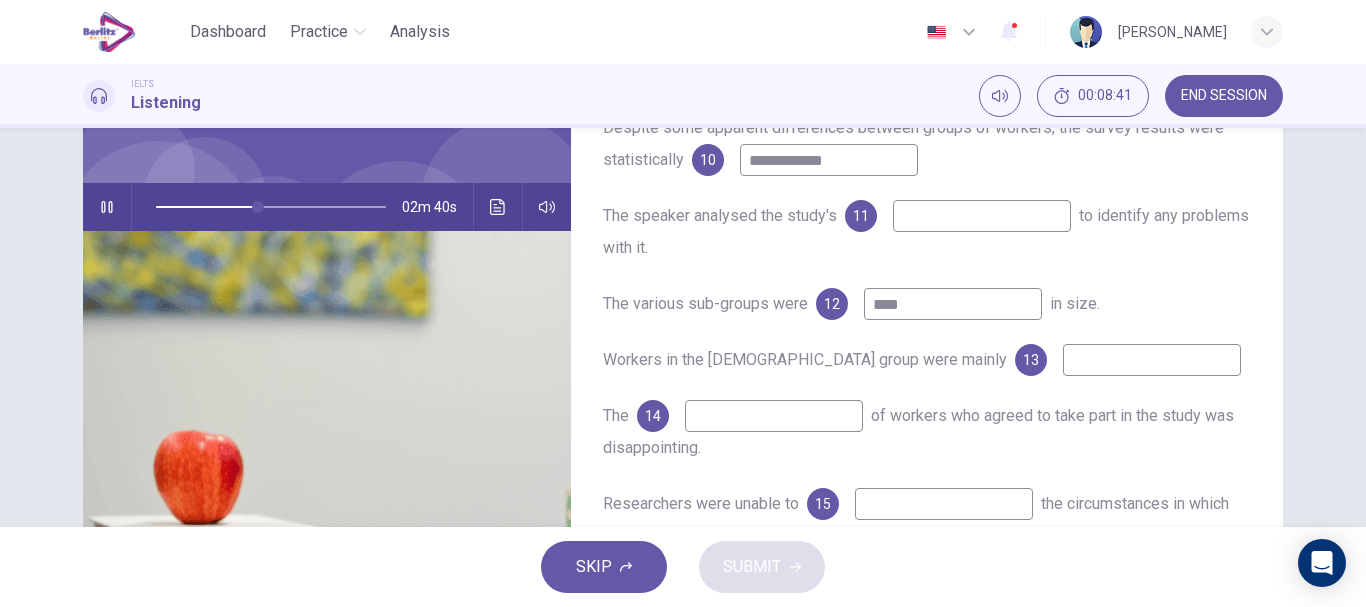 type on "**" 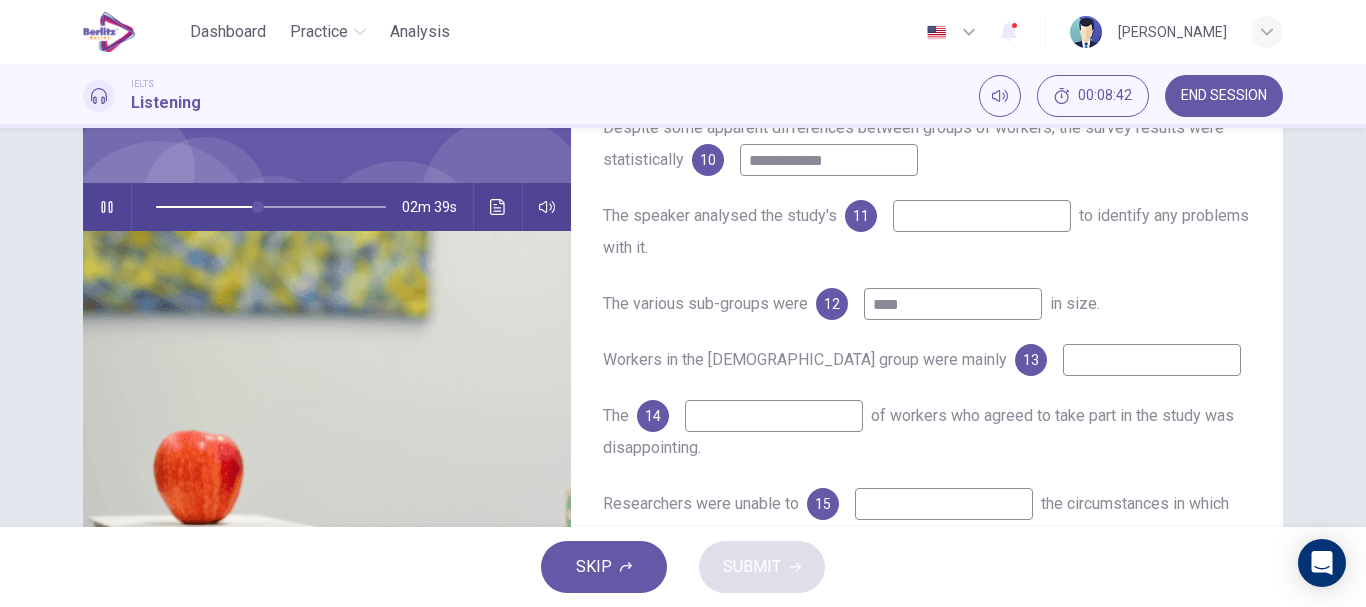type on "*****" 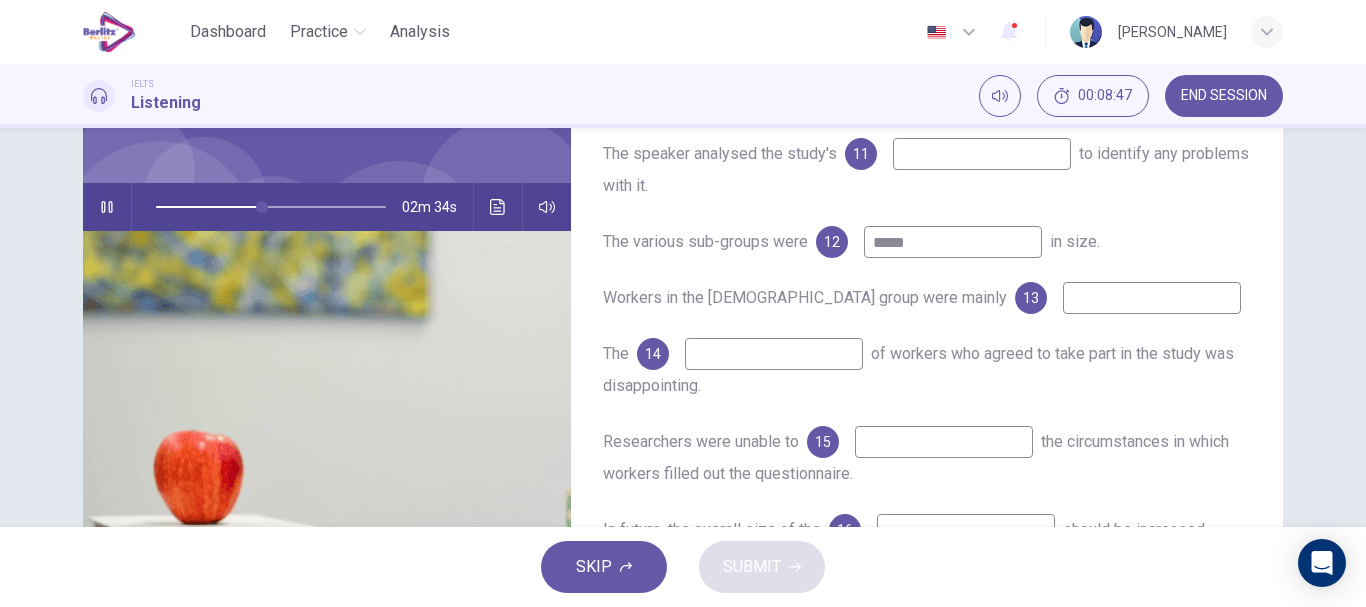 scroll, scrollTop: 238, scrollLeft: 0, axis: vertical 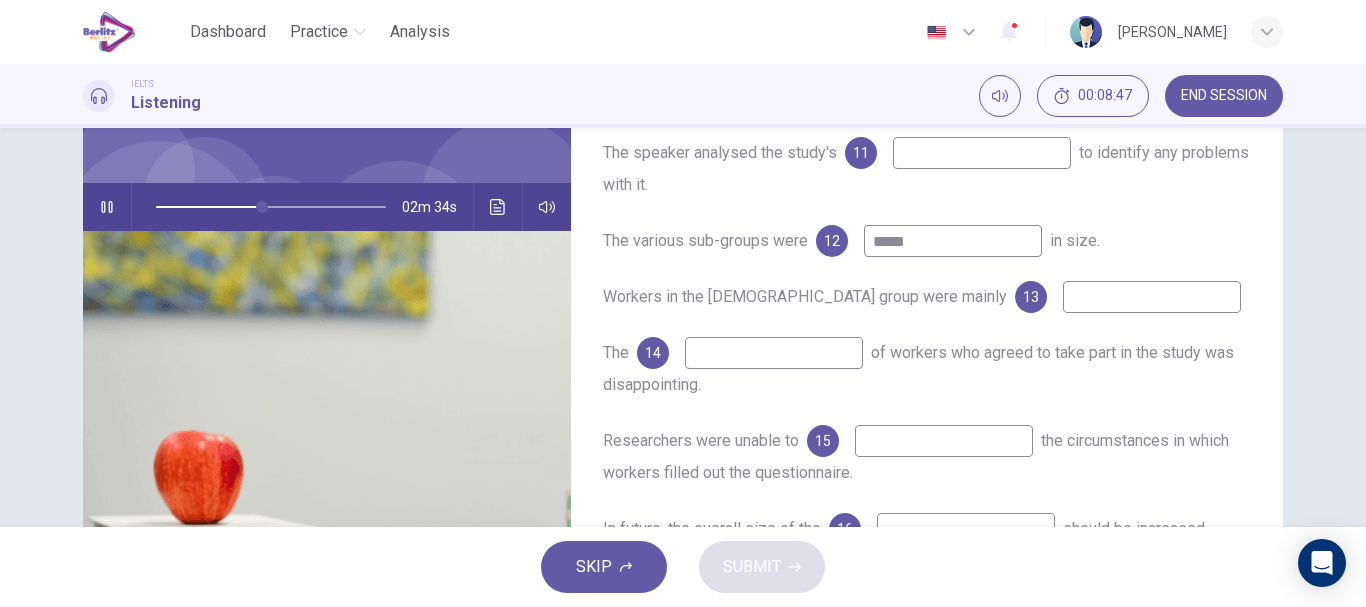 type on "**" 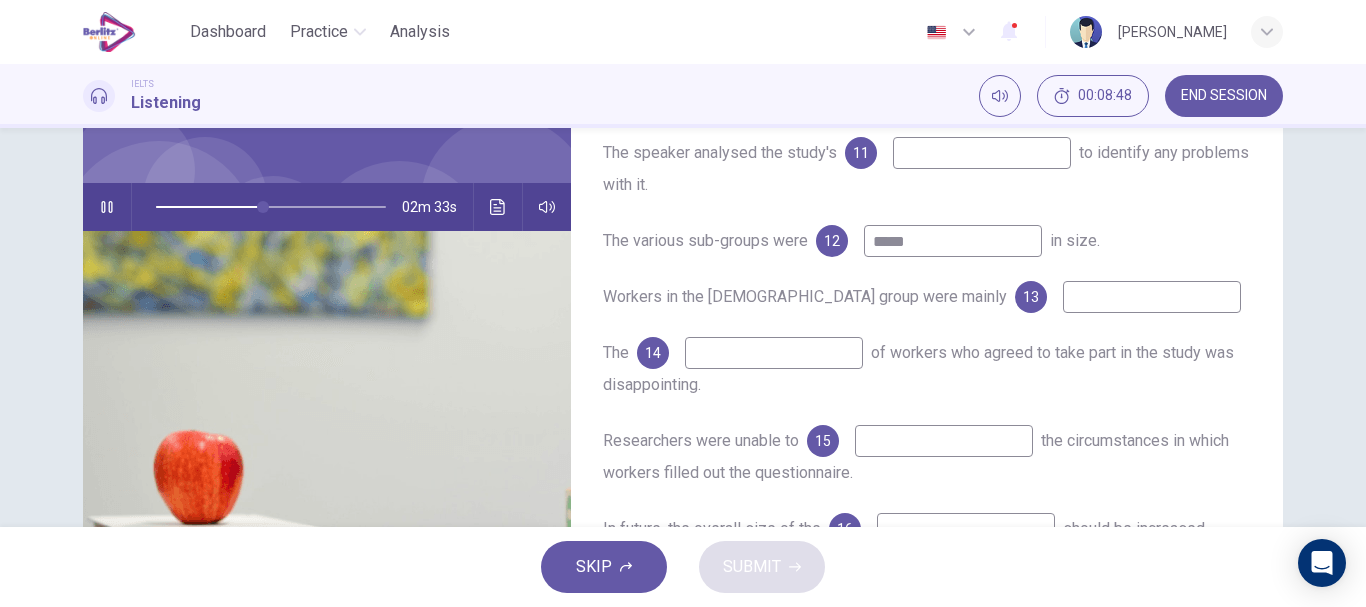 type on "*****" 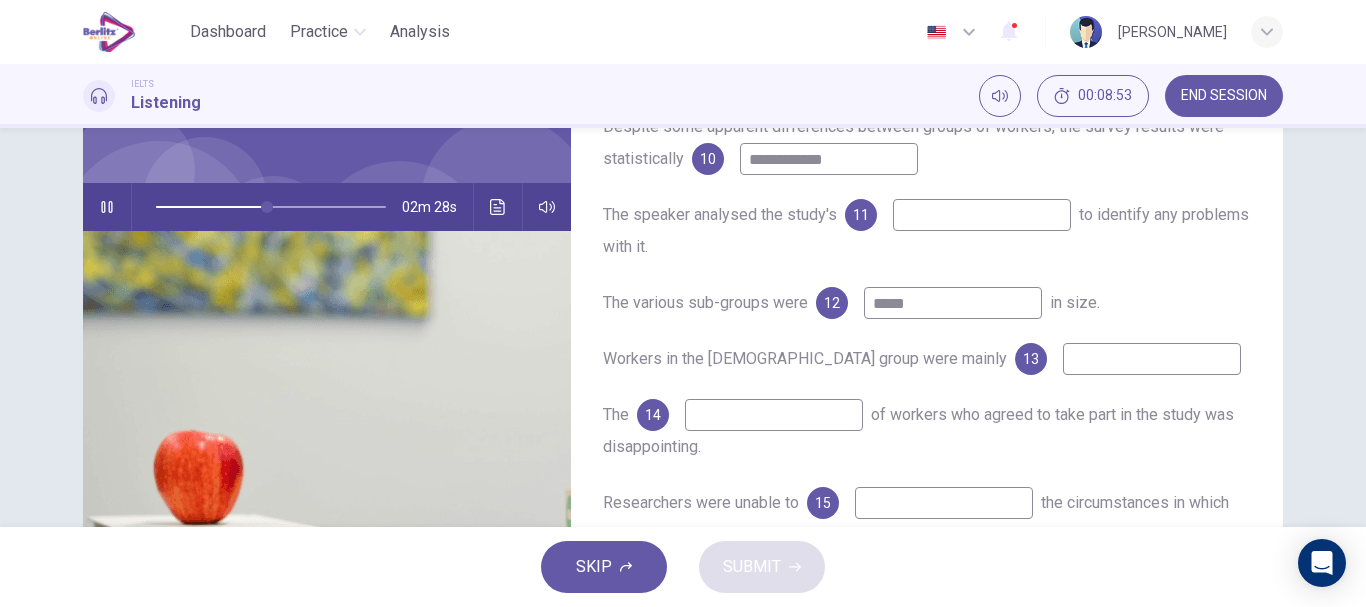 scroll, scrollTop: 177, scrollLeft: 0, axis: vertical 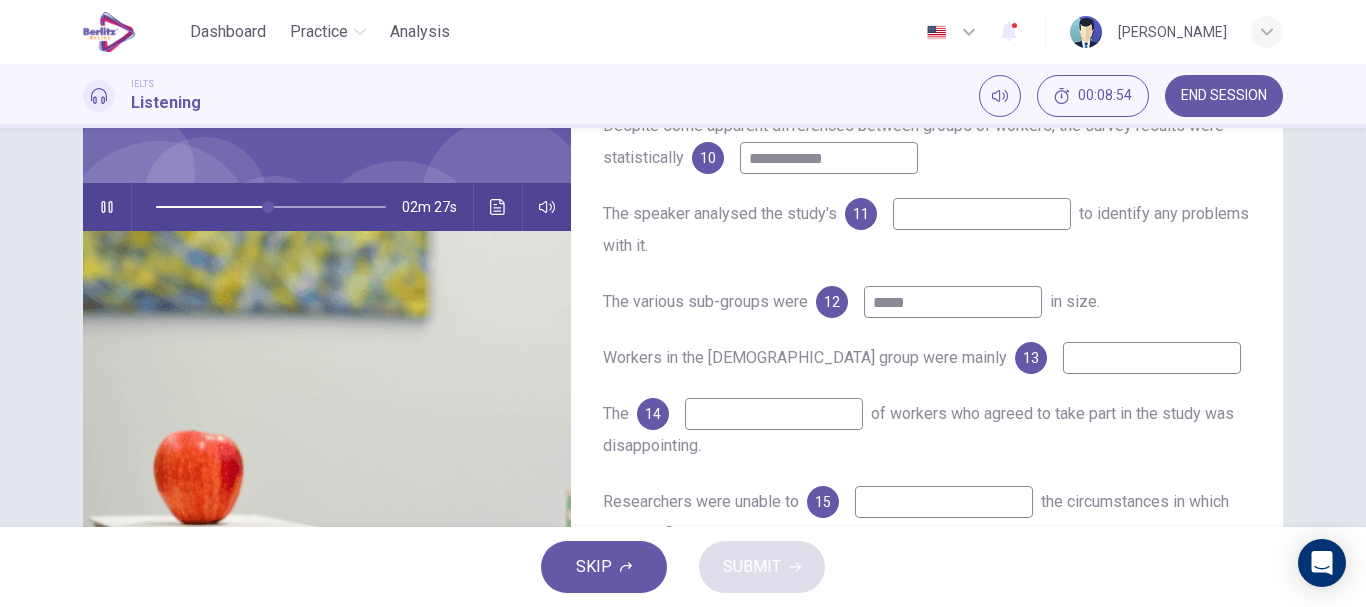 type on "**" 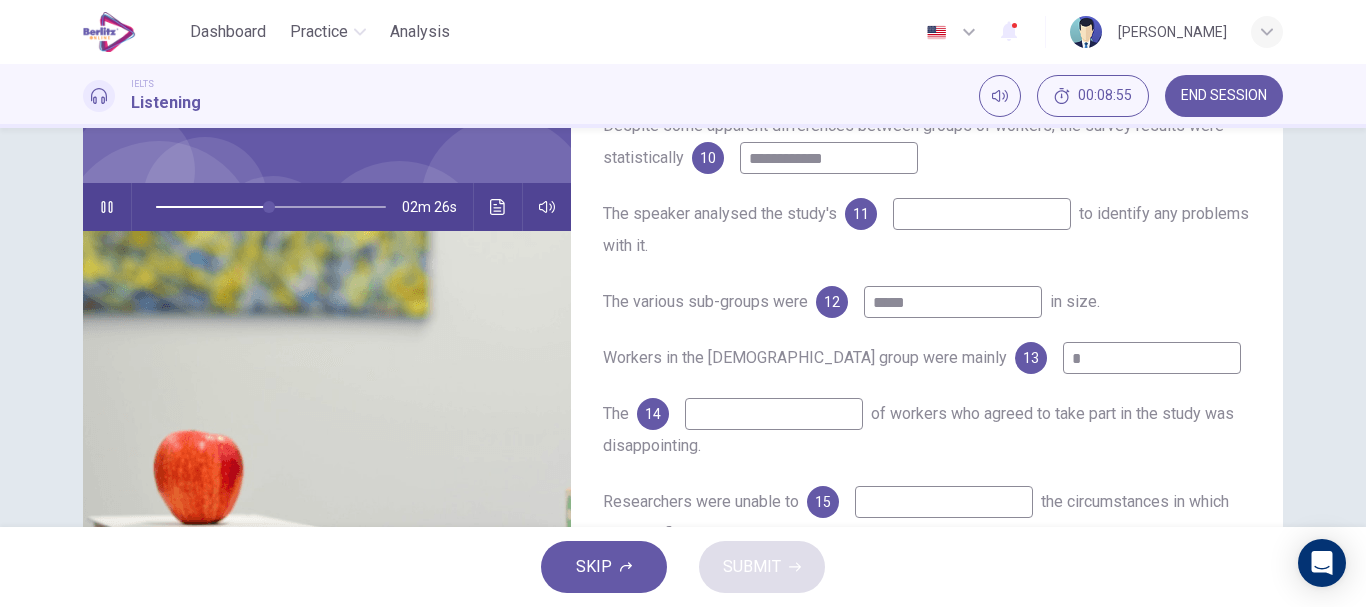 type on "**" 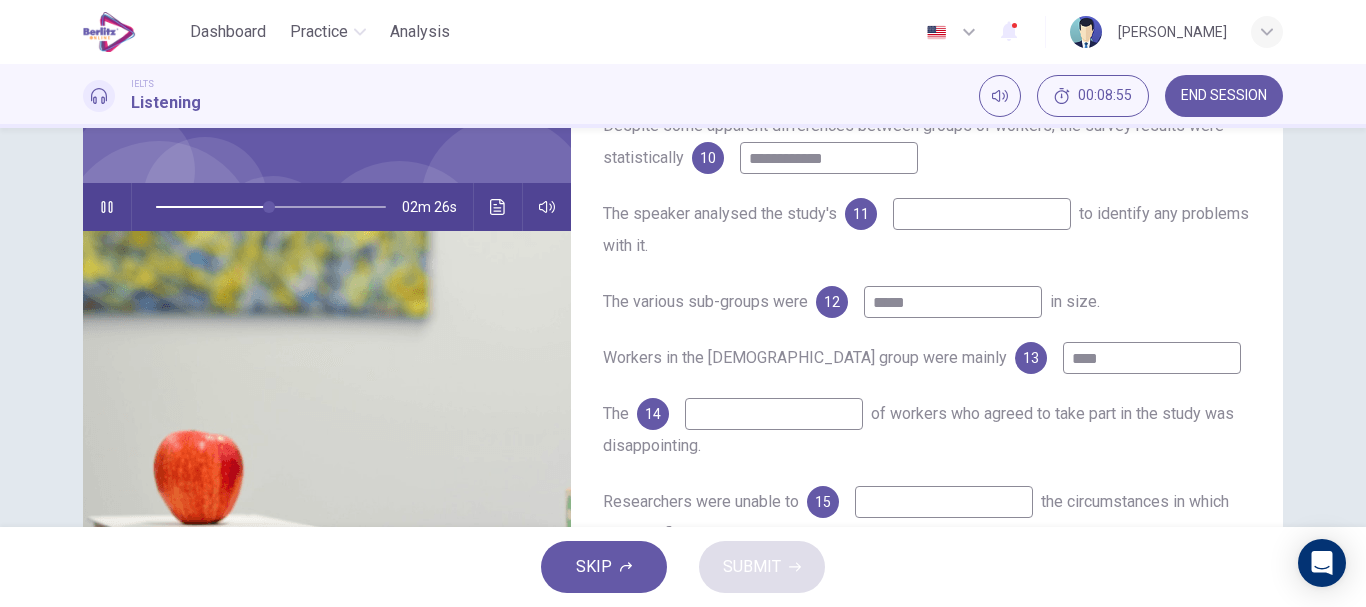 type on "*****" 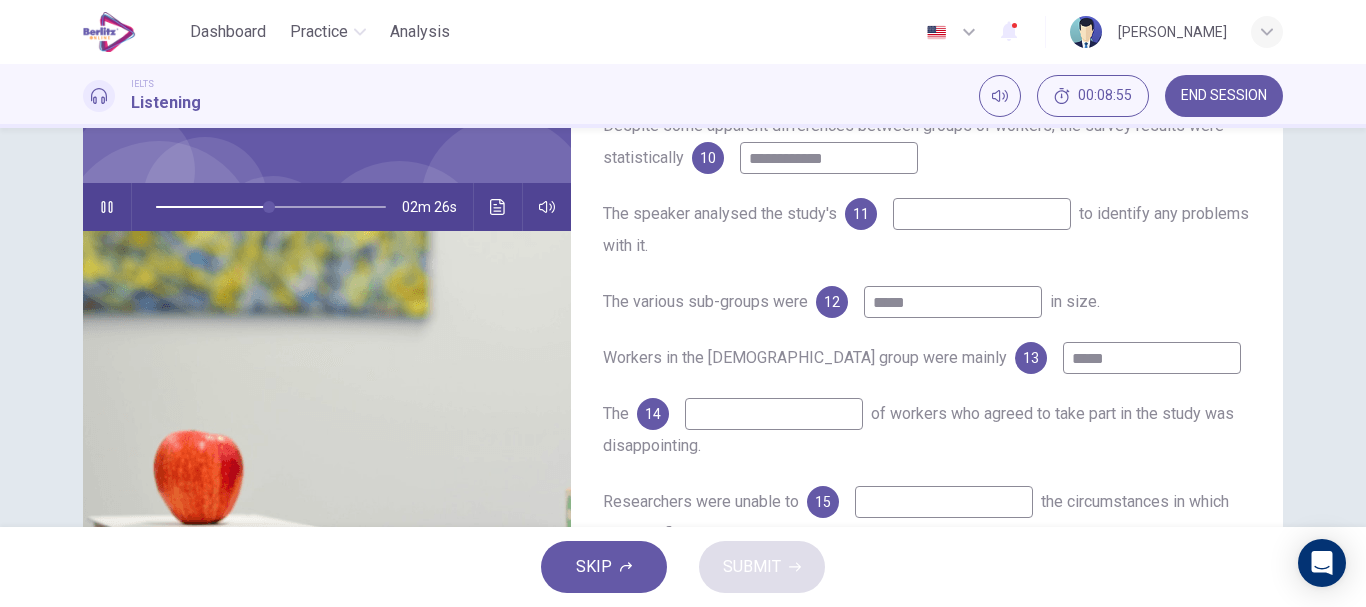 type on "**" 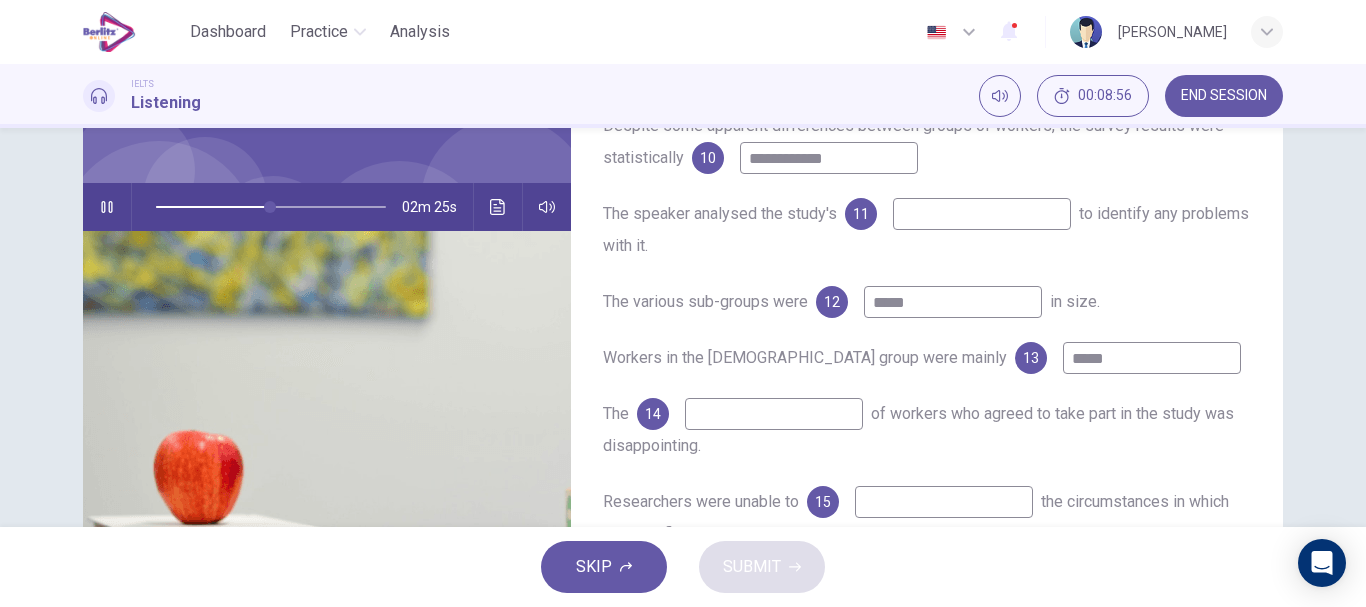type on "******" 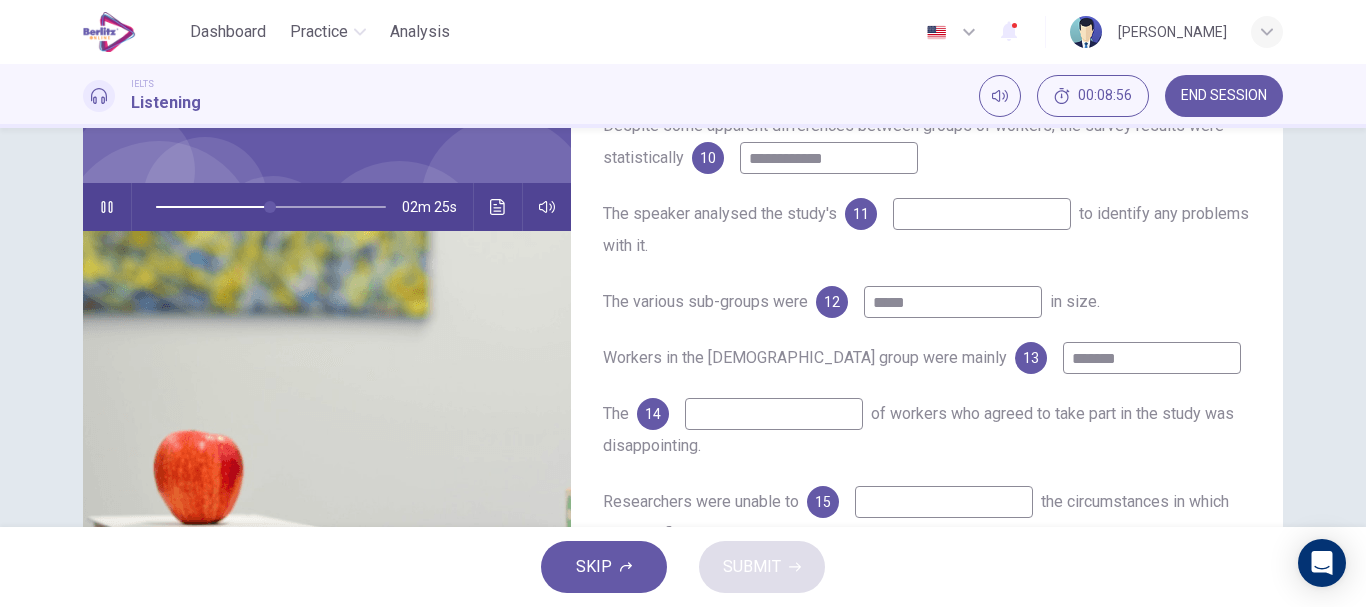 type on "********" 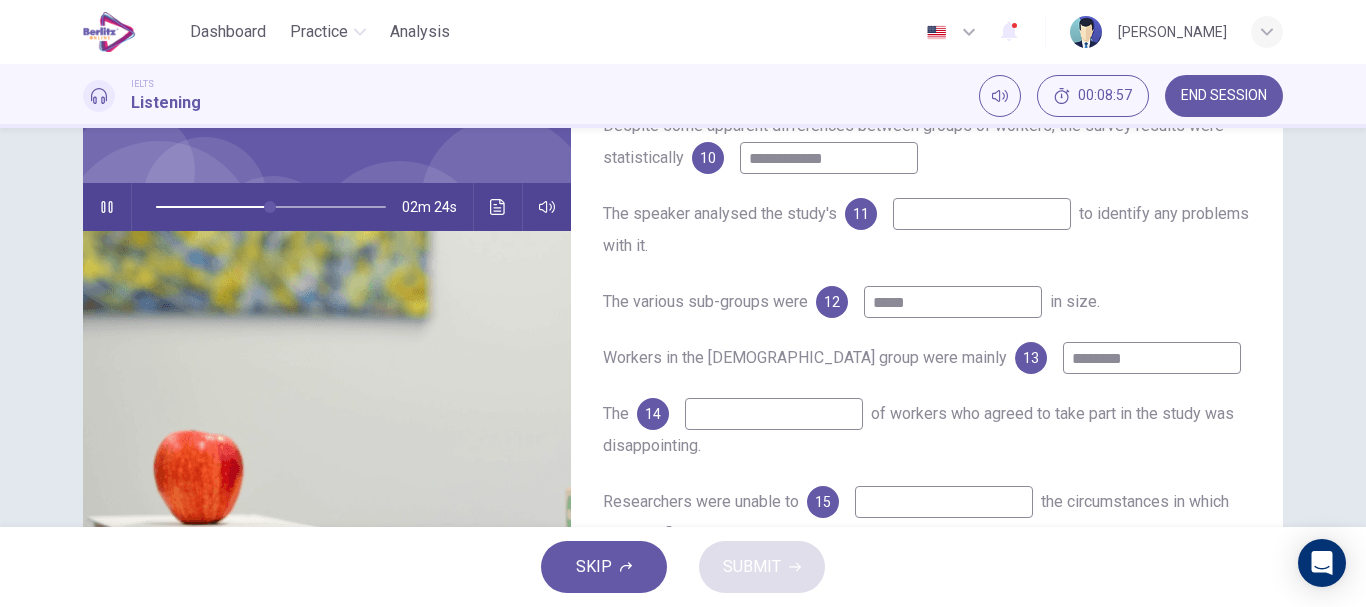type on "**" 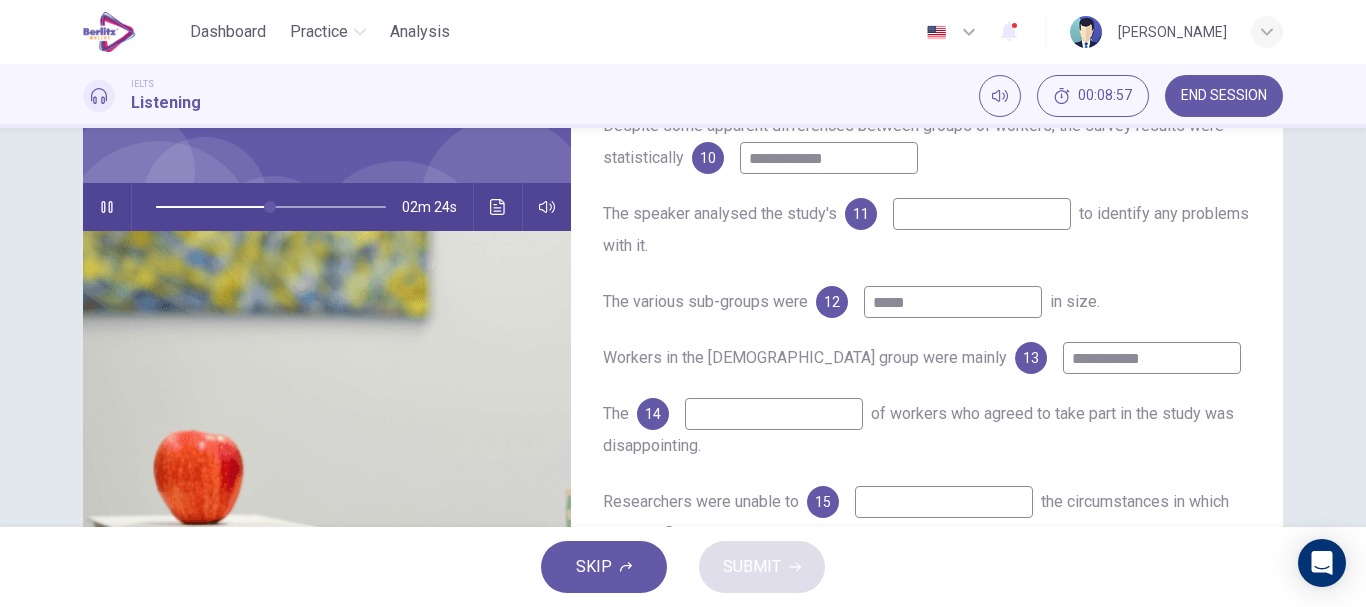 type on "**********" 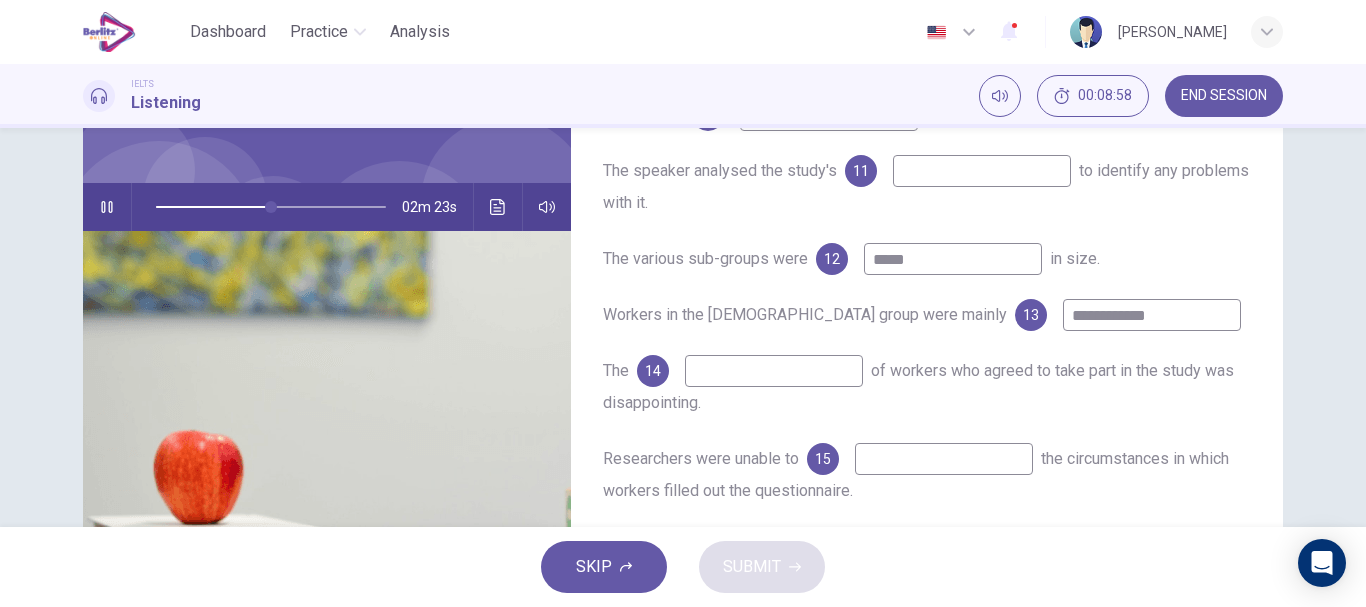 scroll, scrollTop: 267, scrollLeft: 0, axis: vertical 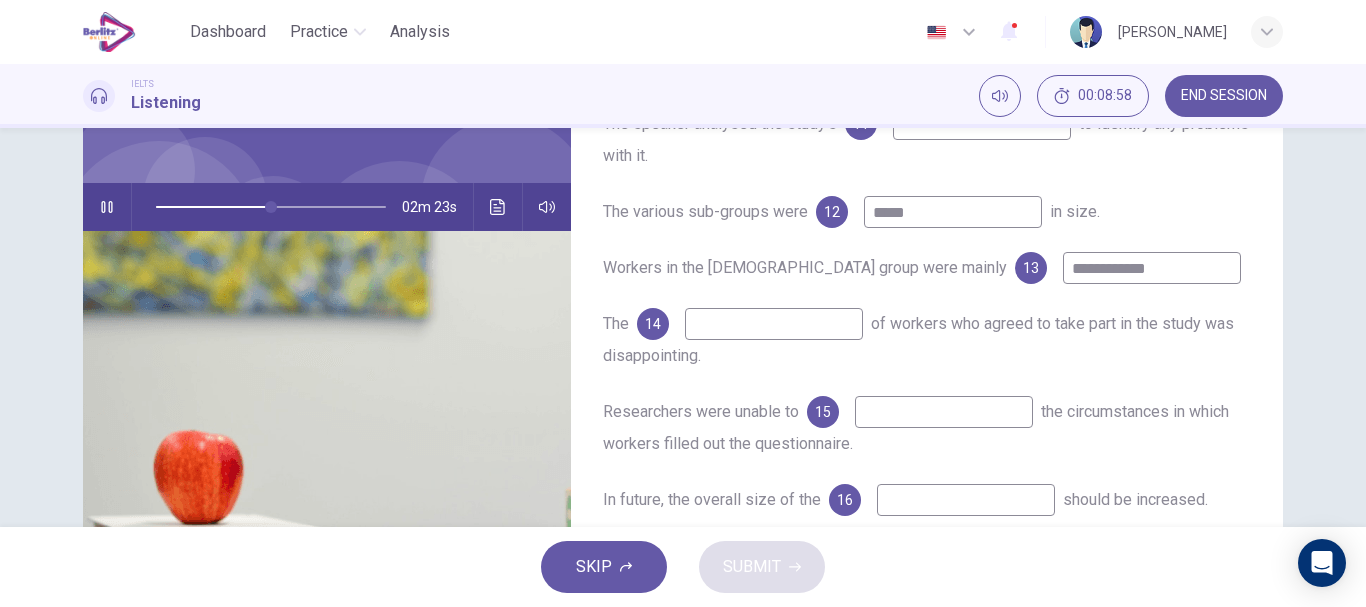 type on "**" 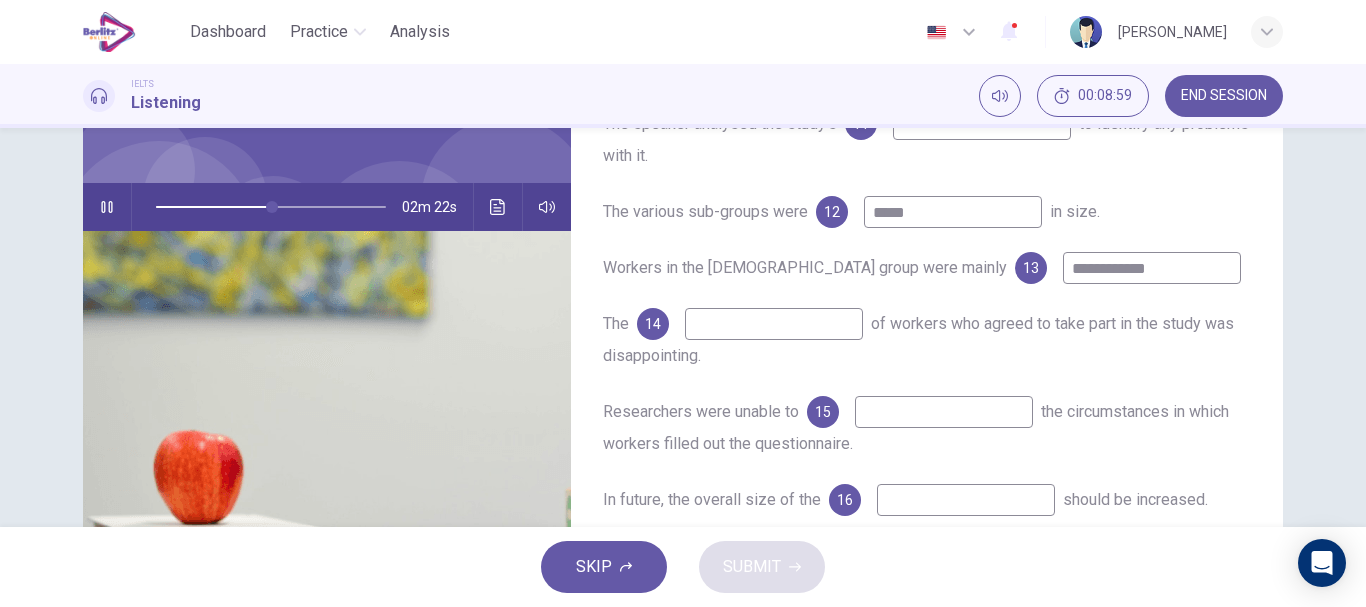 type on "**********" 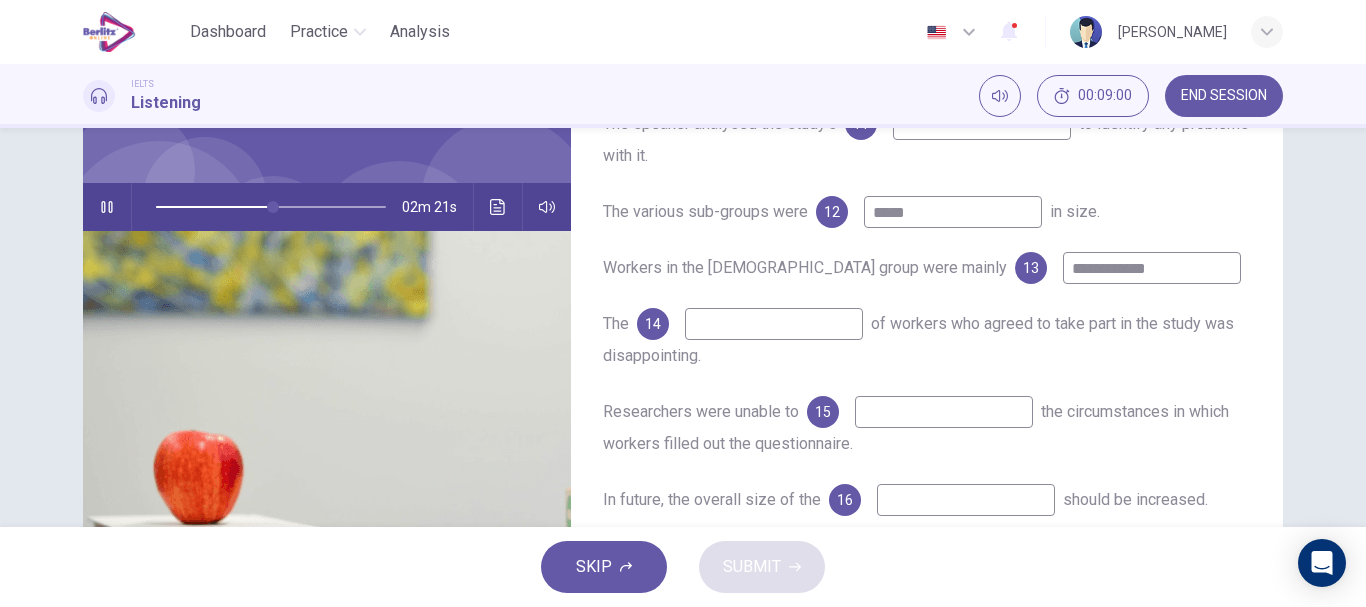 type on "**" 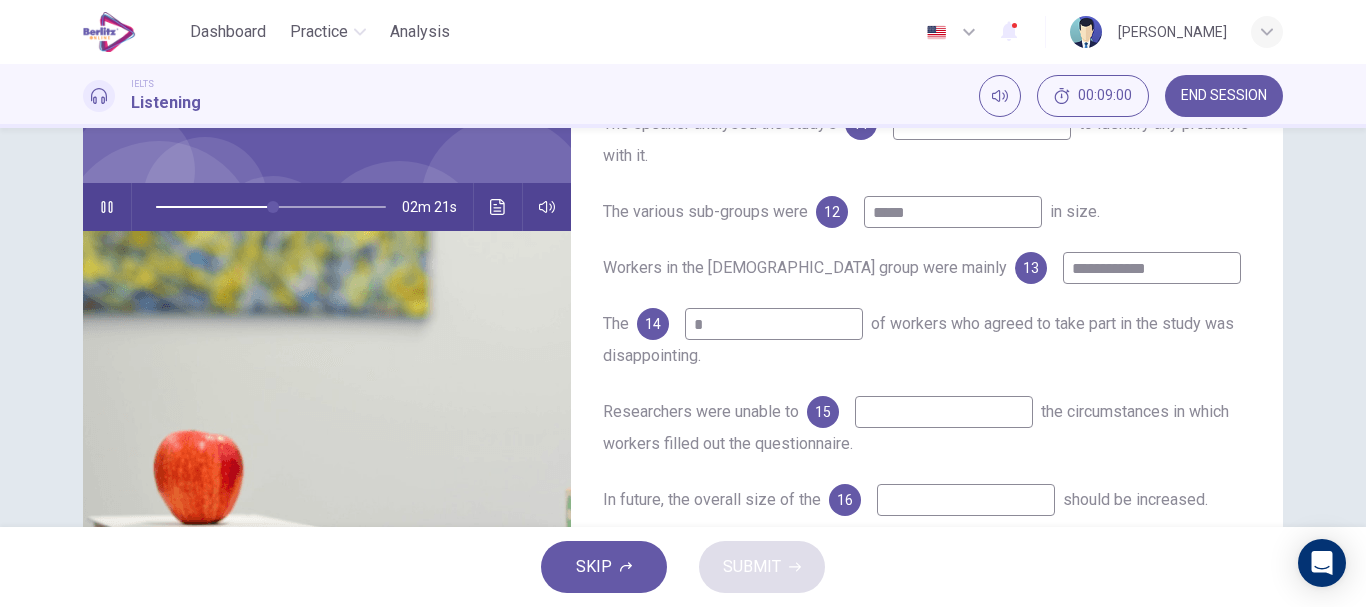 type on "**" 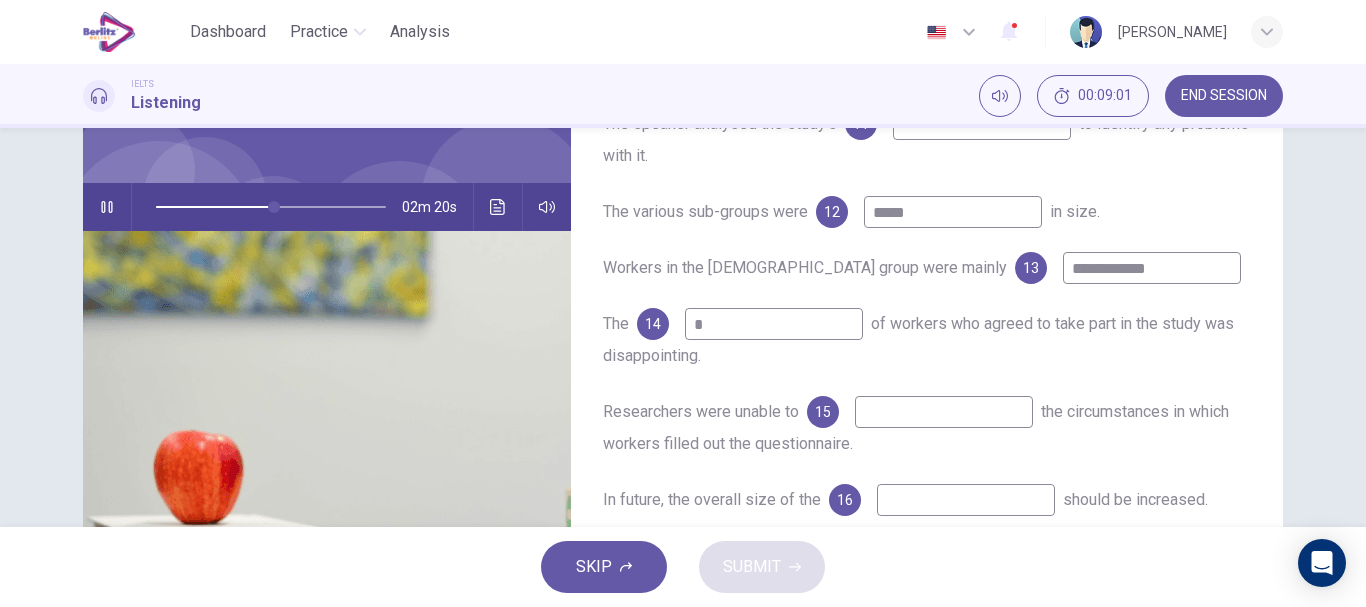 type on "**" 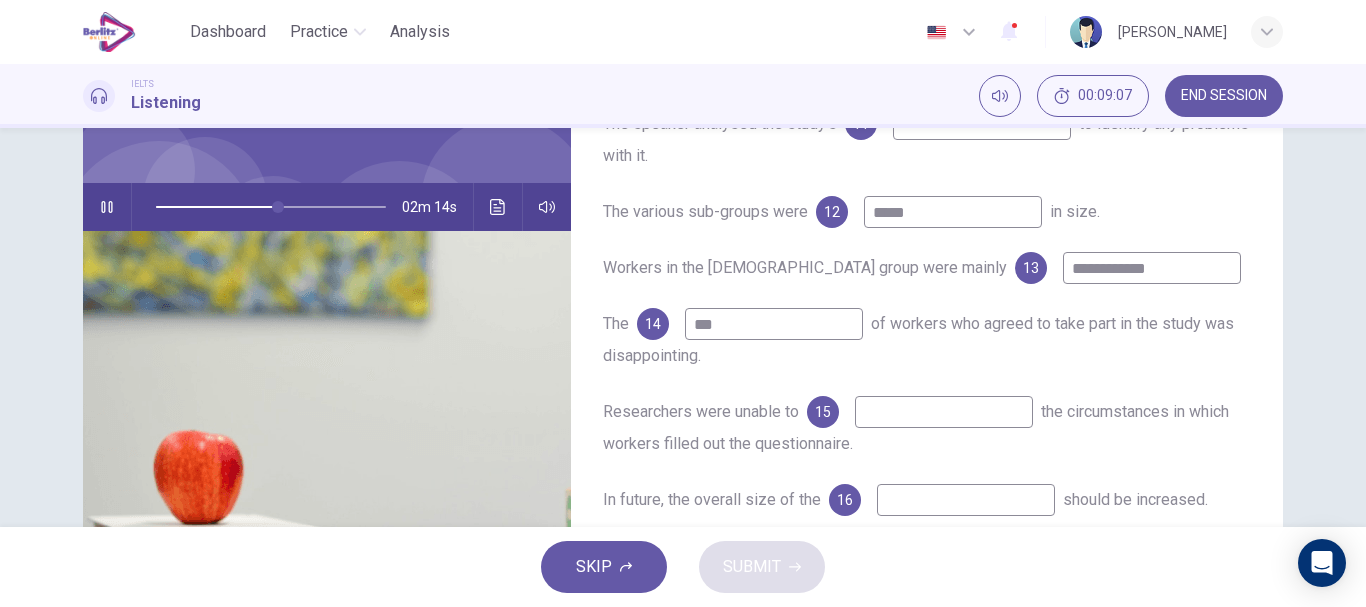 scroll, scrollTop: 291, scrollLeft: 0, axis: vertical 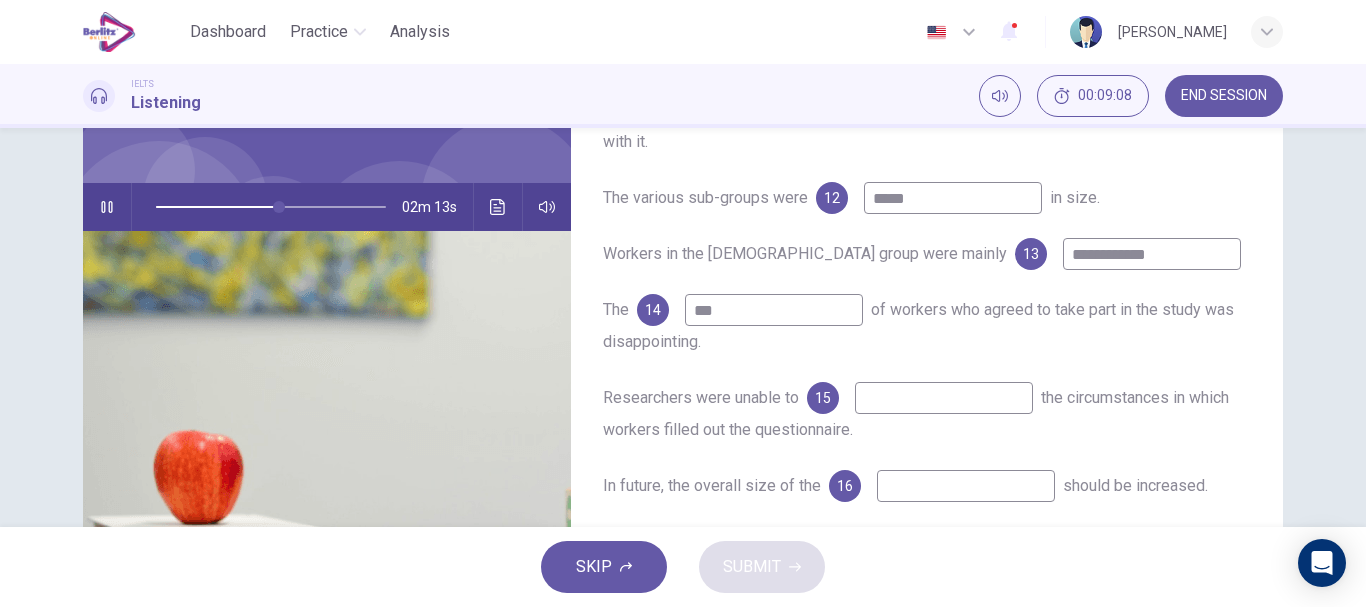 type on "**" 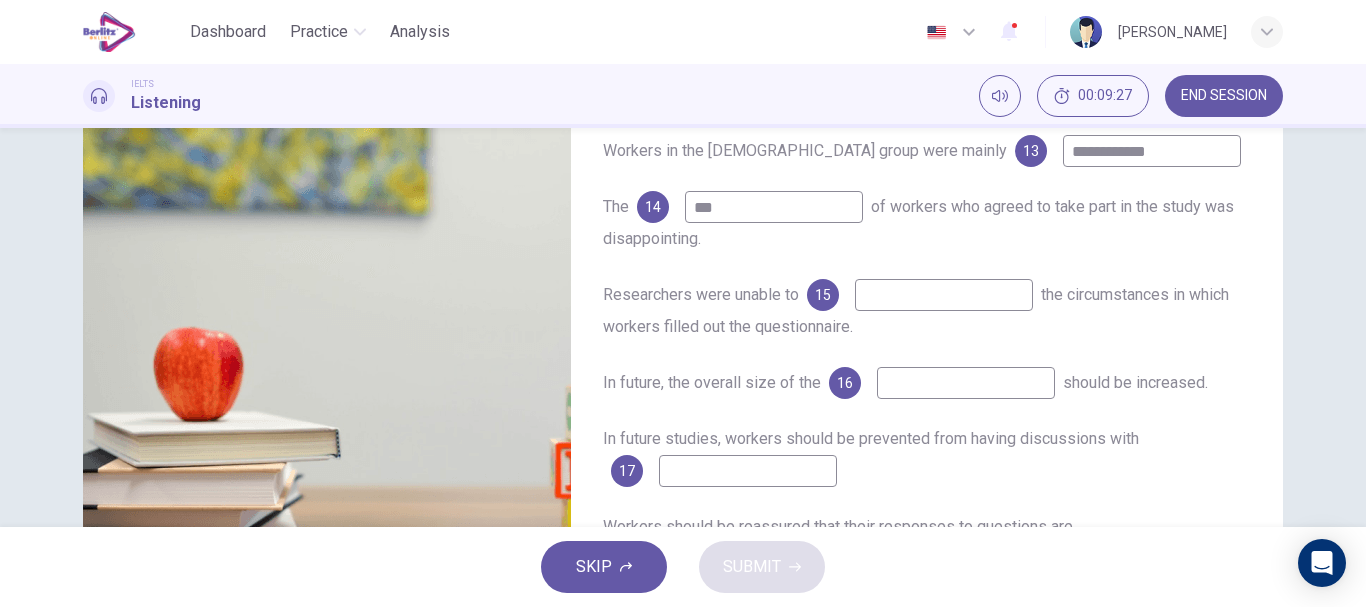 scroll, scrollTop: 248, scrollLeft: 0, axis: vertical 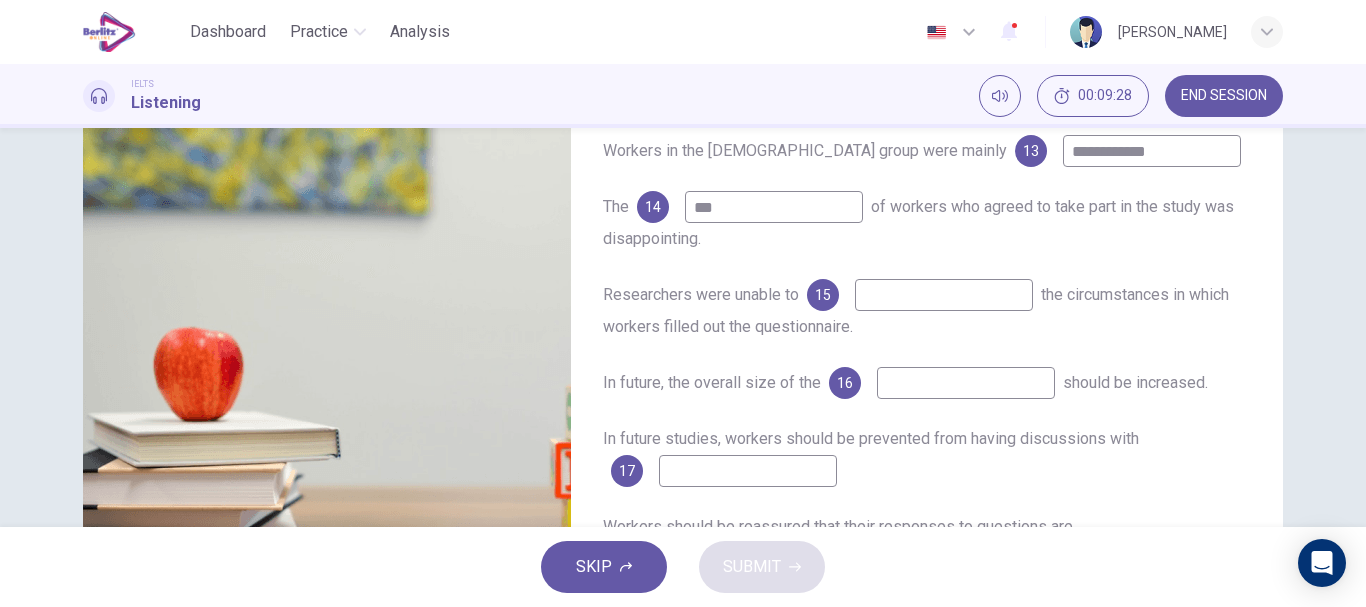 click at bounding box center [748, 471] 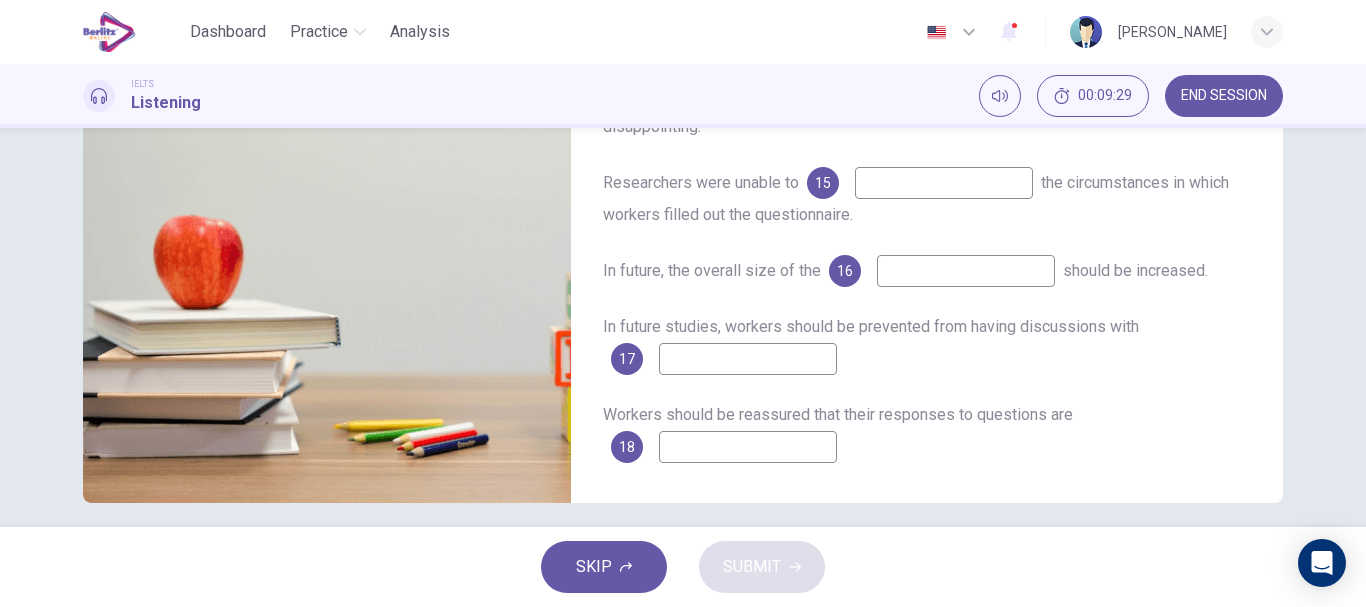 scroll, scrollTop: 359, scrollLeft: 0, axis: vertical 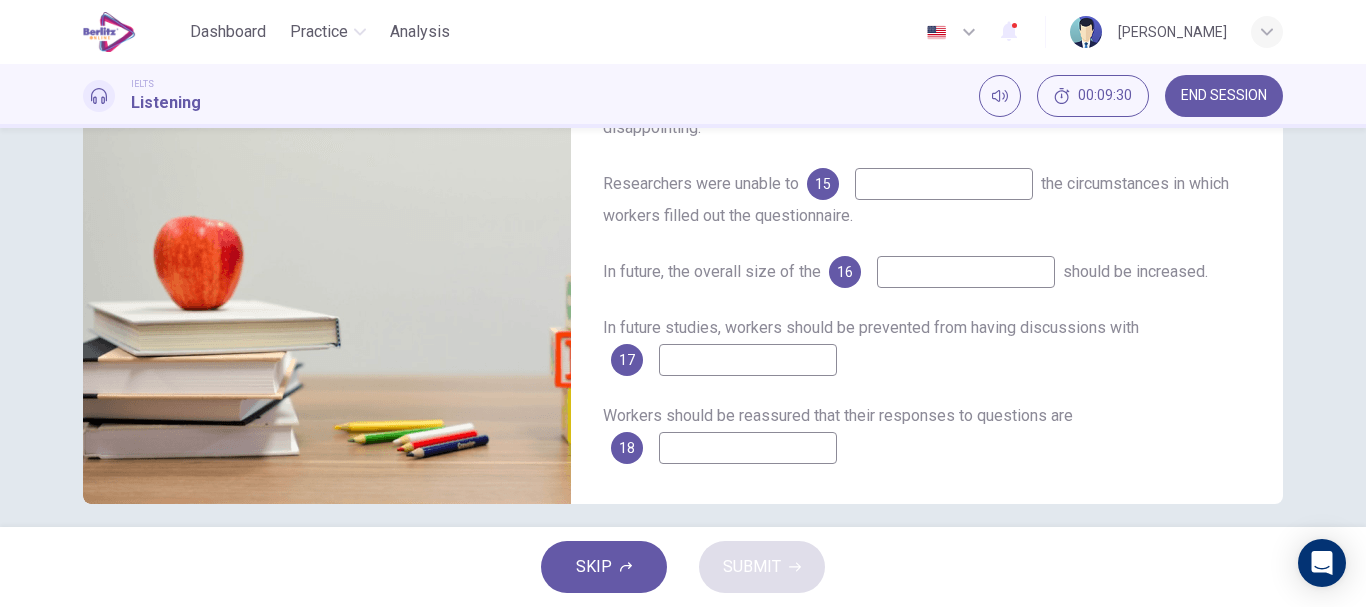 click at bounding box center [748, 448] 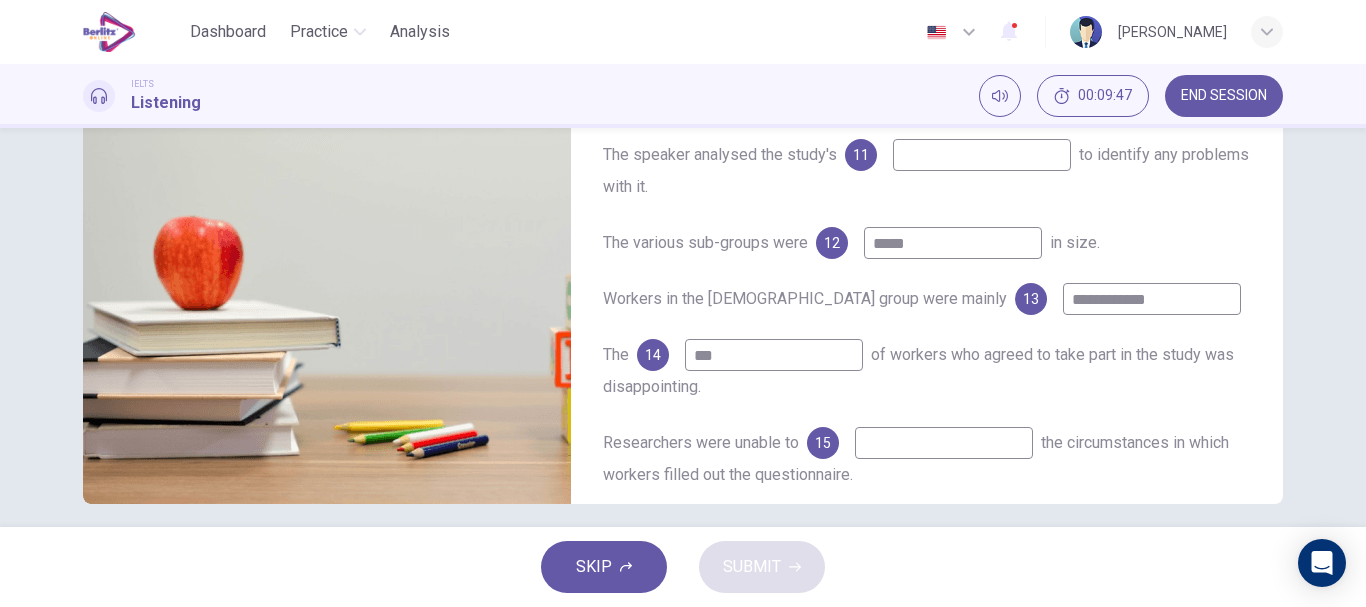 scroll, scrollTop: 0, scrollLeft: 0, axis: both 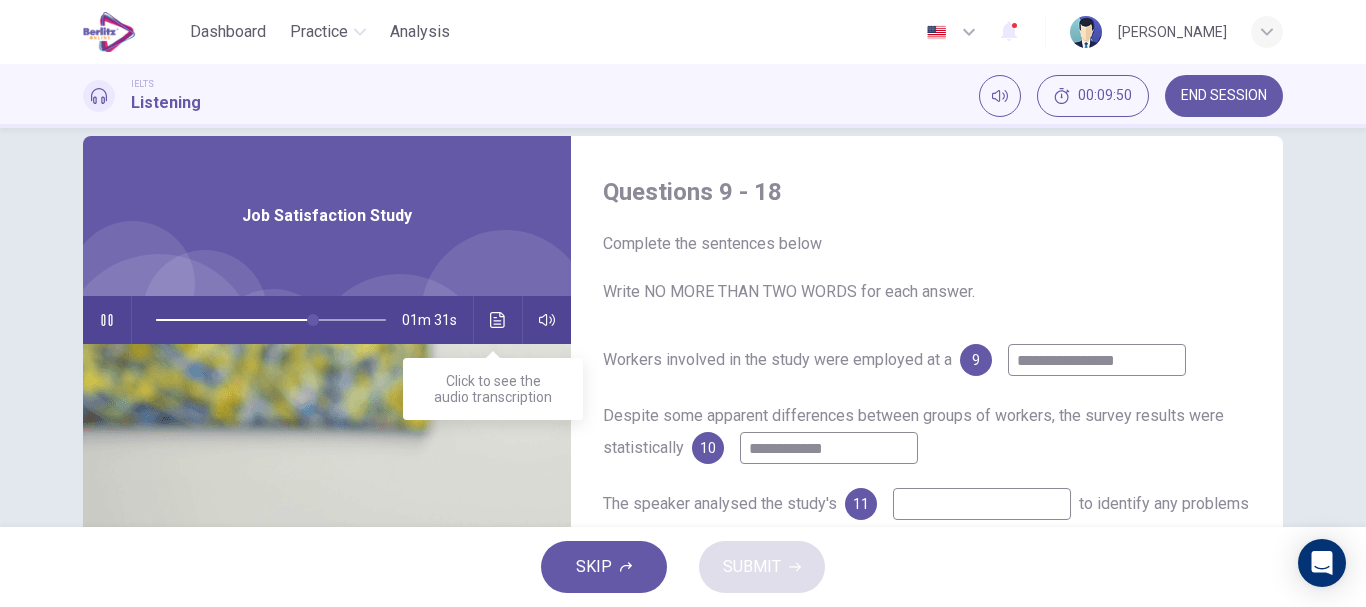 click at bounding box center (498, 320) 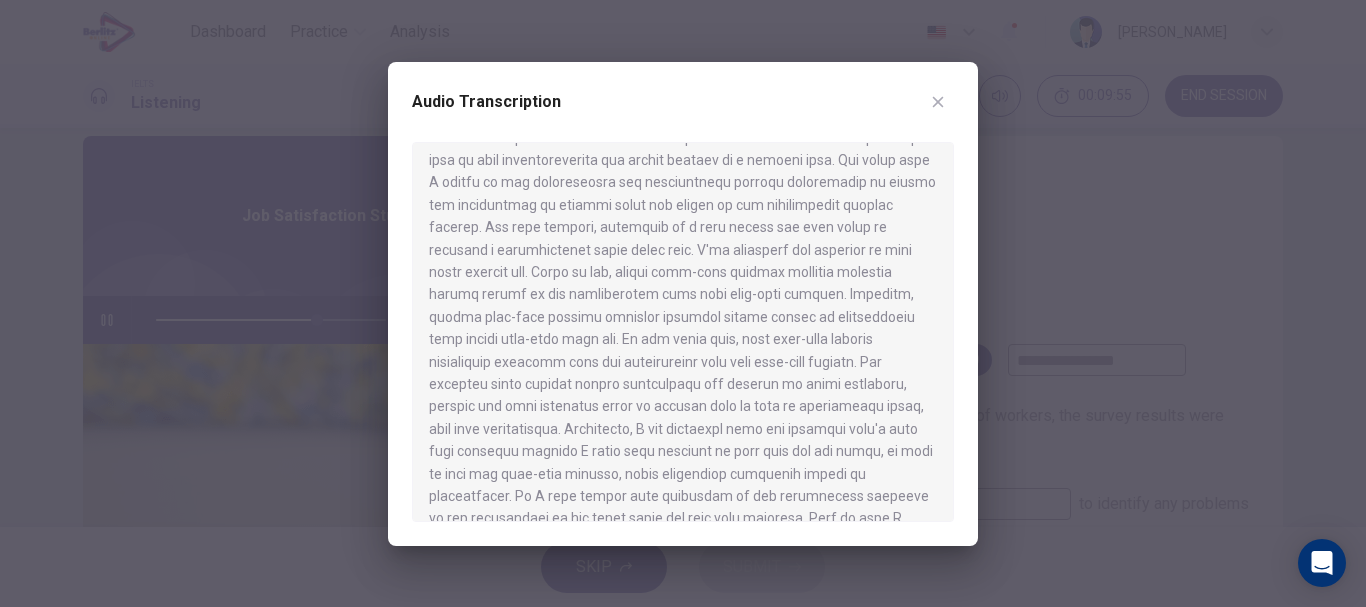 scroll, scrollTop: 0, scrollLeft: 0, axis: both 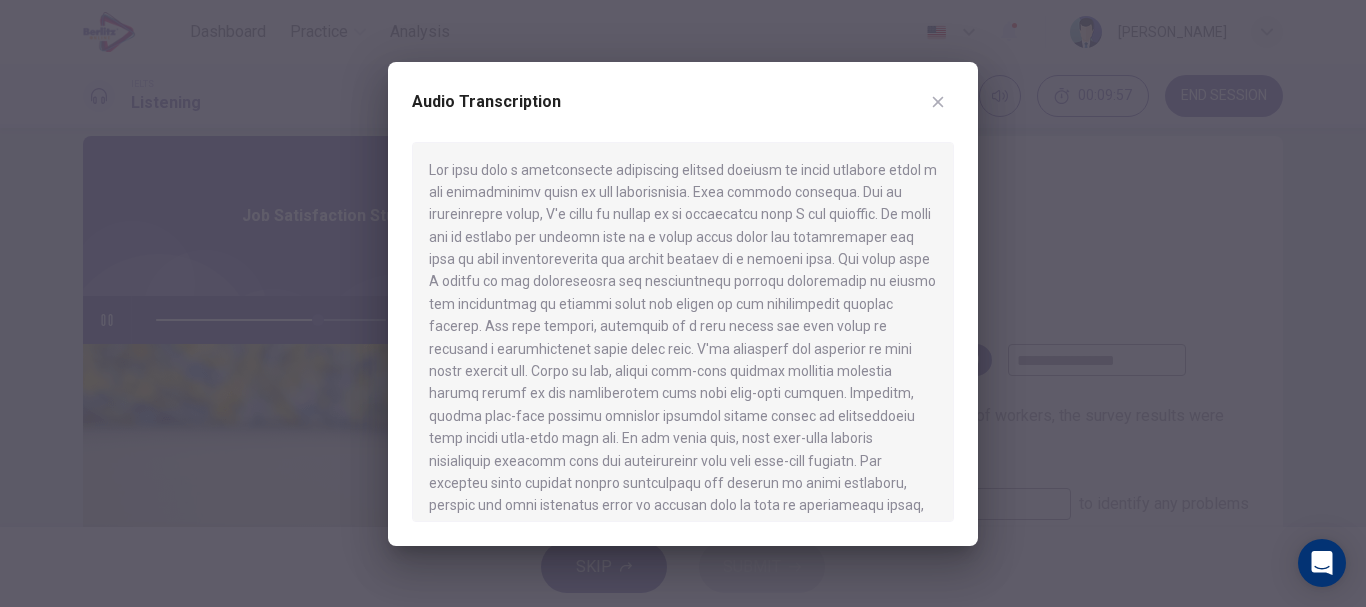 click 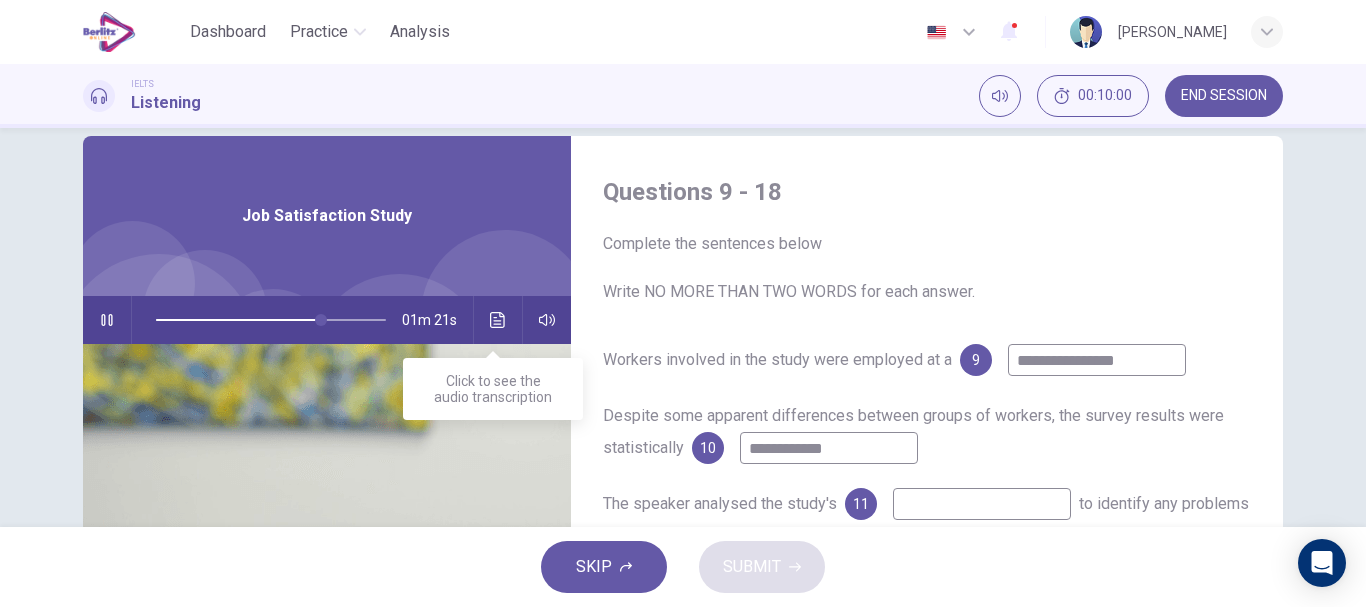 click 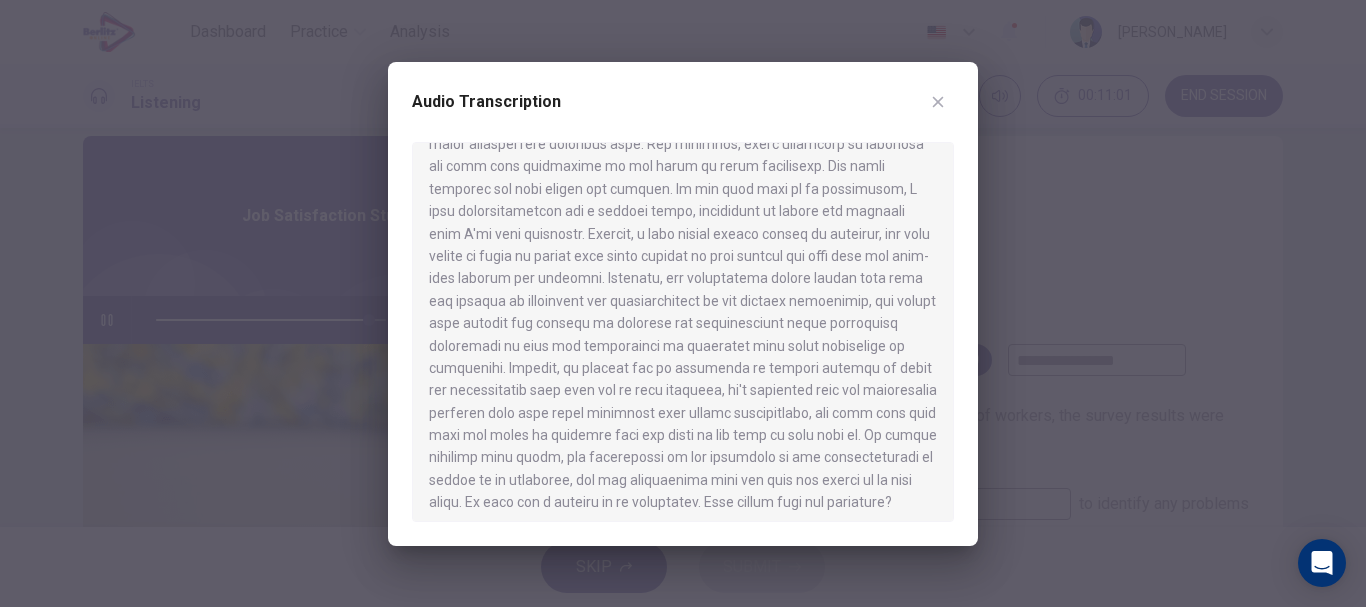 scroll, scrollTop: 751, scrollLeft: 0, axis: vertical 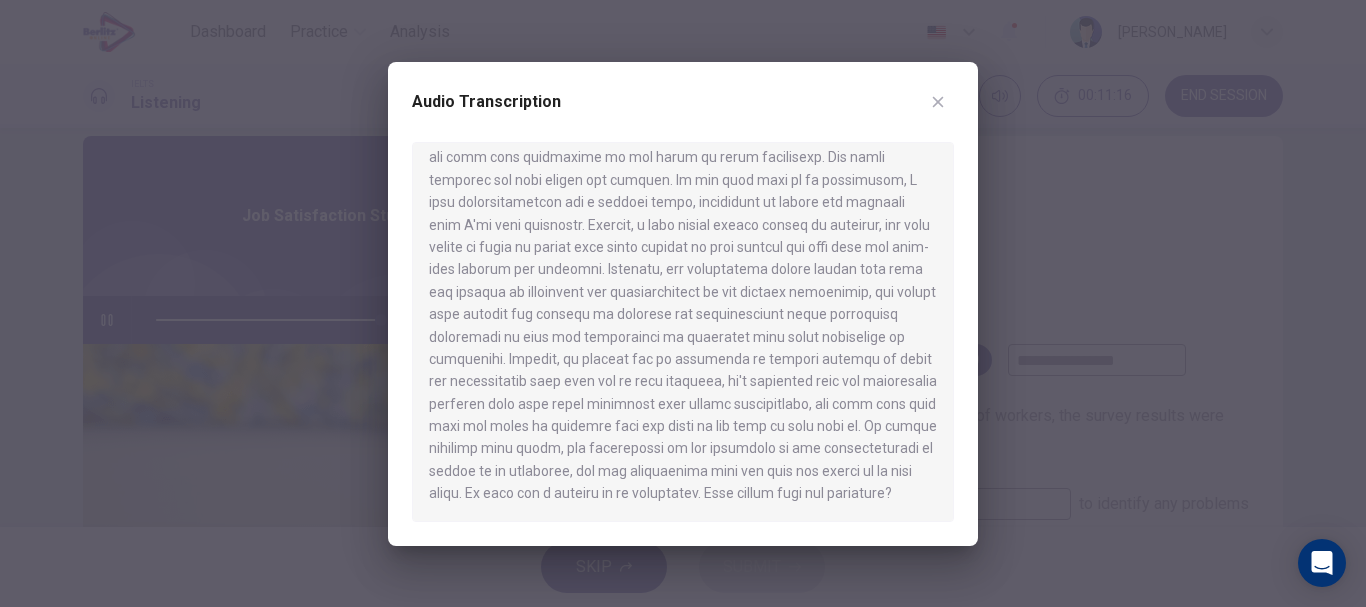 type on "**" 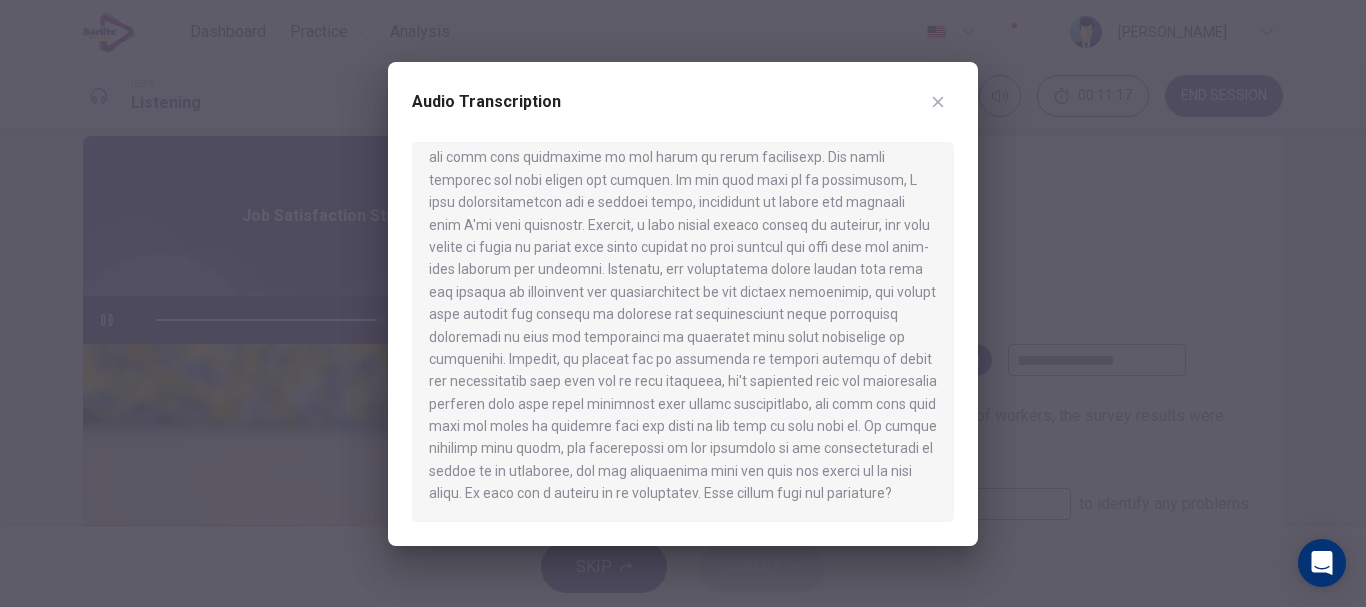 type 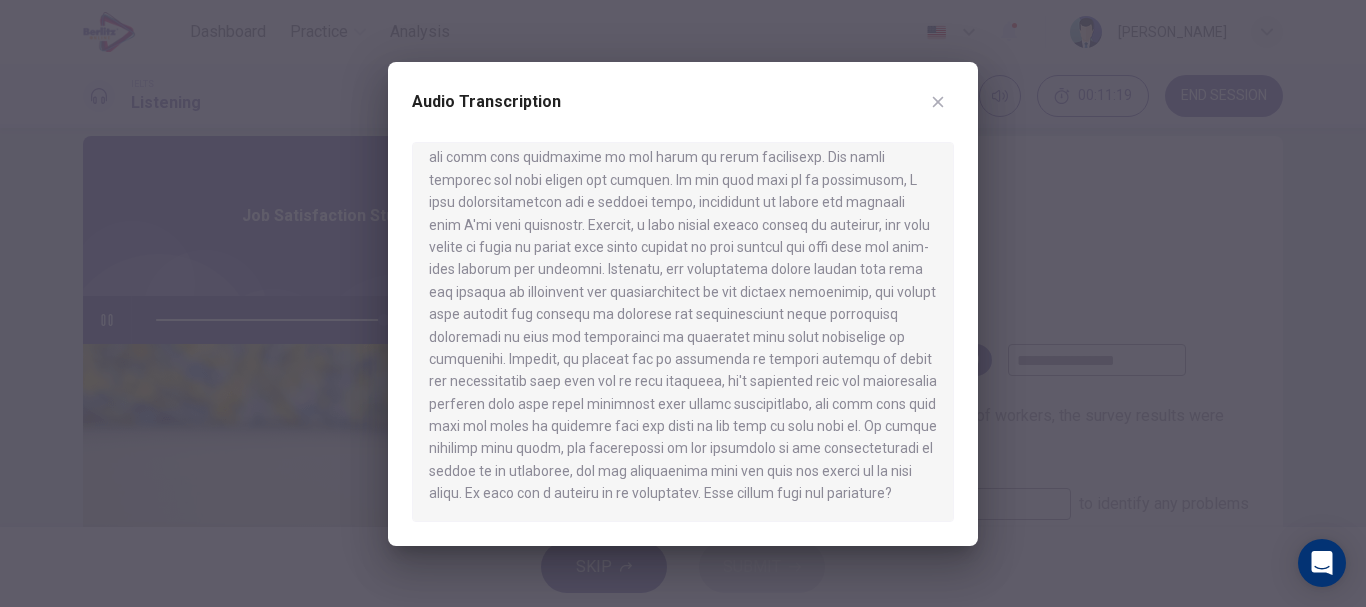 click 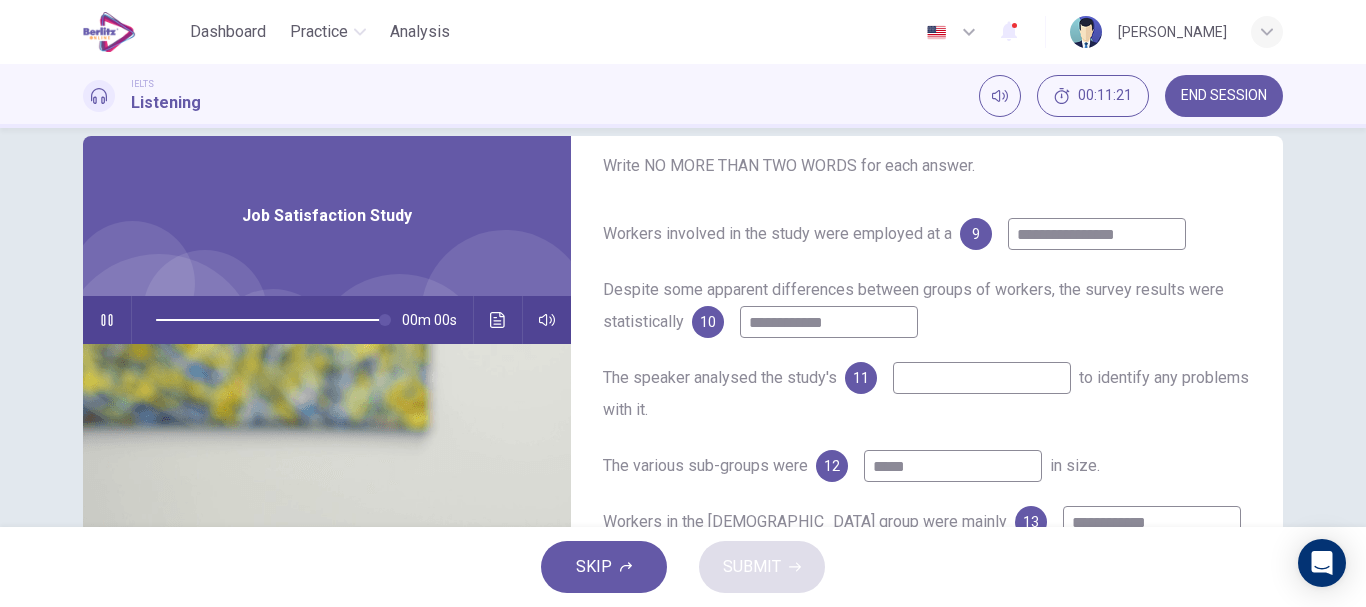 scroll, scrollTop: 148, scrollLeft: 0, axis: vertical 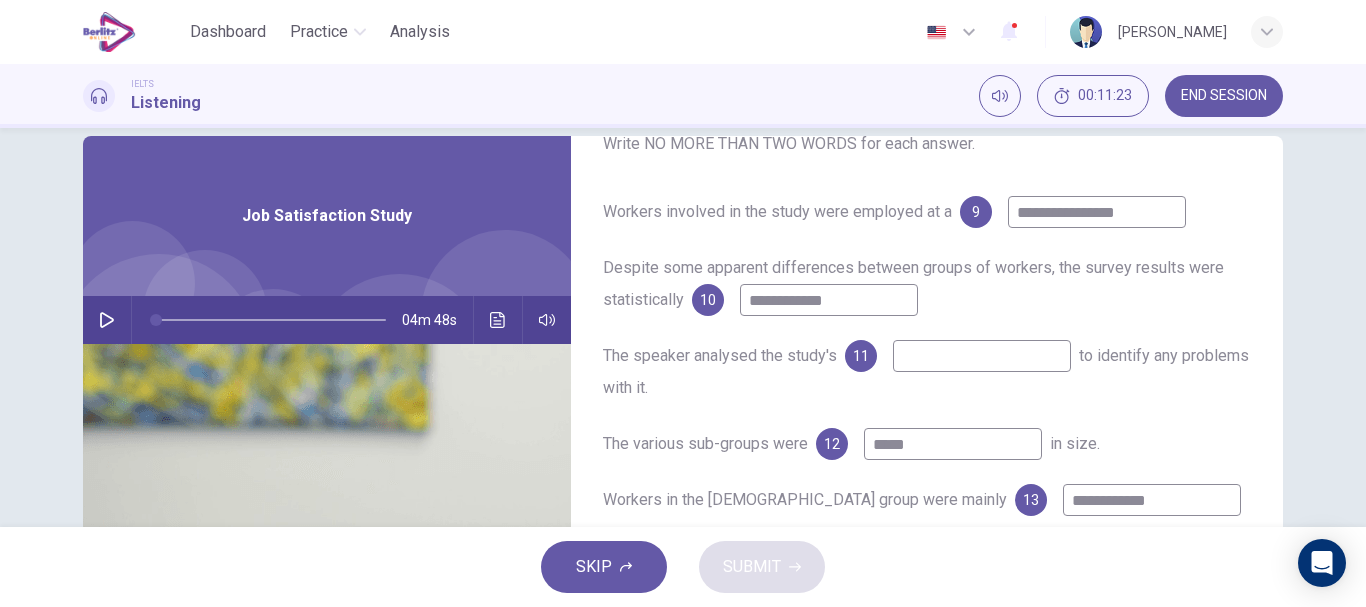 click at bounding box center [982, 356] 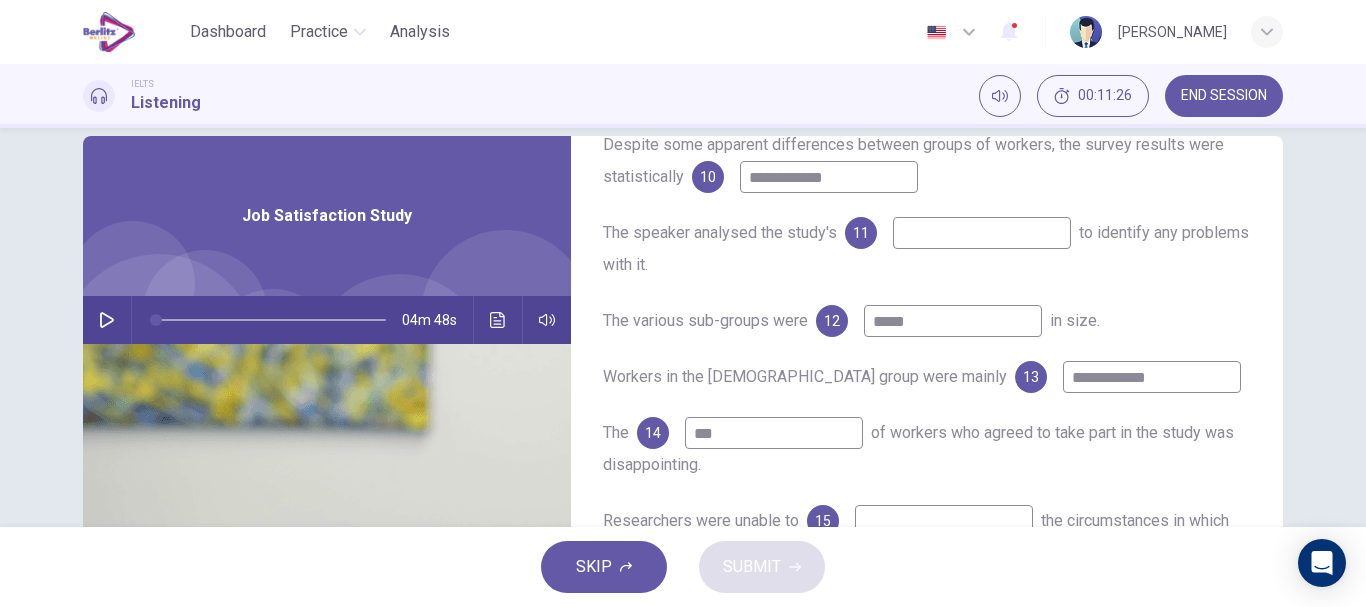 scroll, scrollTop: 291, scrollLeft: 0, axis: vertical 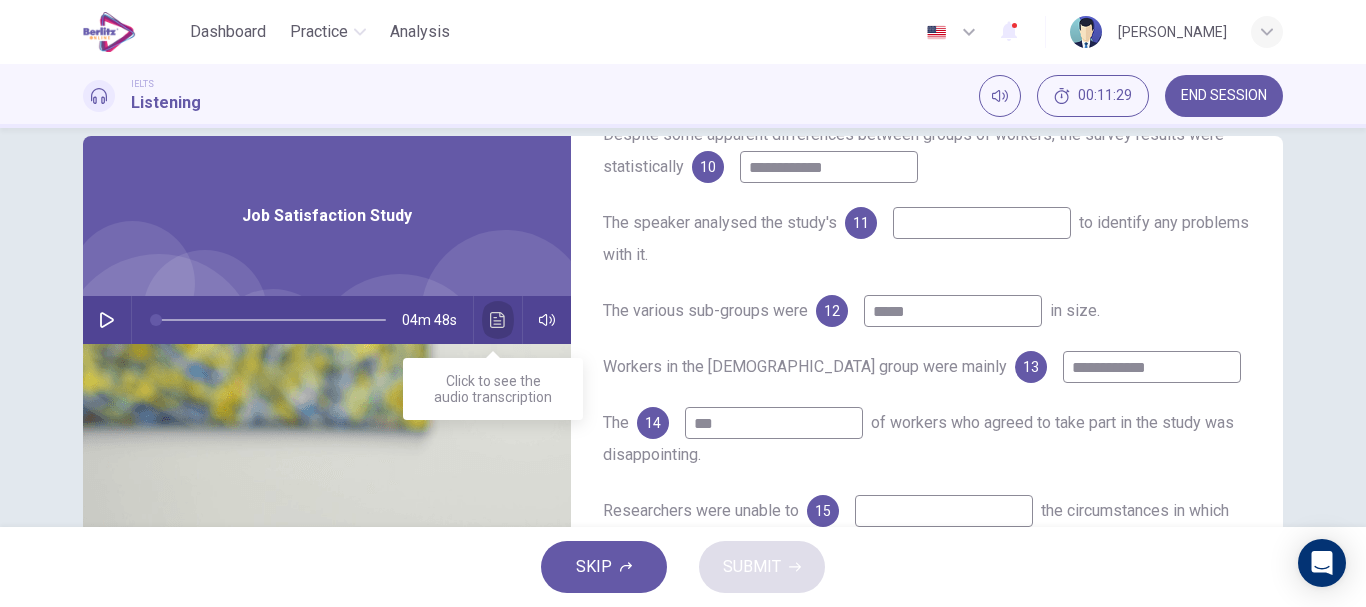 click 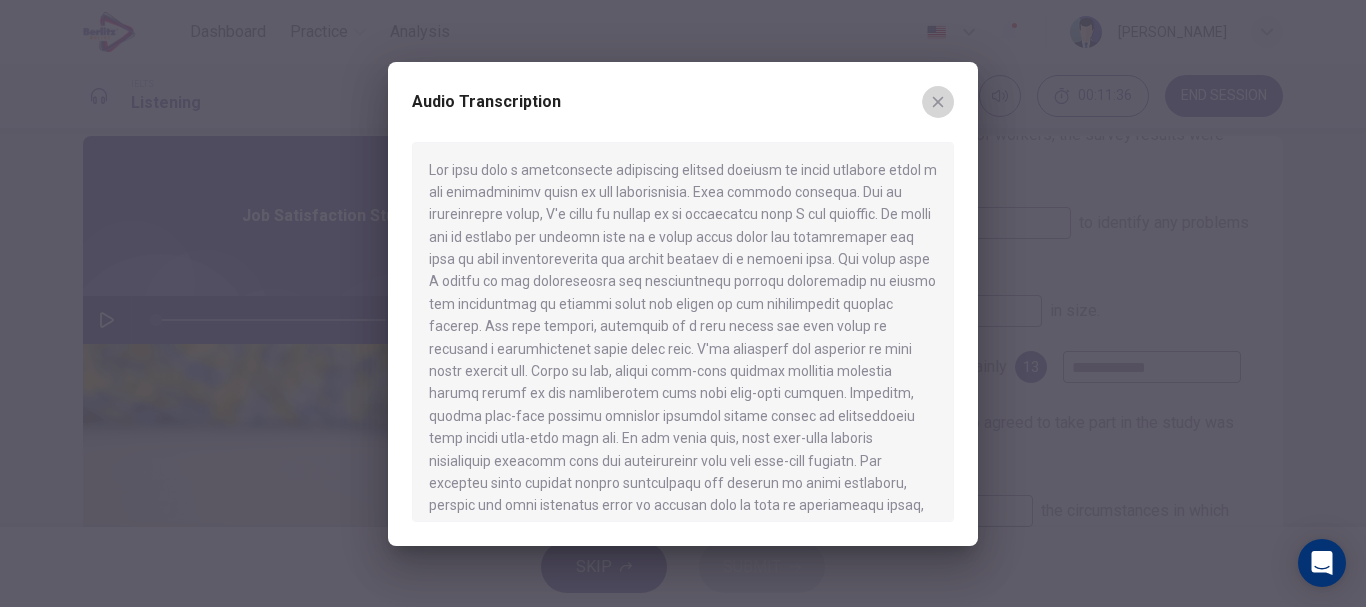 click at bounding box center (938, 102) 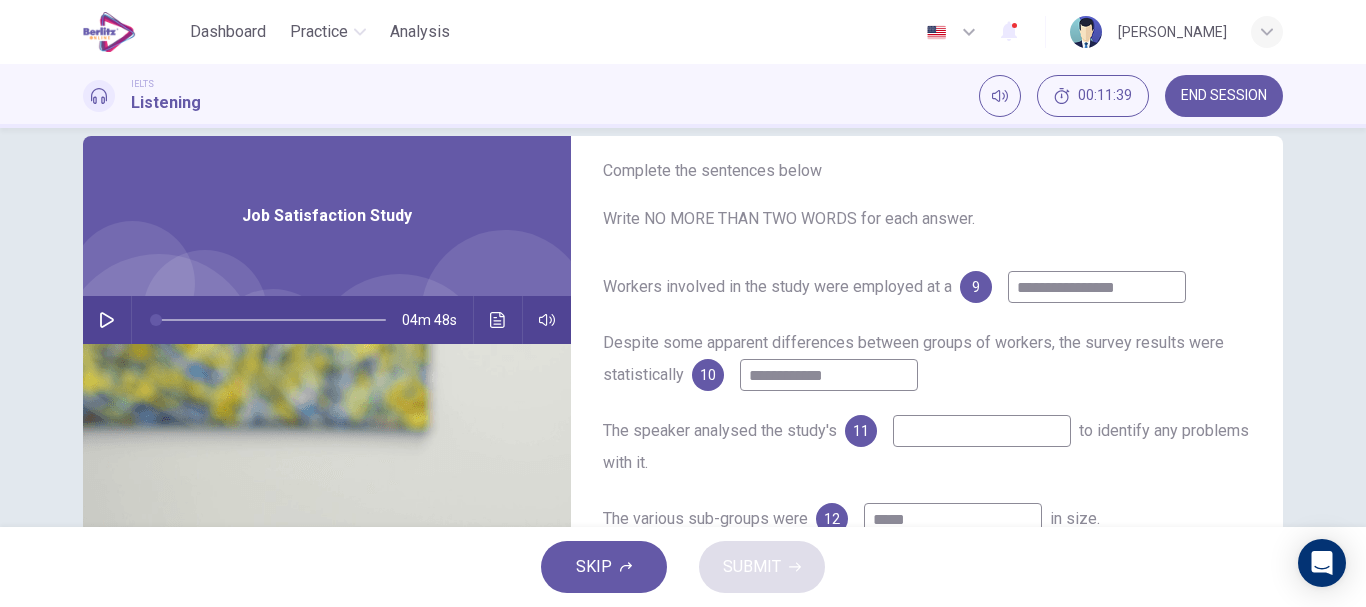 scroll, scrollTop: 29, scrollLeft: 0, axis: vertical 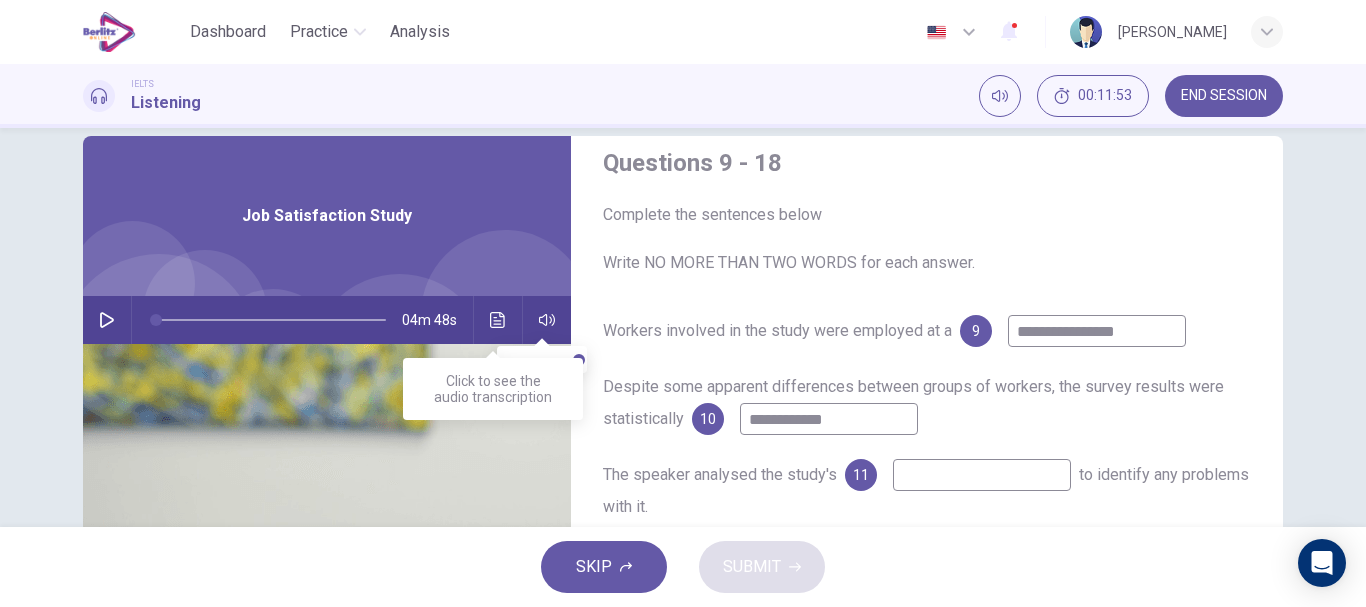 click 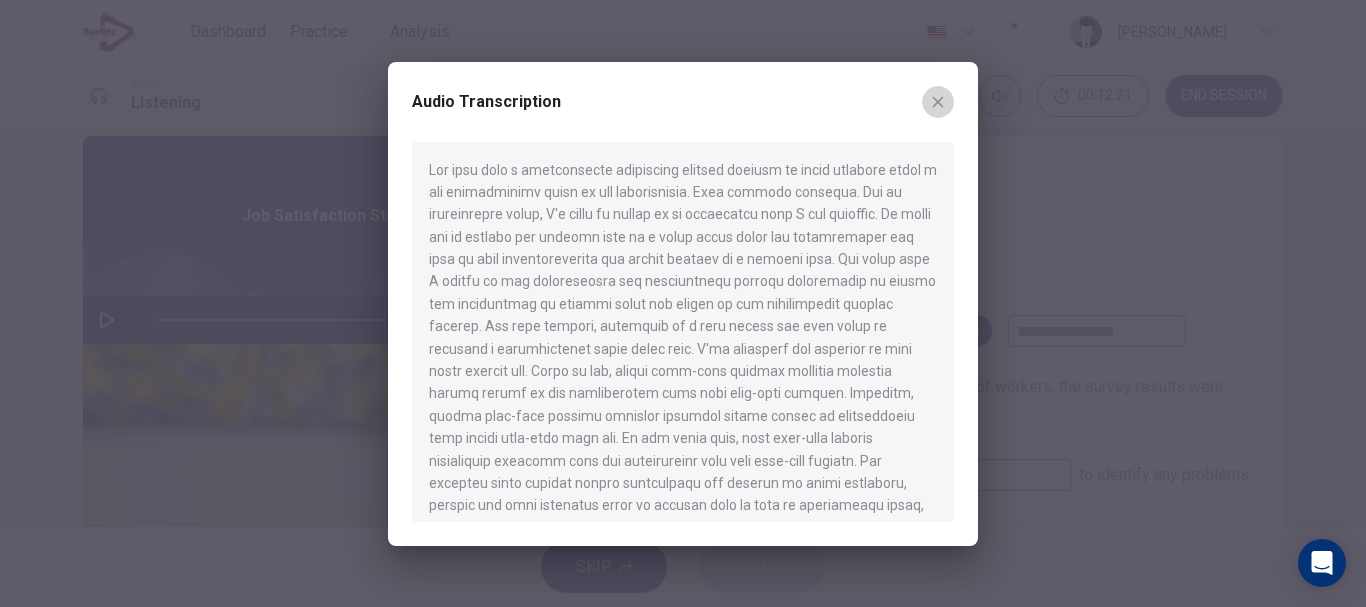 click at bounding box center (938, 102) 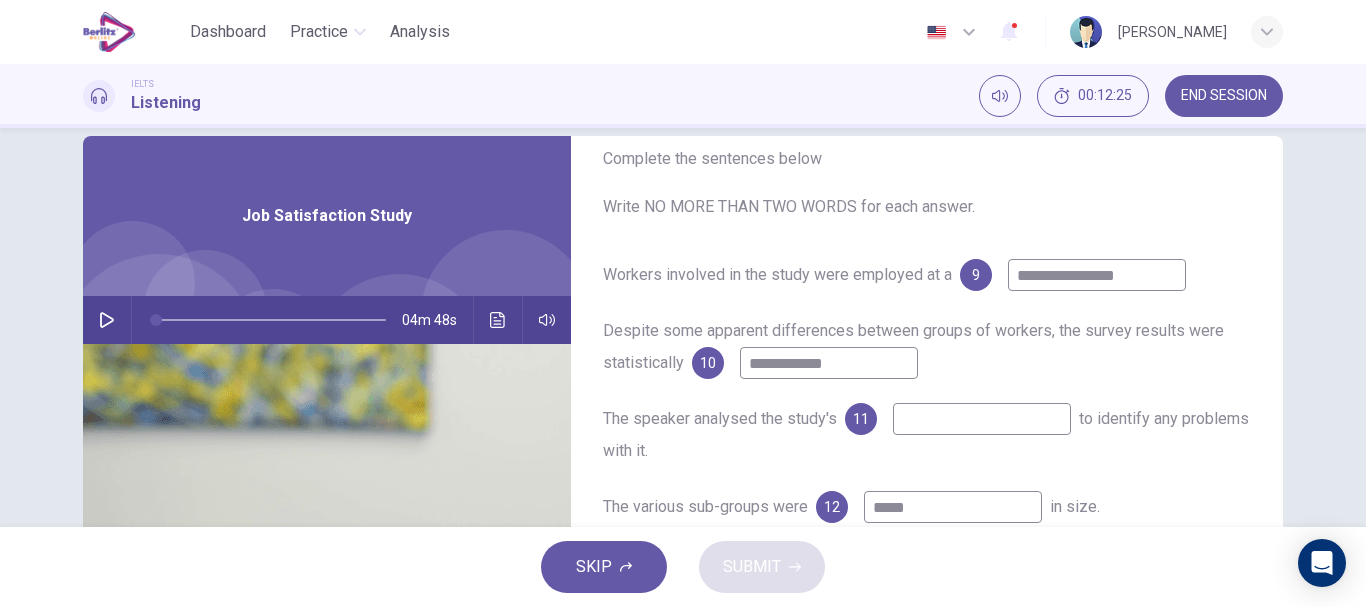 scroll, scrollTop: 84, scrollLeft: 0, axis: vertical 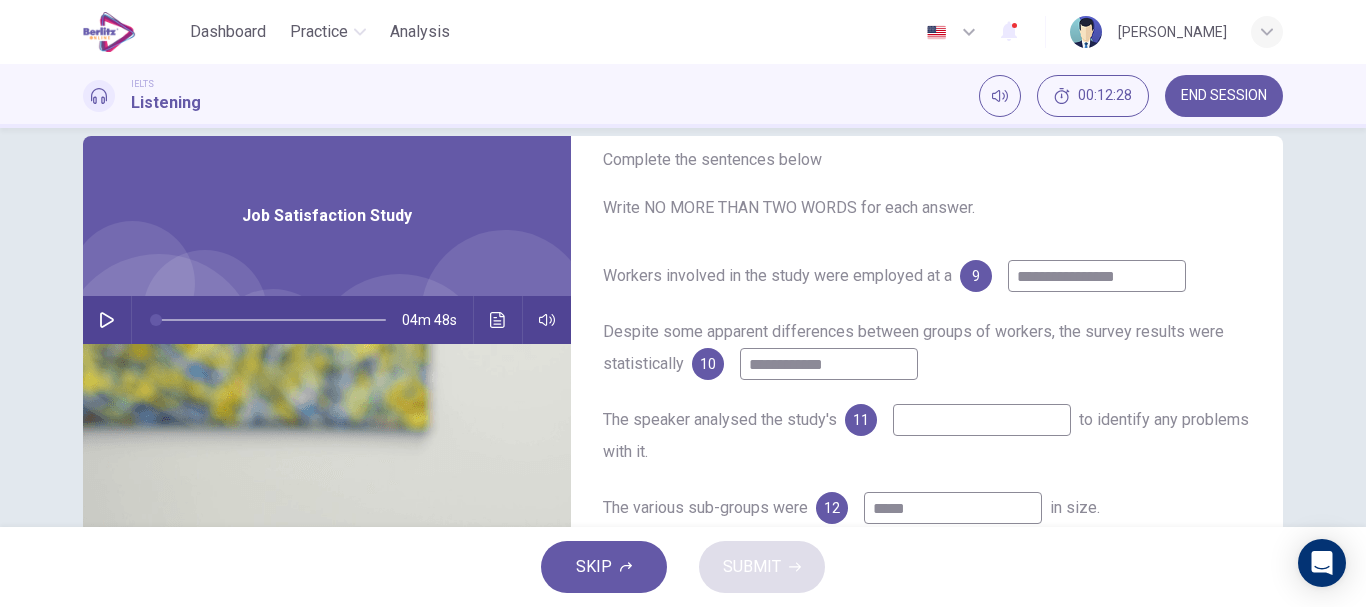 drag, startPoint x: 869, startPoint y: 365, endPoint x: 752, endPoint y: 369, distance: 117.06836 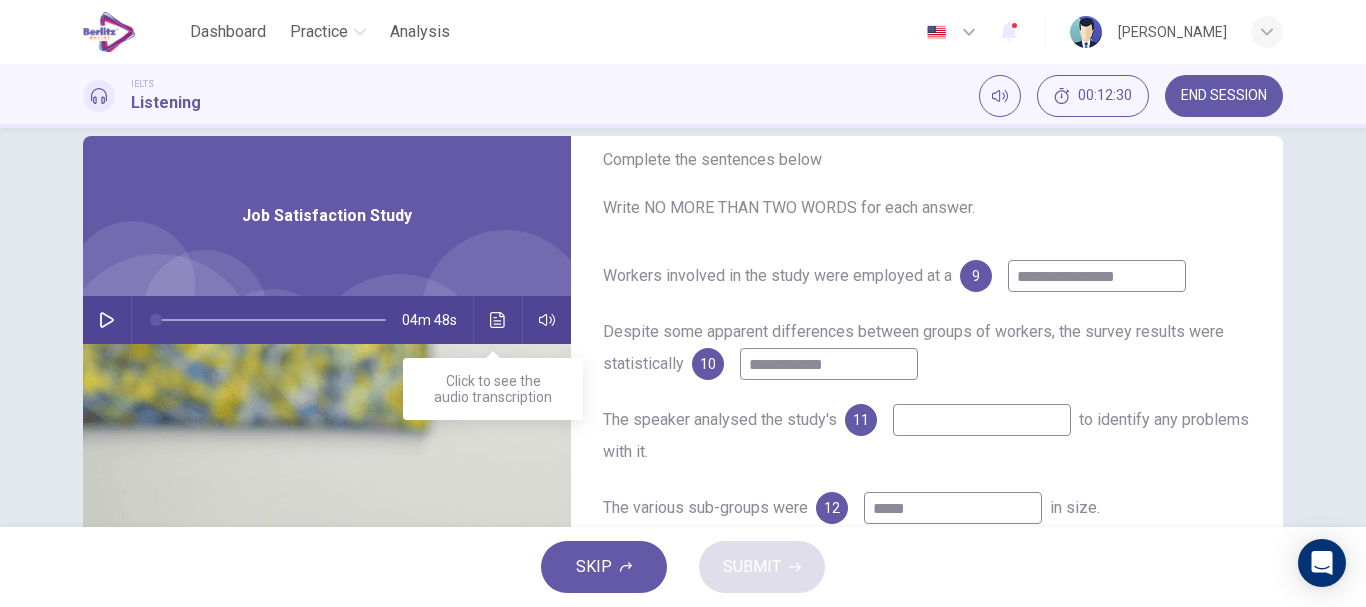 click 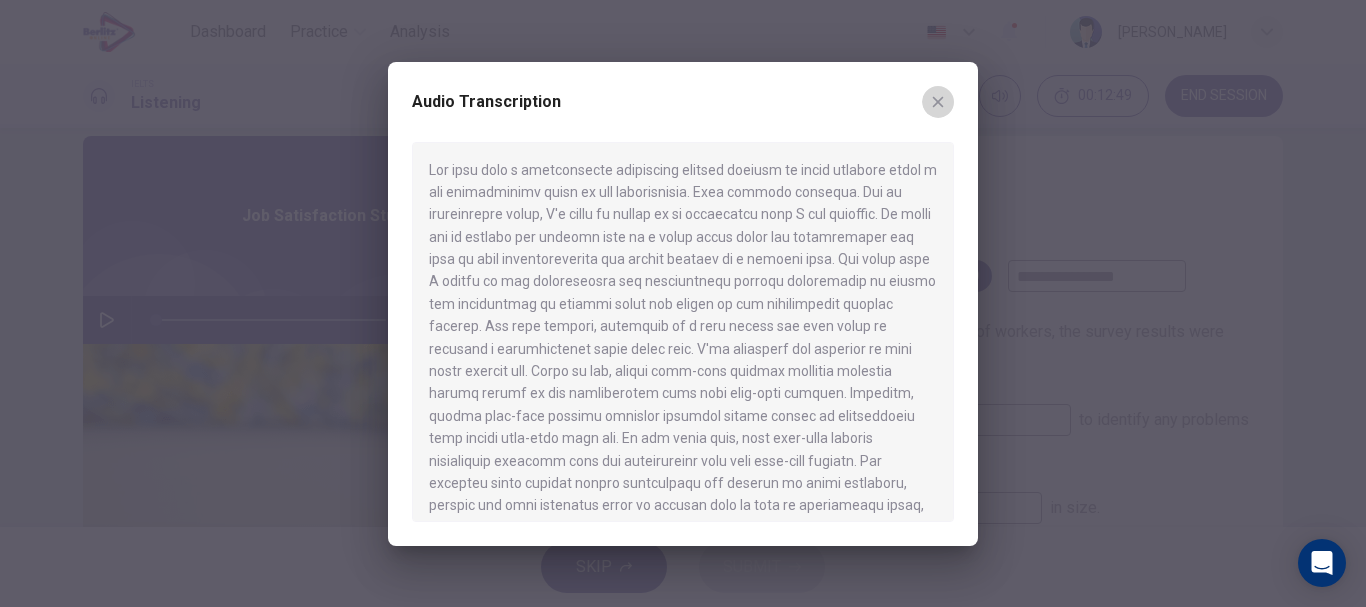 click at bounding box center (938, 102) 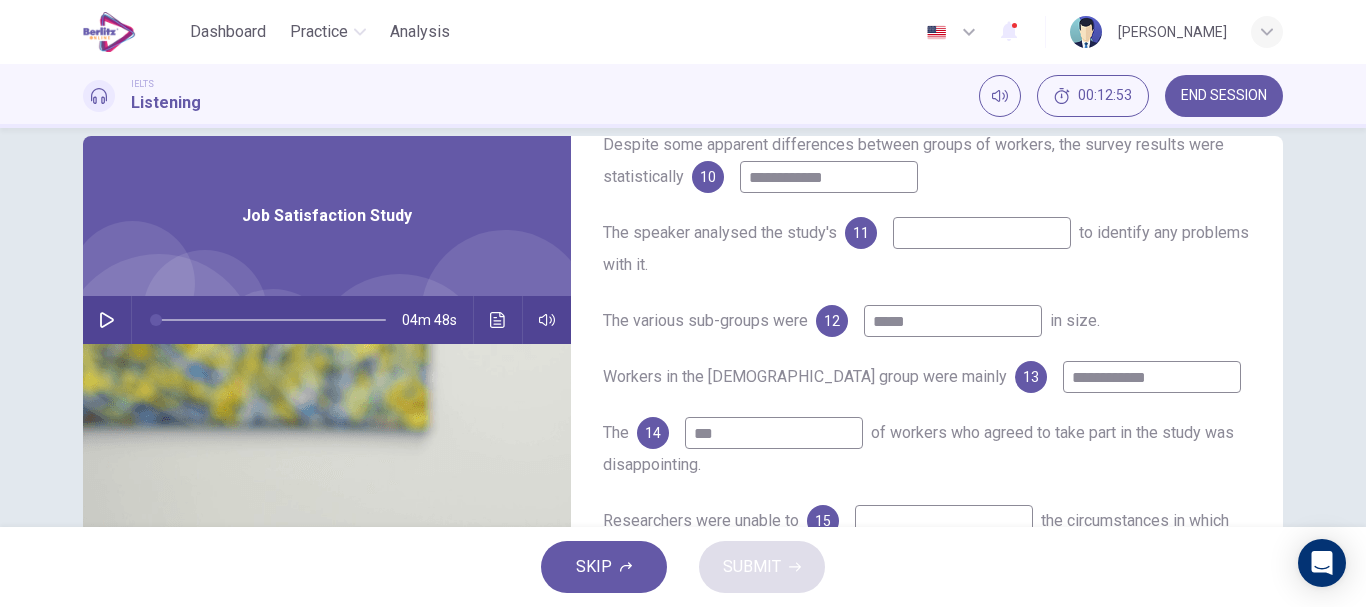 scroll, scrollTop: 291, scrollLeft: 0, axis: vertical 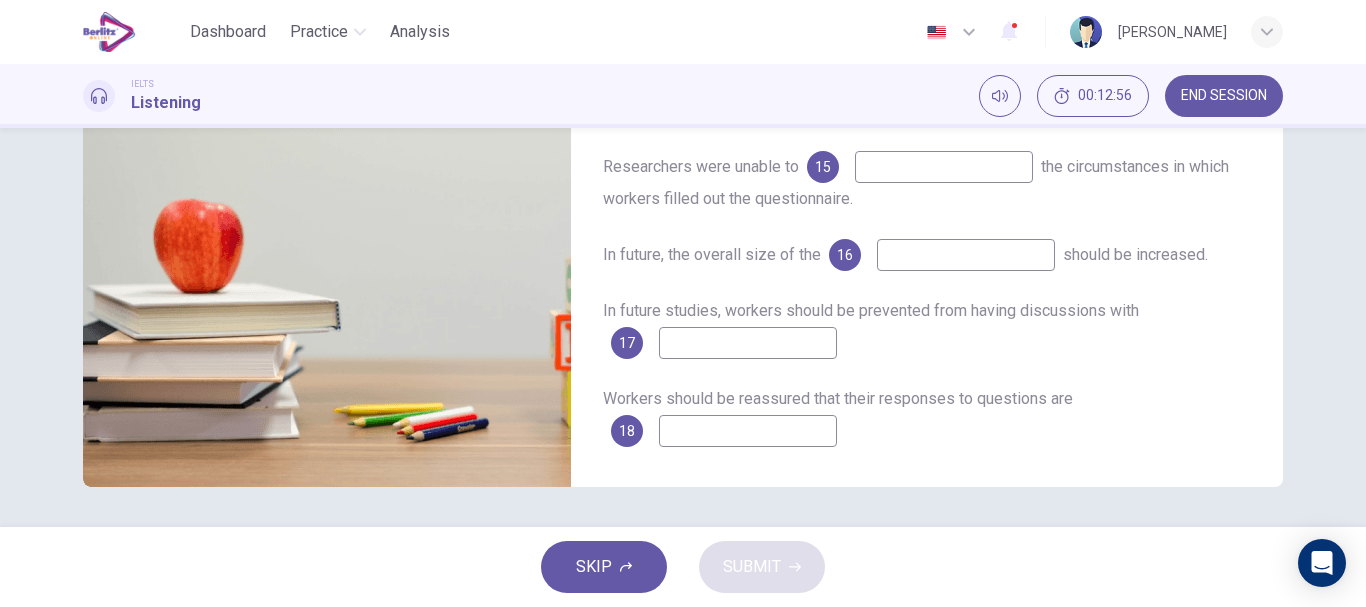 click on "SKIP SUBMIT" at bounding box center [683, 567] 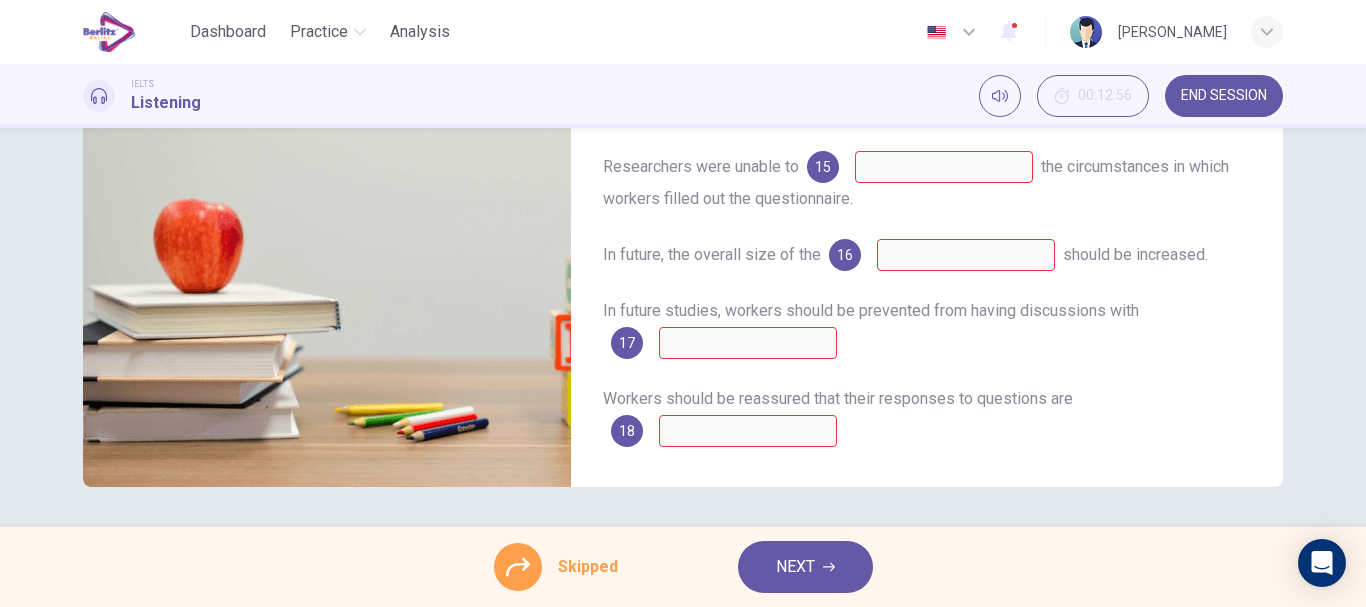 scroll, scrollTop: 0, scrollLeft: 0, axis: both 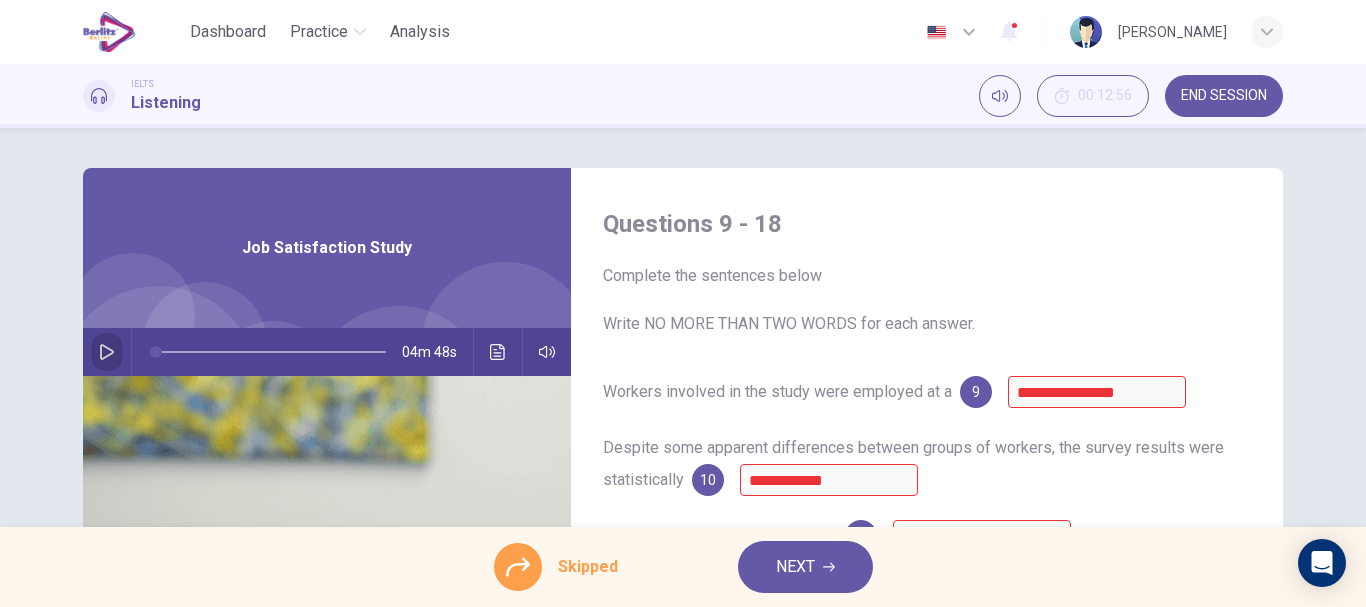 click at bounding box center (107, 352) 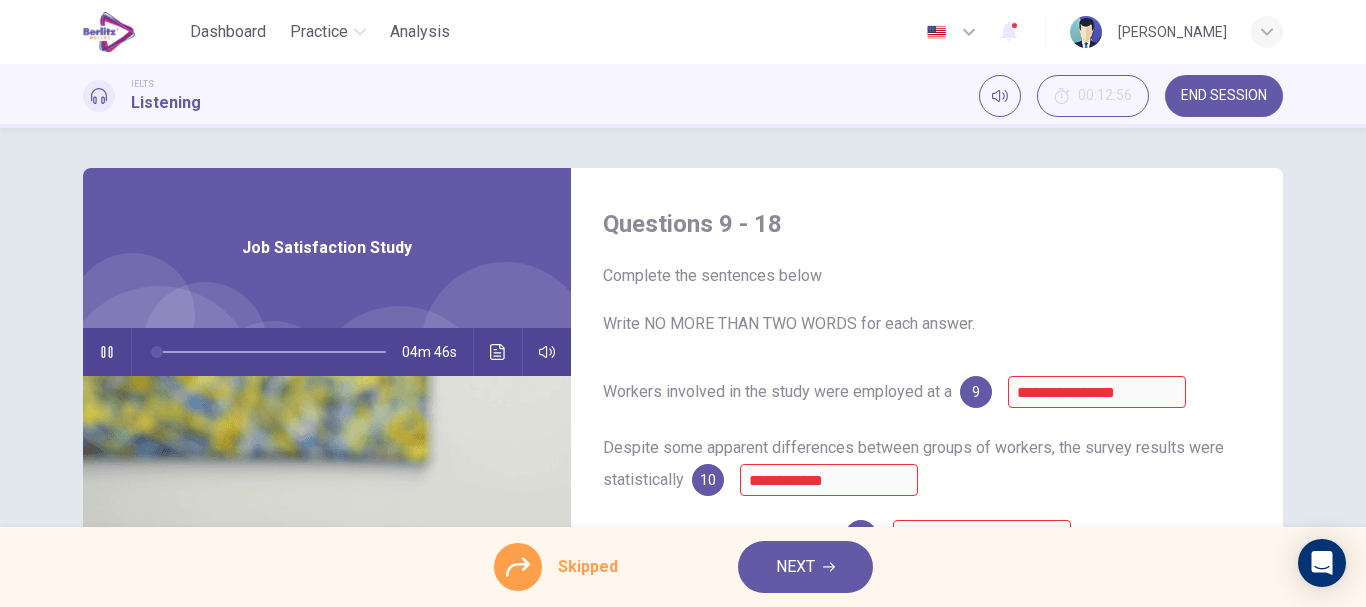 scroll, scrollTop: 291, scrollLeft: 0, axis: vertical 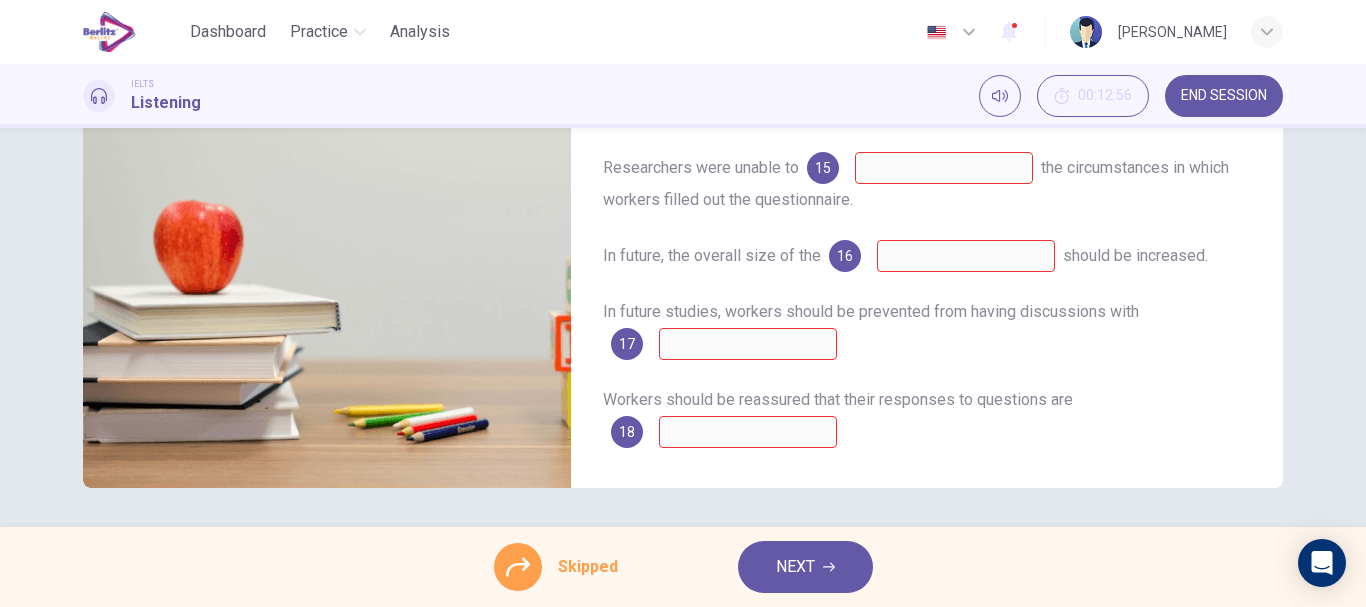 click on "17" at bounding box center (627, 344) 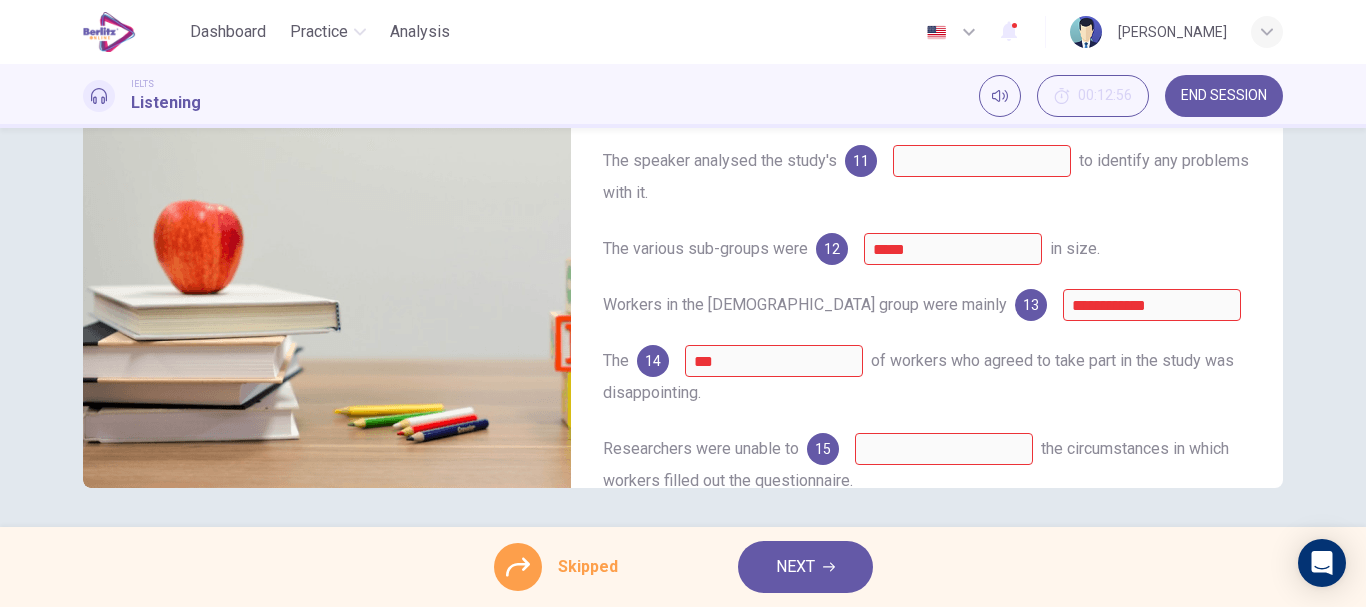 scroll, scrollTop: 89, scrollLeft: 0, axis: vertical 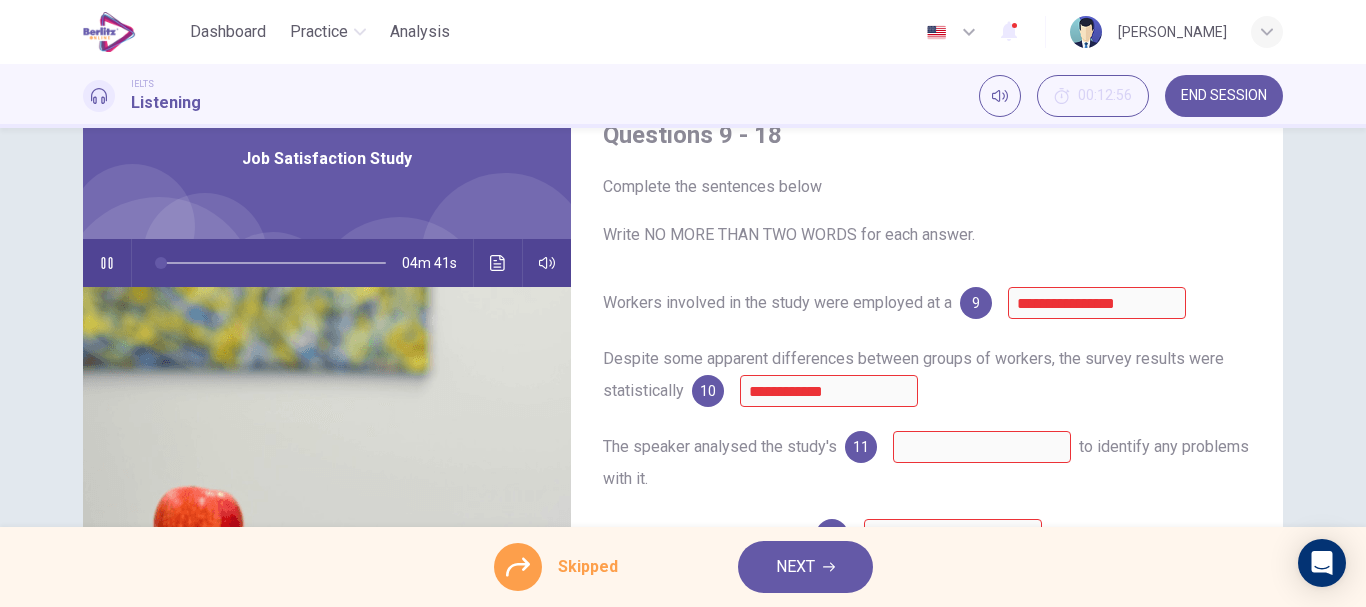 click on "9" at bounding box center (976, 303) 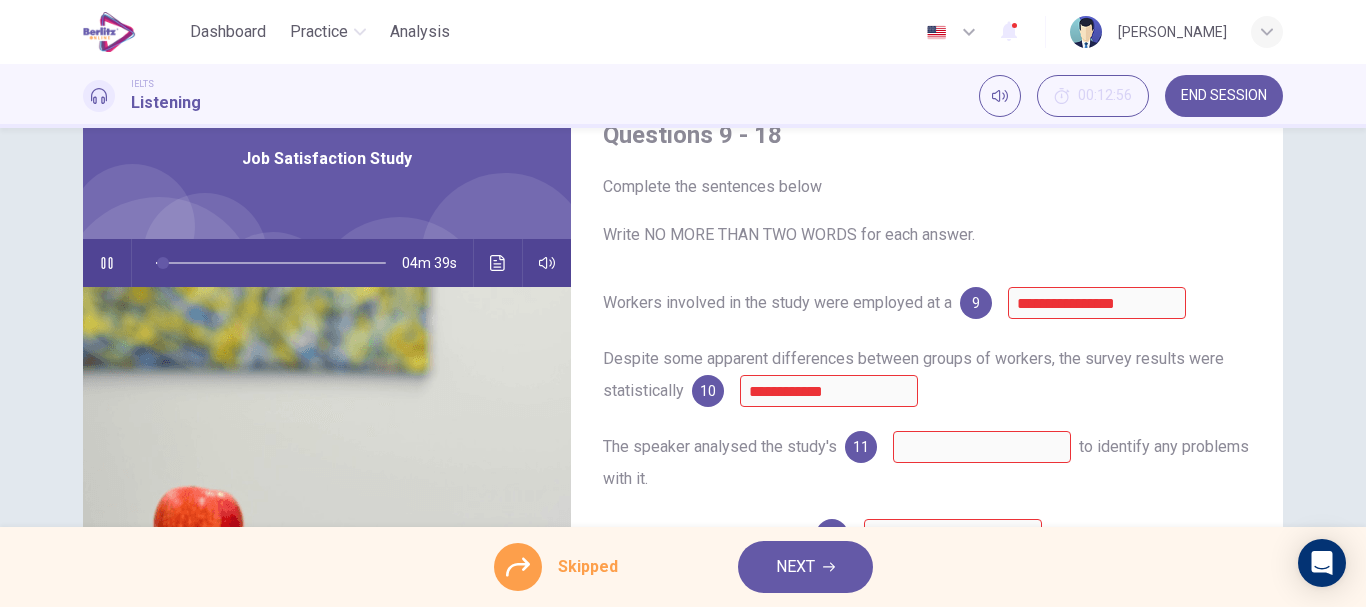 click on "10" at bounding box center [708, 391] 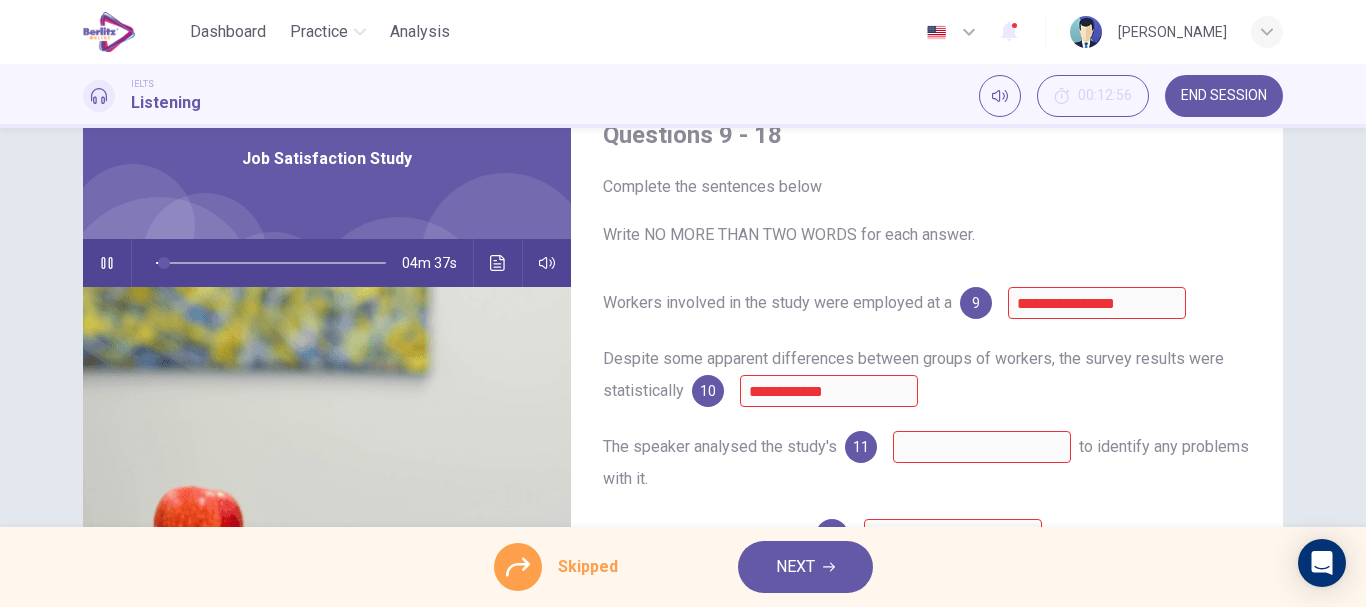 click on "**********" at bounding box center (683, 426) 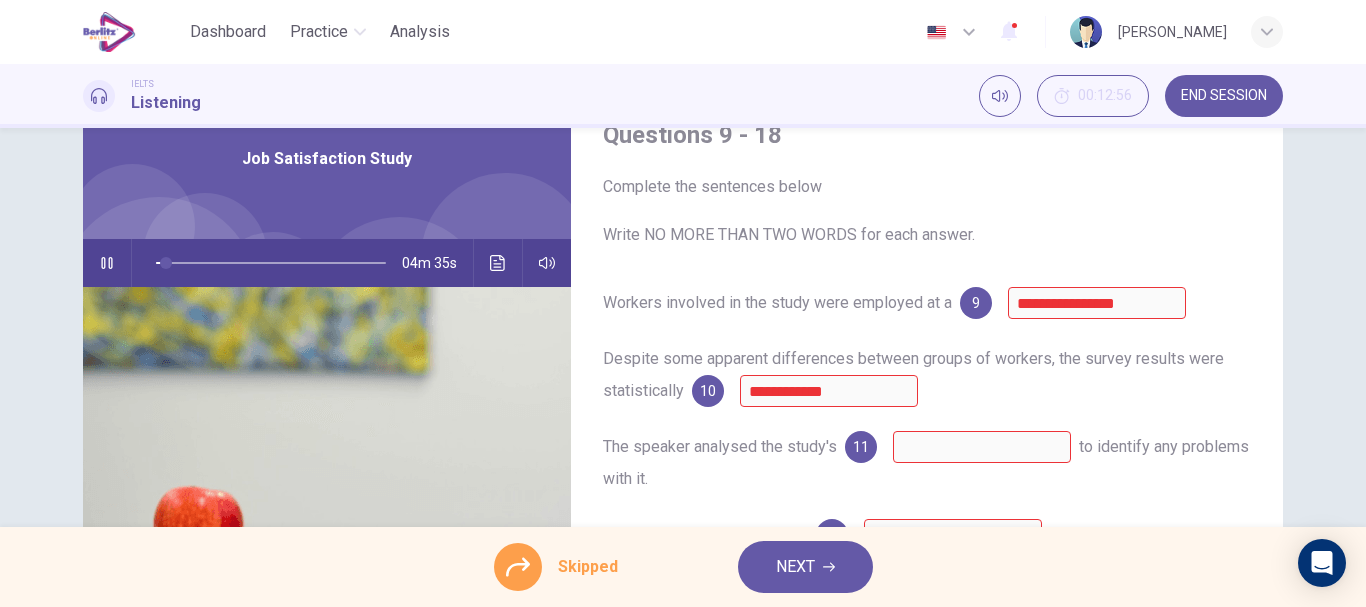 click 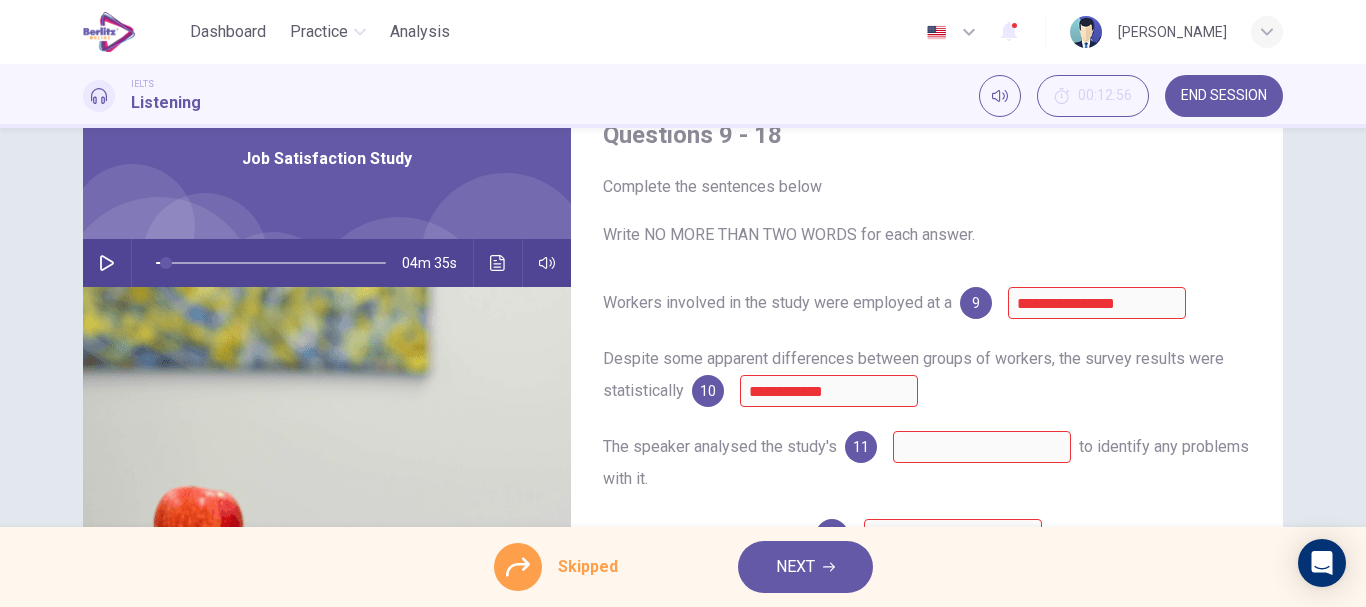 click on "9" at bounding box center [976, 303] 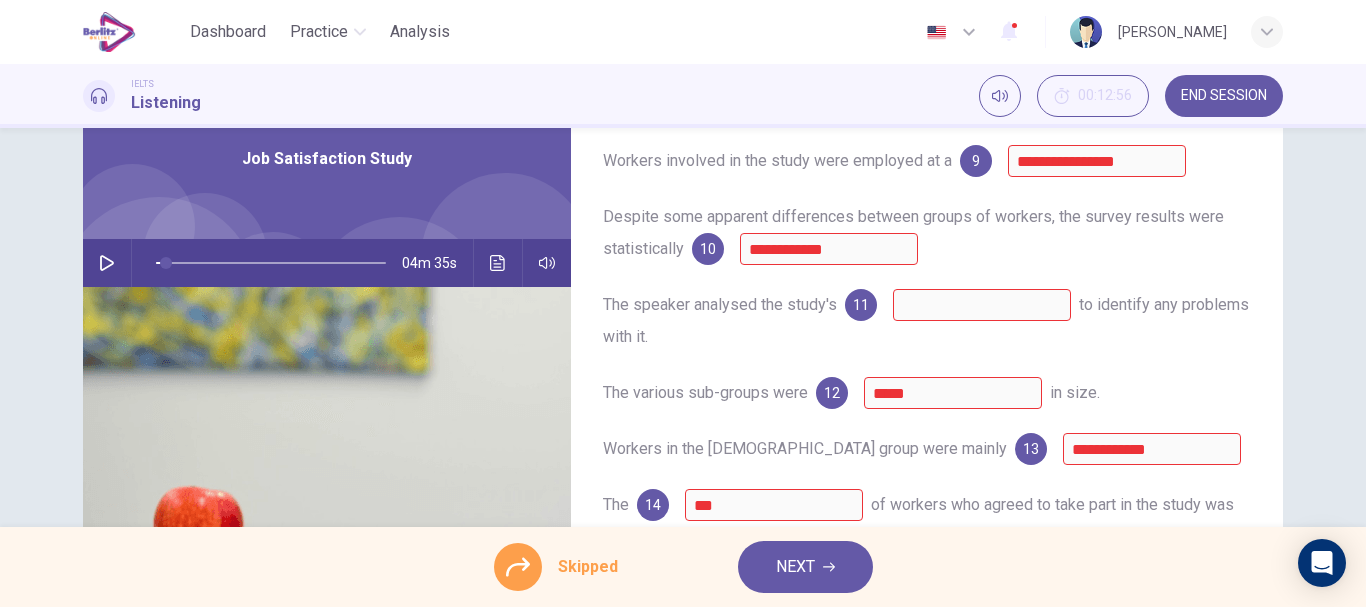 scroll, scrollTop: 291, scrollLeft: 0, axis: vertical 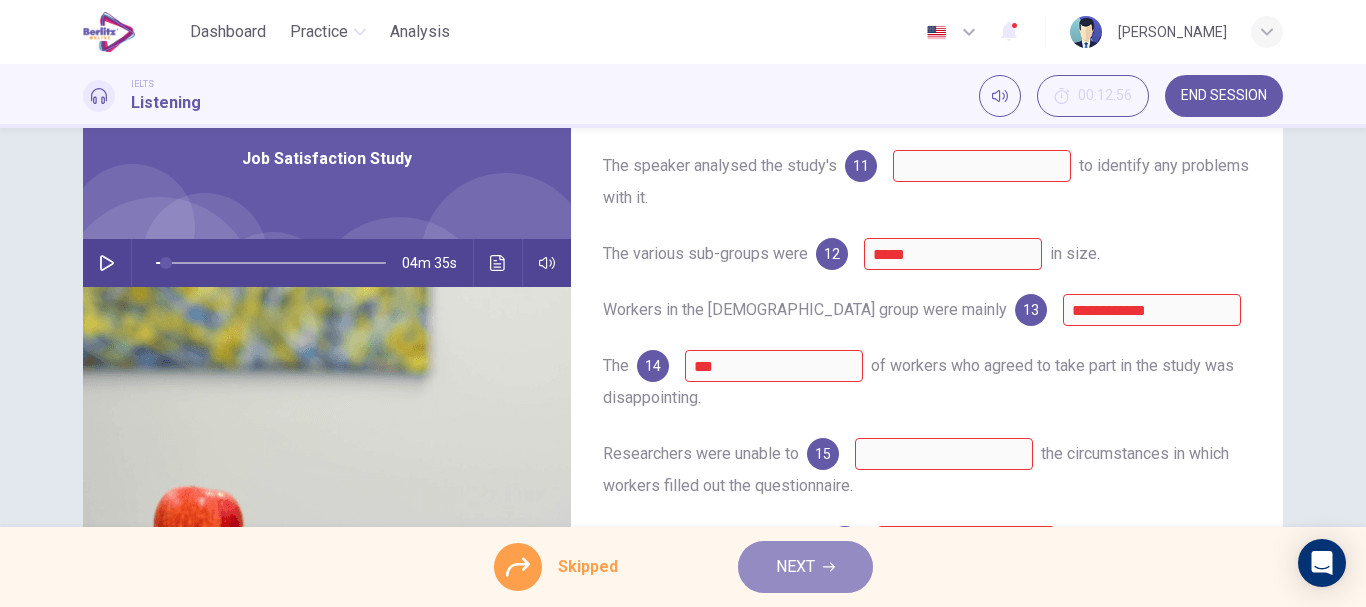 click on "NEXT" at bounding box center [795, 567] 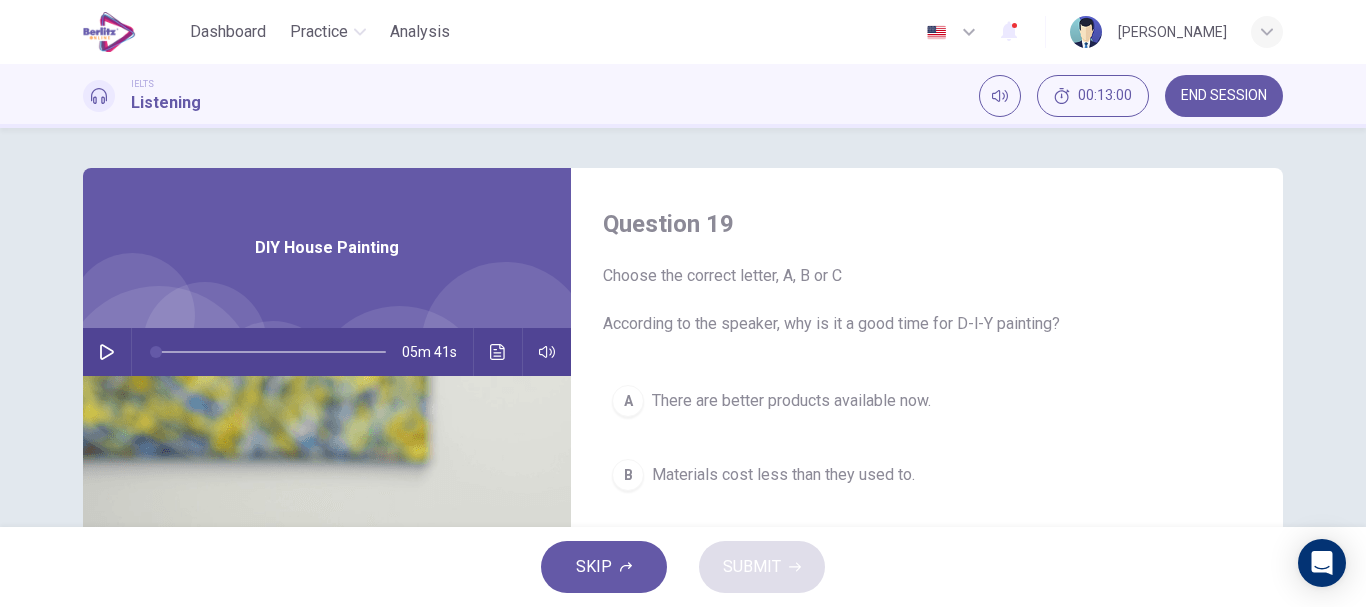click 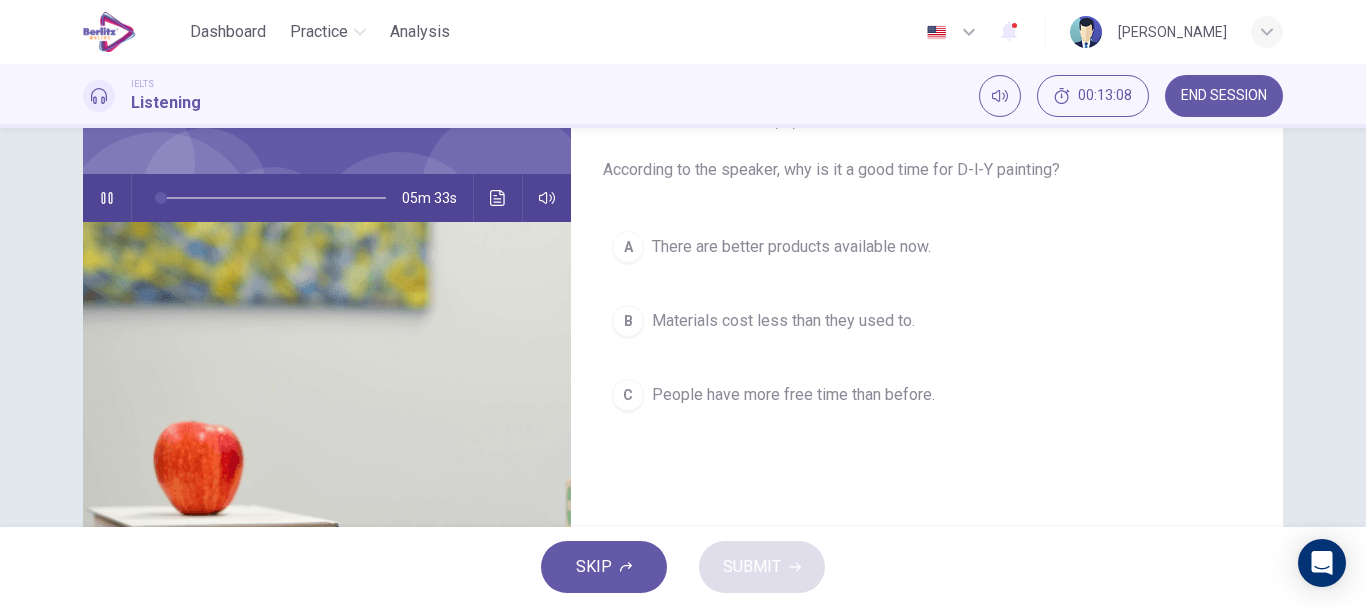scroll, scrollTop: 171, scrollLeft: 0, axis: vertical 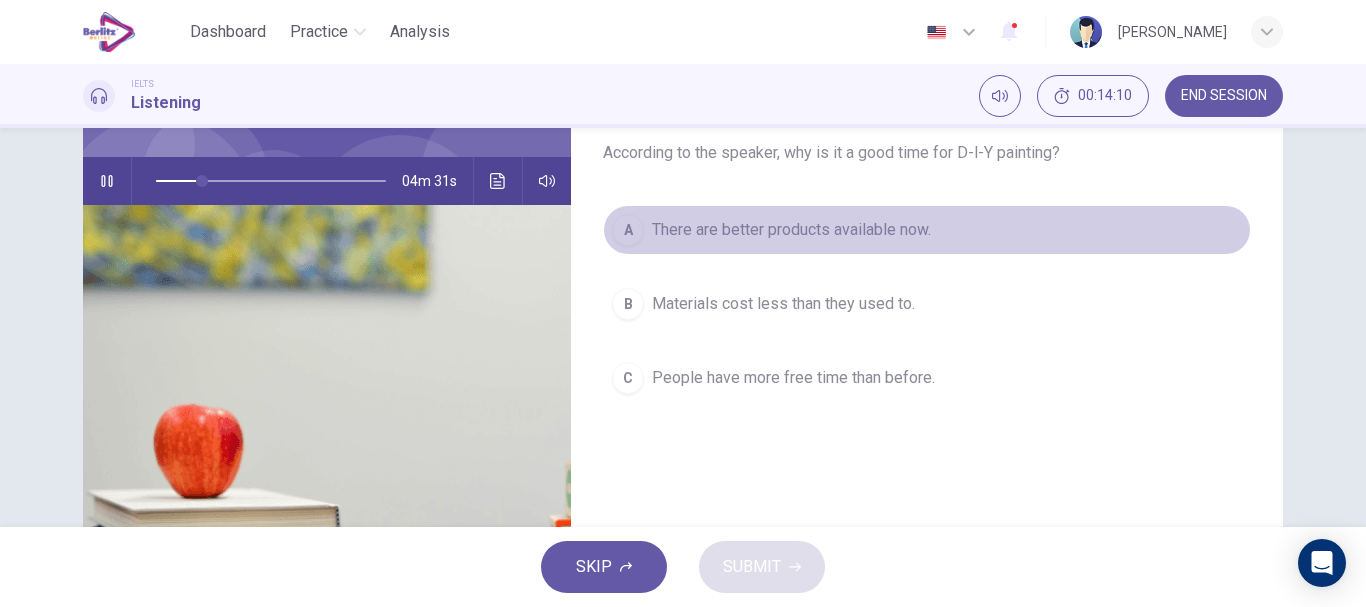 click on "There are better products available now." at bounding box center [791, 230] 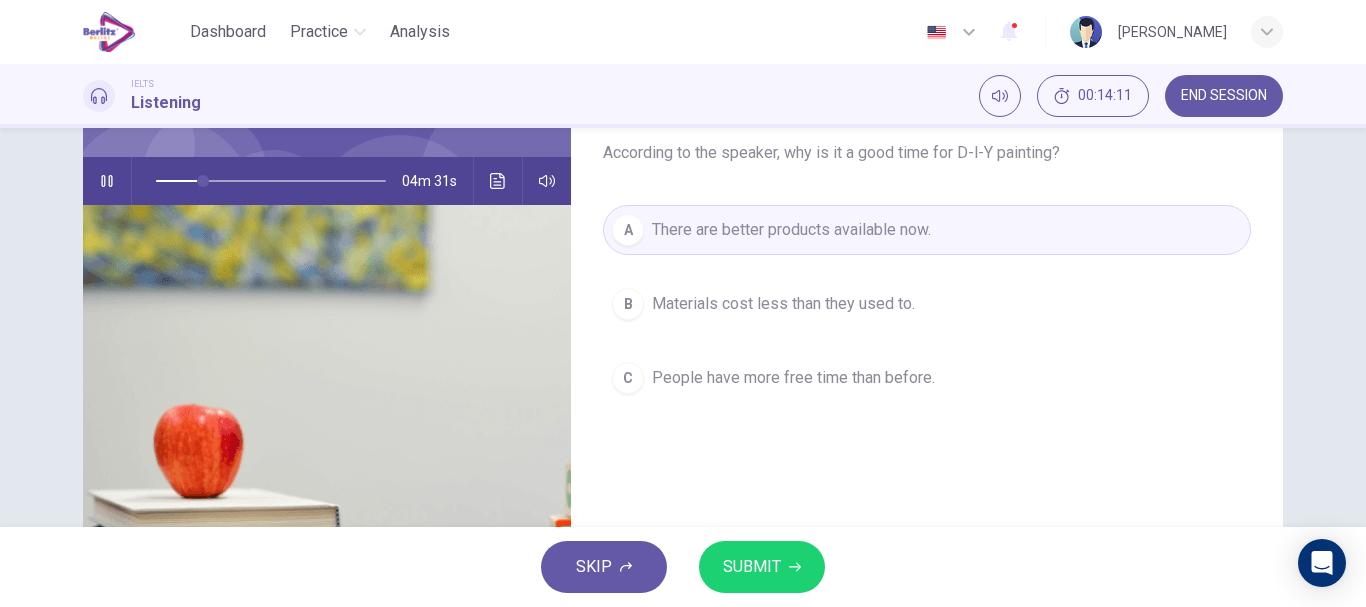 click on "SUBMIT" at bounding box center [752, 567] 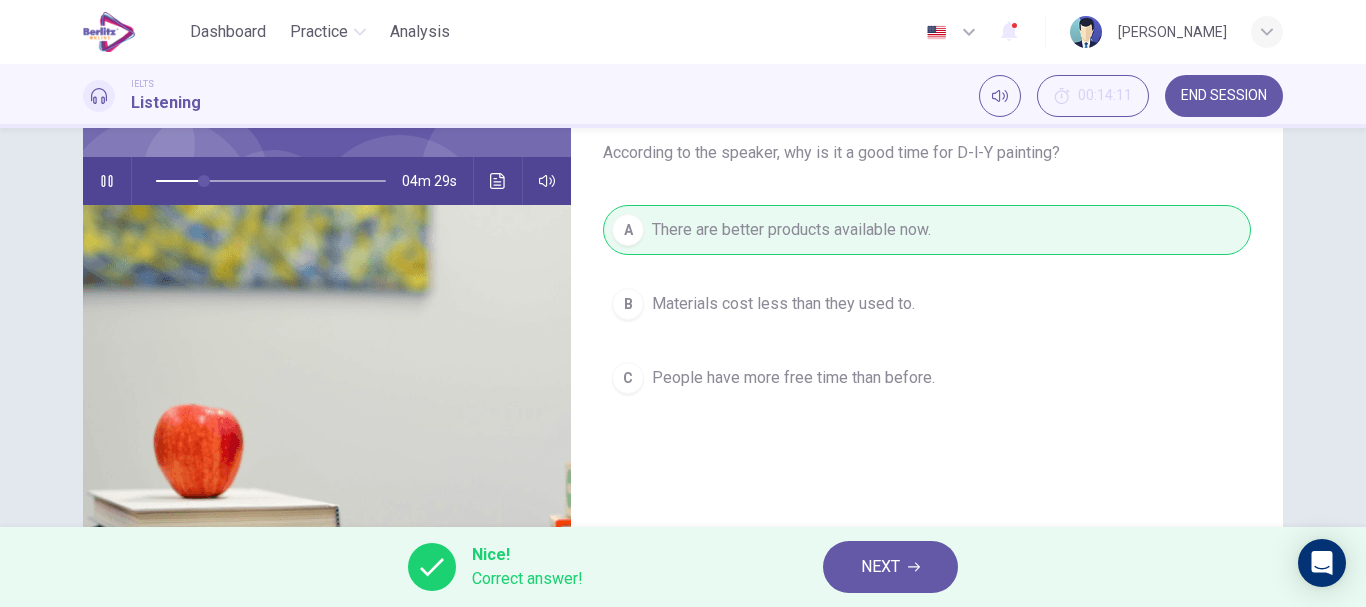 click on "NEXT" at bounding box center (890, 567) 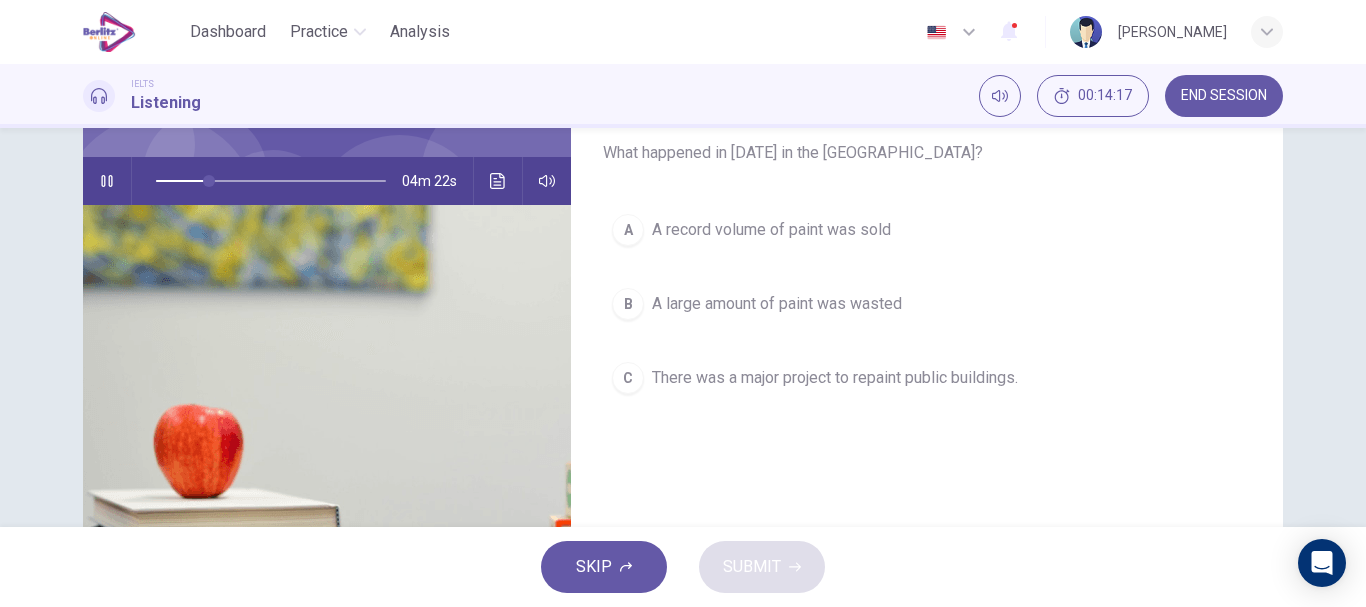 click on "A large amount of paint was wasted" at bounding box center (777, 304) 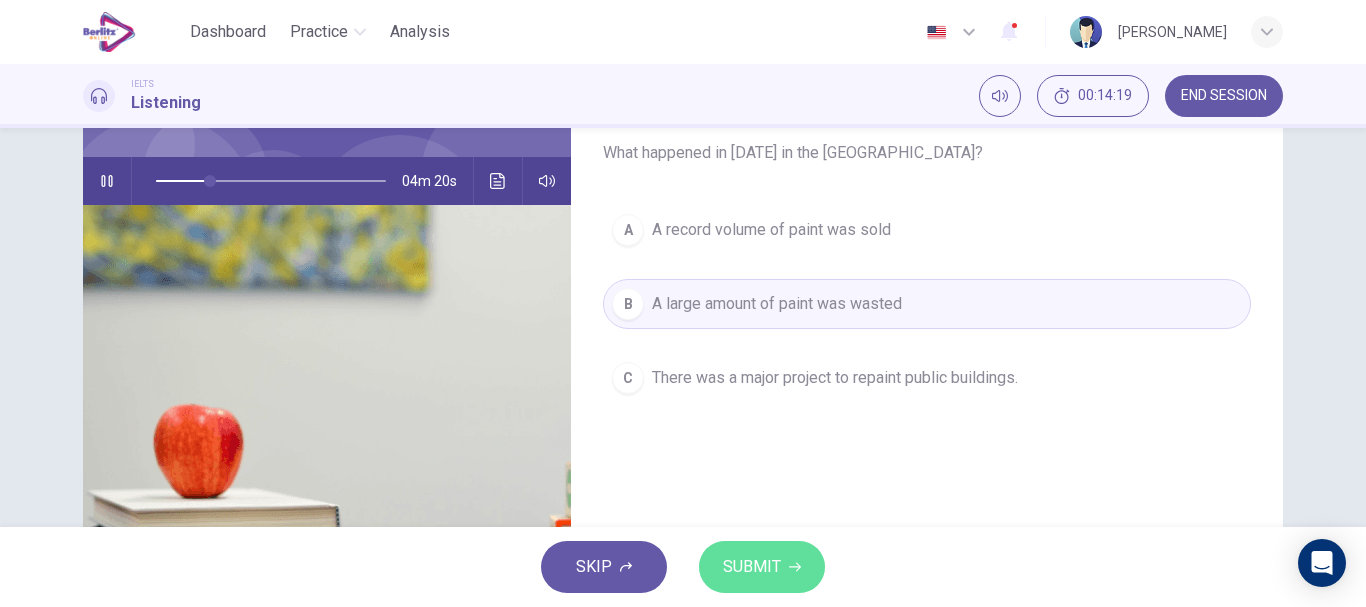 click on "SUBMIT" at bounding box center [752, 567] 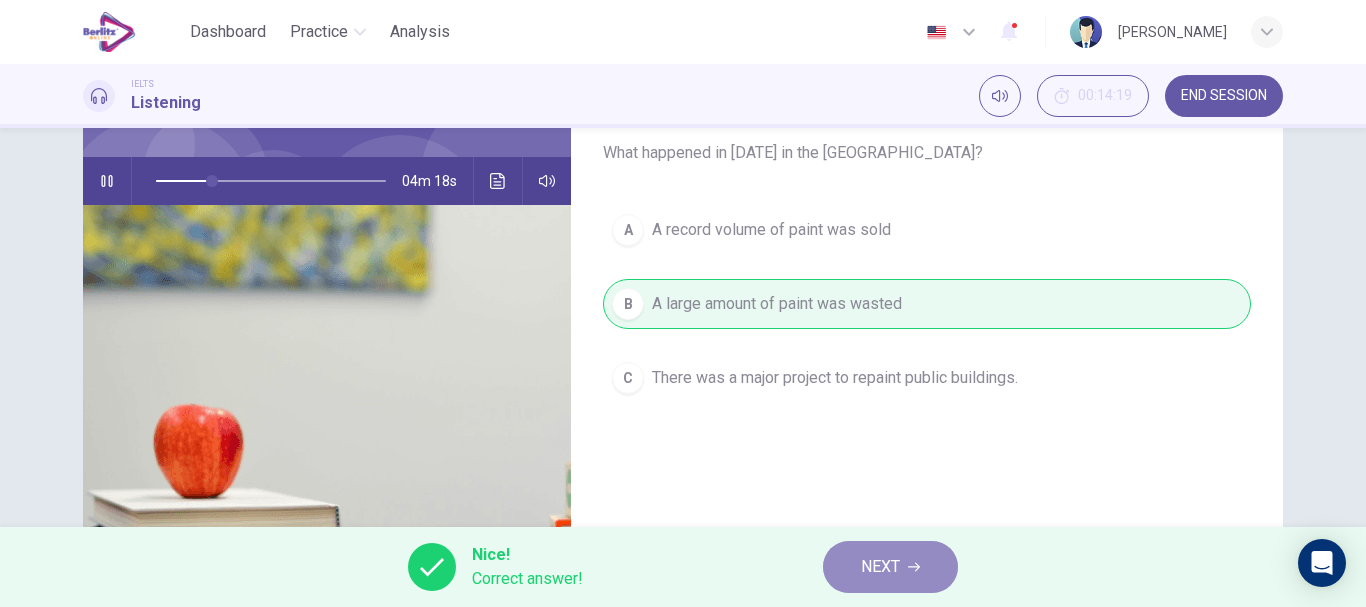 click on "NEXT" at bounding box center [880, 567] 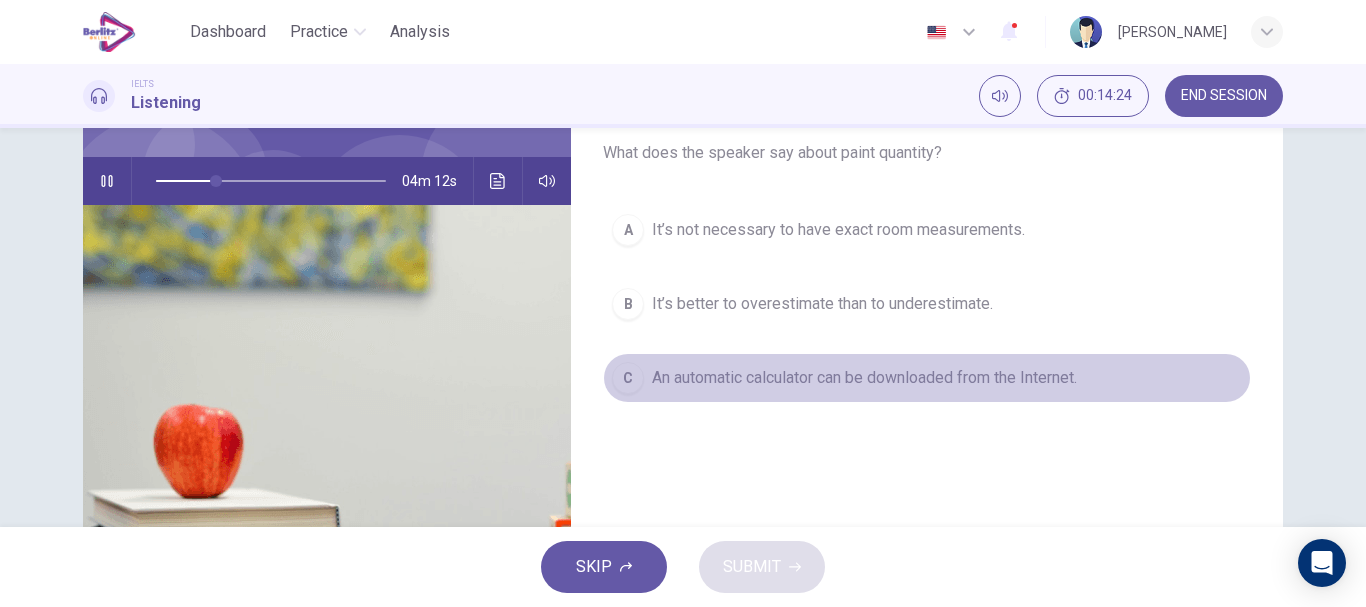 click on "An automatic calculator can be downloaded from the Internet." at bounding box center [864, 378] 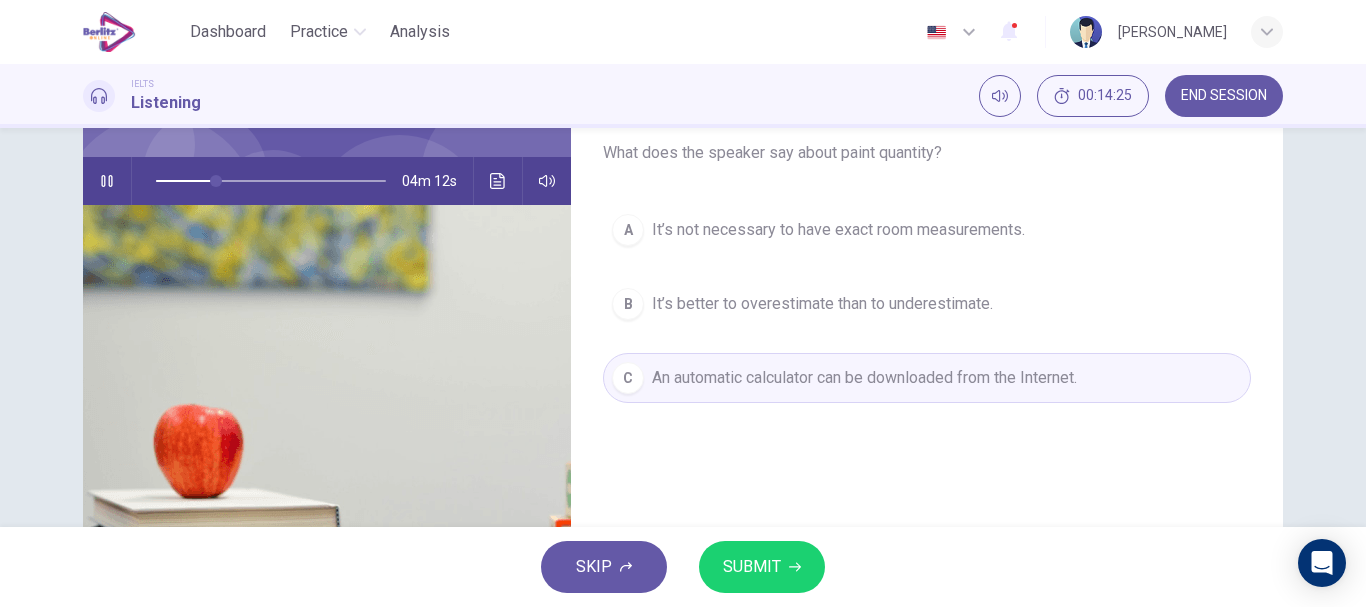 click on "Question 21 Choose the correct letter, A, B or C What does the speaker say about paint quantity? A It’s not necessary to have exact room measurements. B It’s better to overestimate than to underestimate. C An automatic calculator can be downloaded from the Internet." at bounding box center [927, 344] 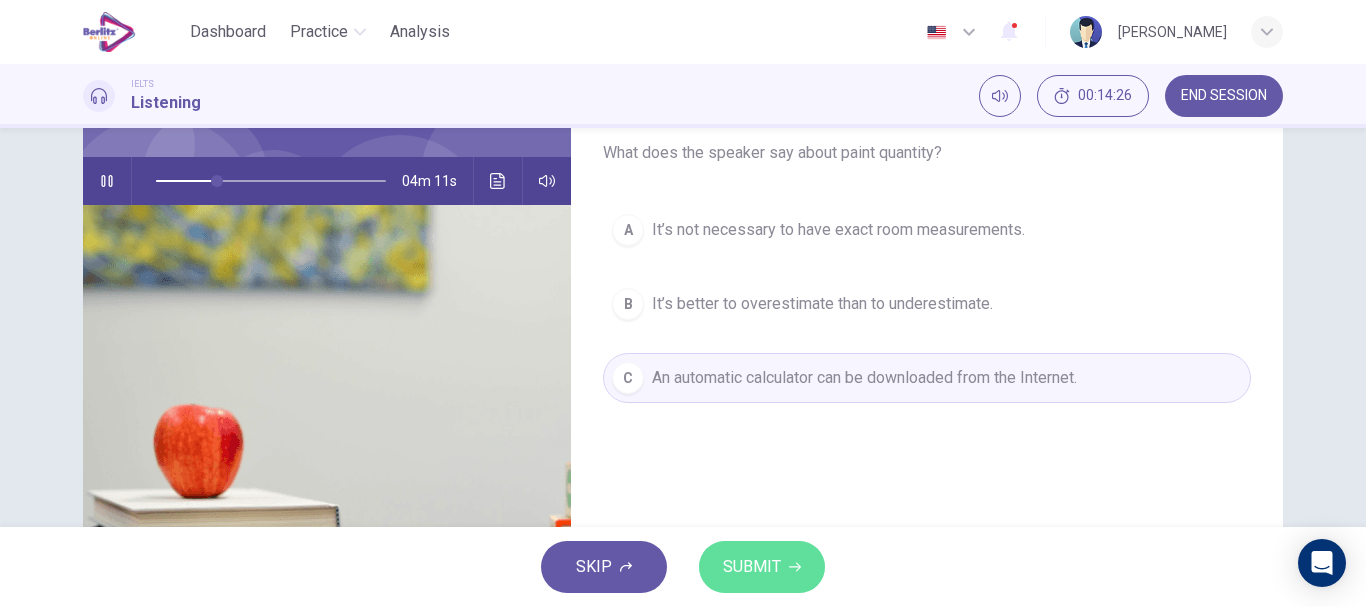 click on "SUBMIT" at bounding box center [752, 567] 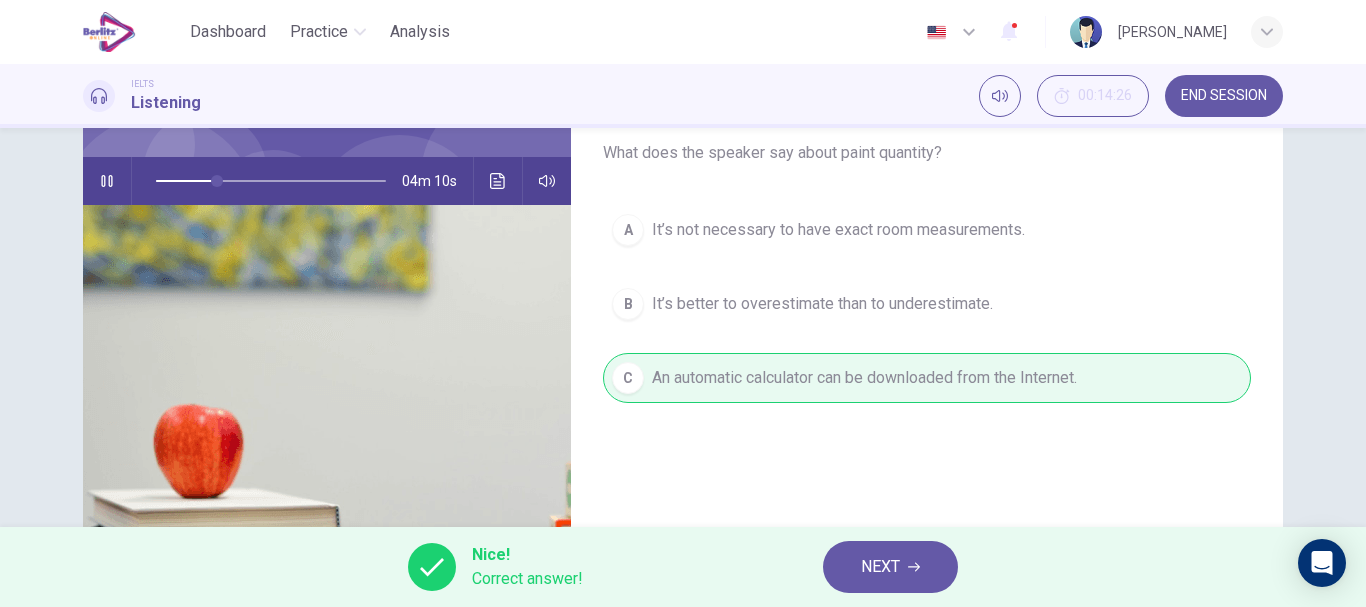 click on "Nice! Correct answer! NEXT" at bounding box center (683, 567) 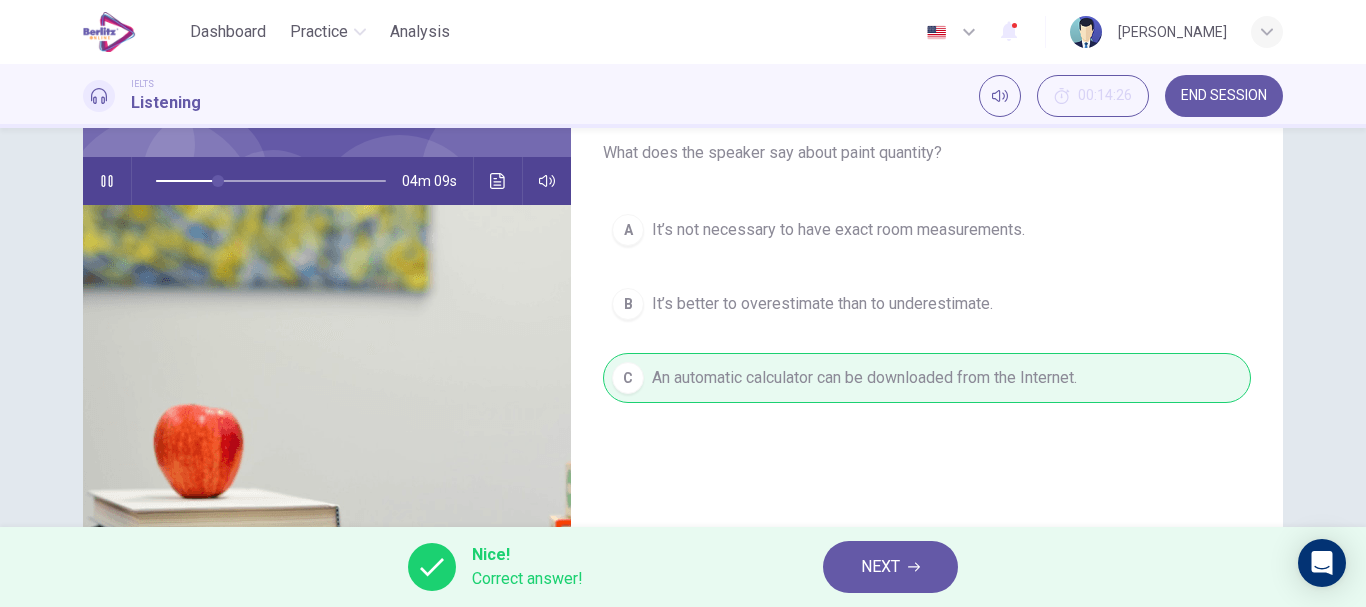 click on "NEXT" at bounding box center (890, 567) 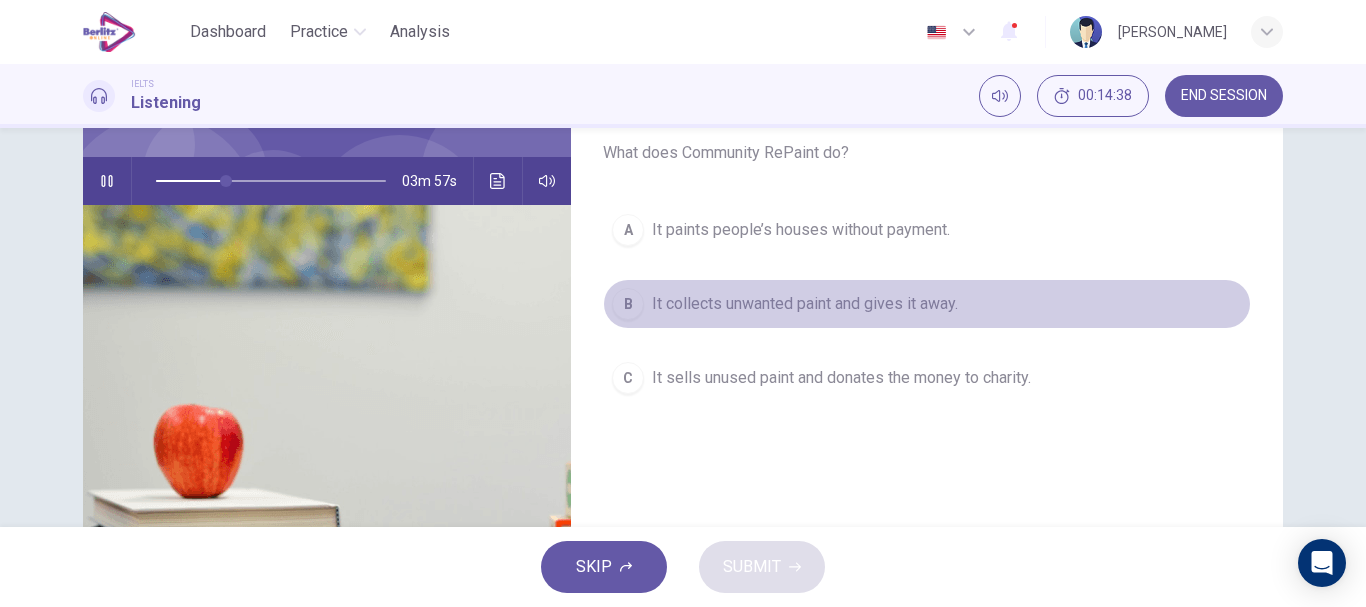 click on "It collects unwanted paint and gives it away." at bounding box center (805, 304) 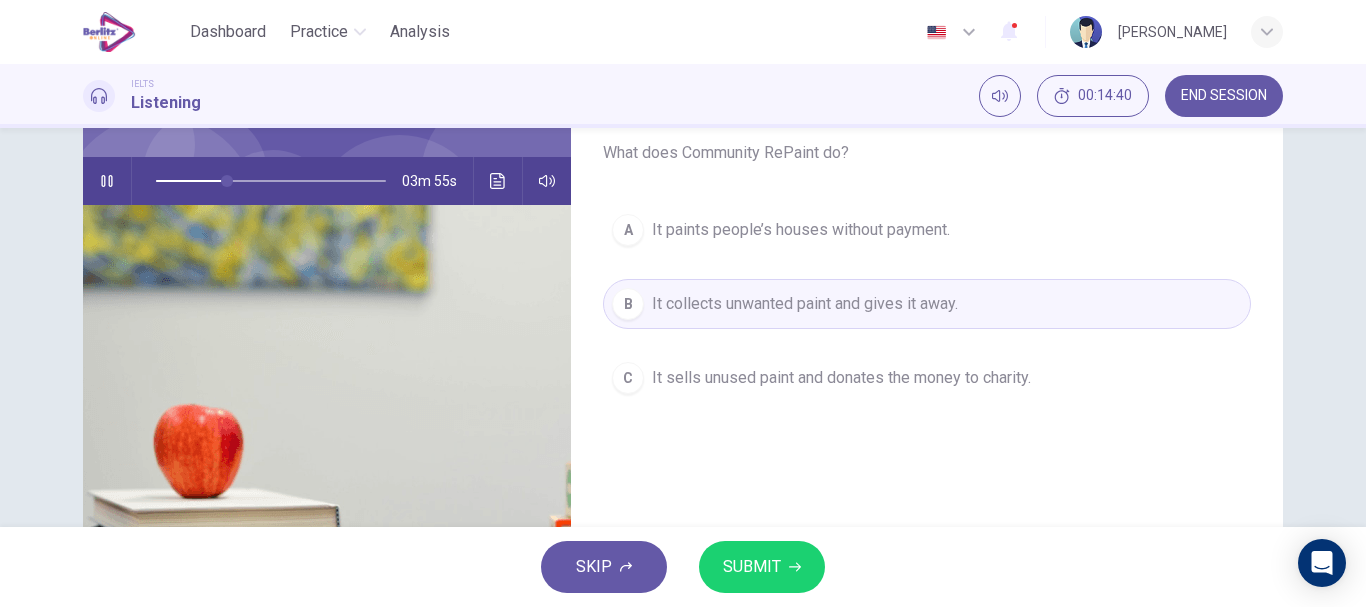 click on "SUBMIT" at bounding box center [752, 567] 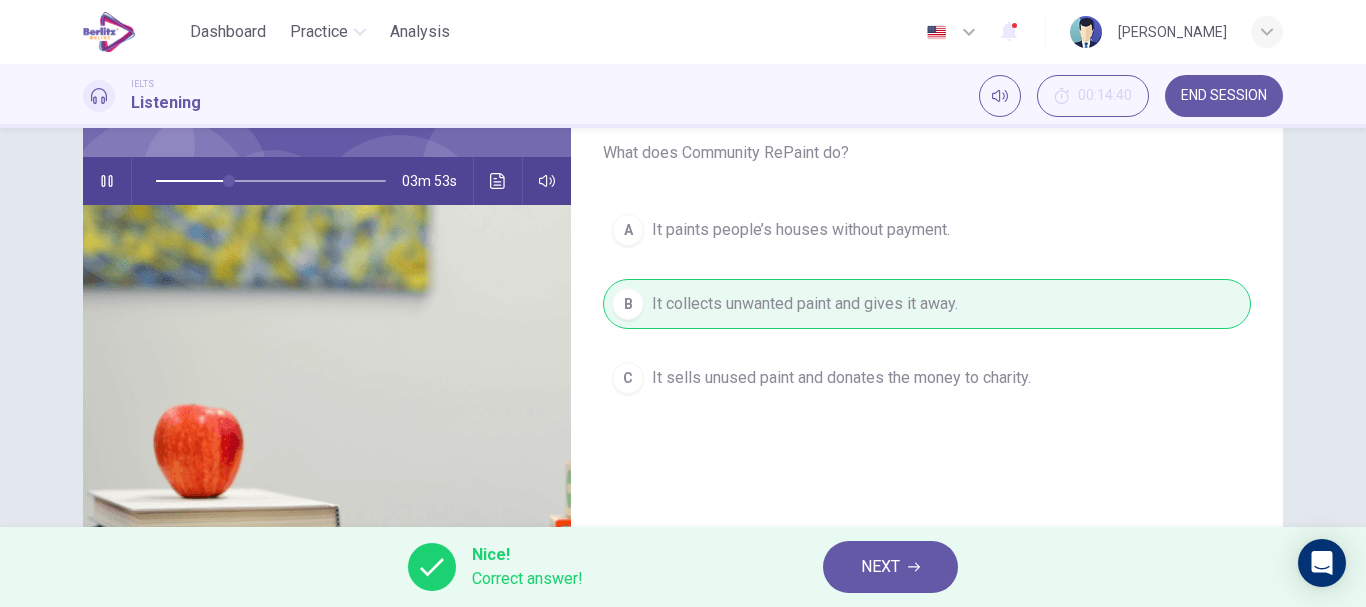 click 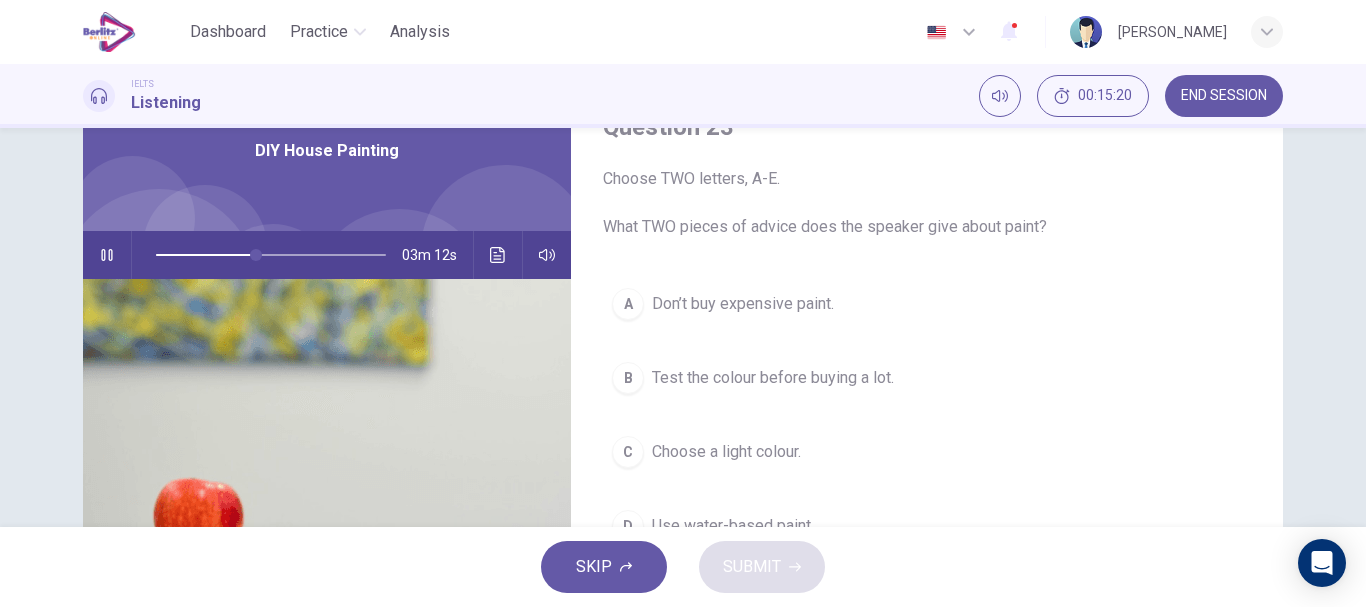scroll, scrollTop: 104, scrollLeft: 0, axis: vertical 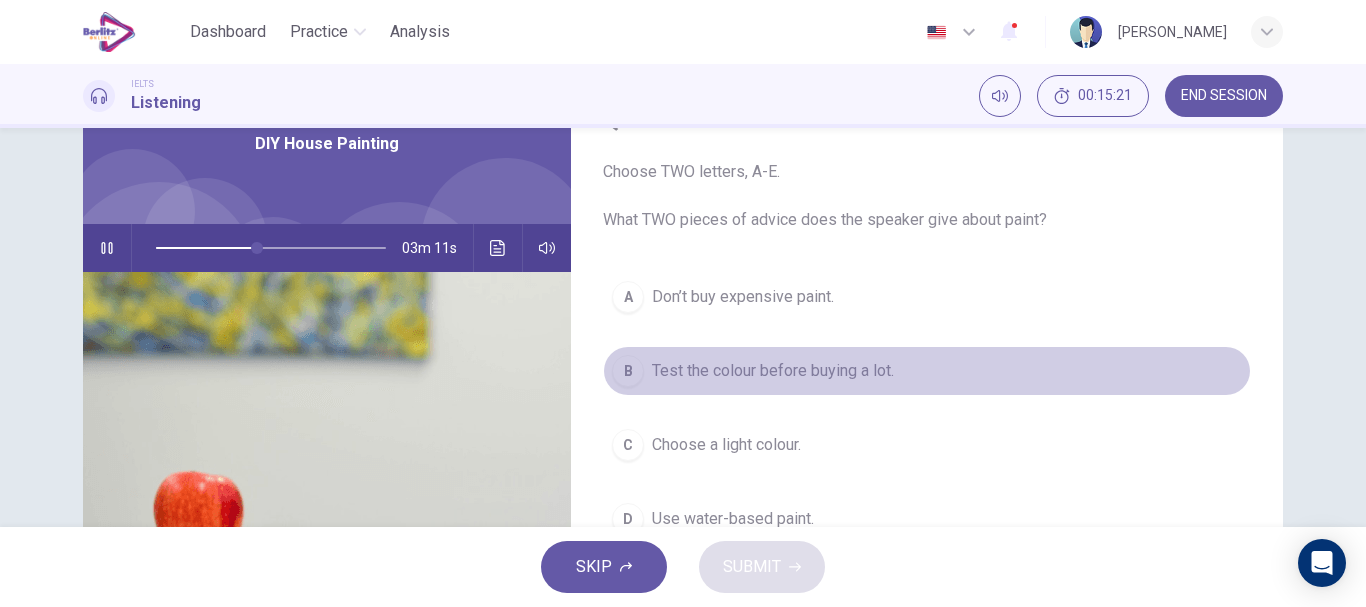 click on "Test the colour before buying a lot." at bounding box center [773, 371] 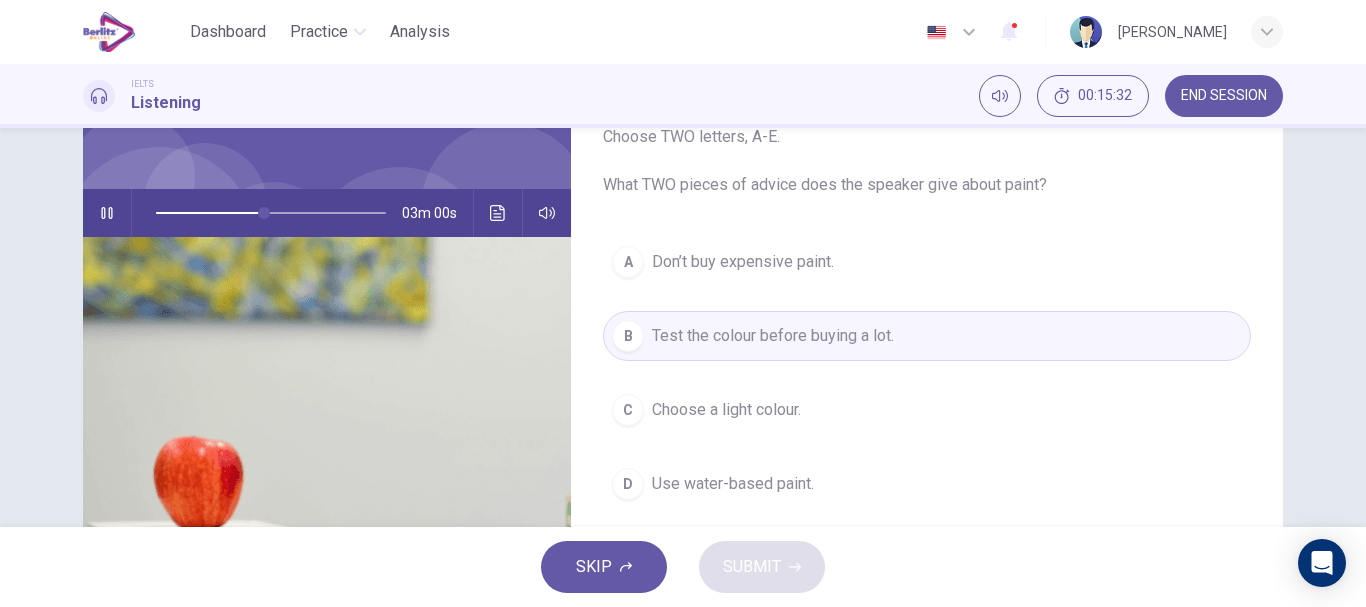 scroll, scrollTop: 137, scrollLeft: 0, axis: vertical 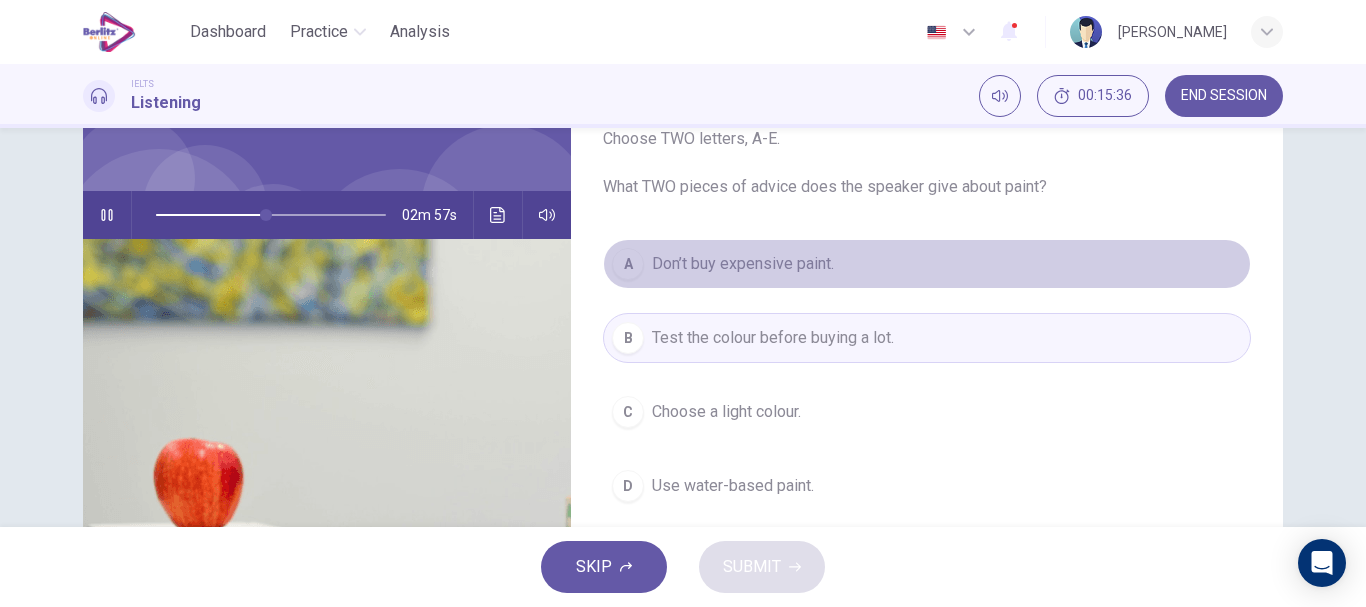 click on "A Don’t buy expensive paint." at bounding box center [927, 264] 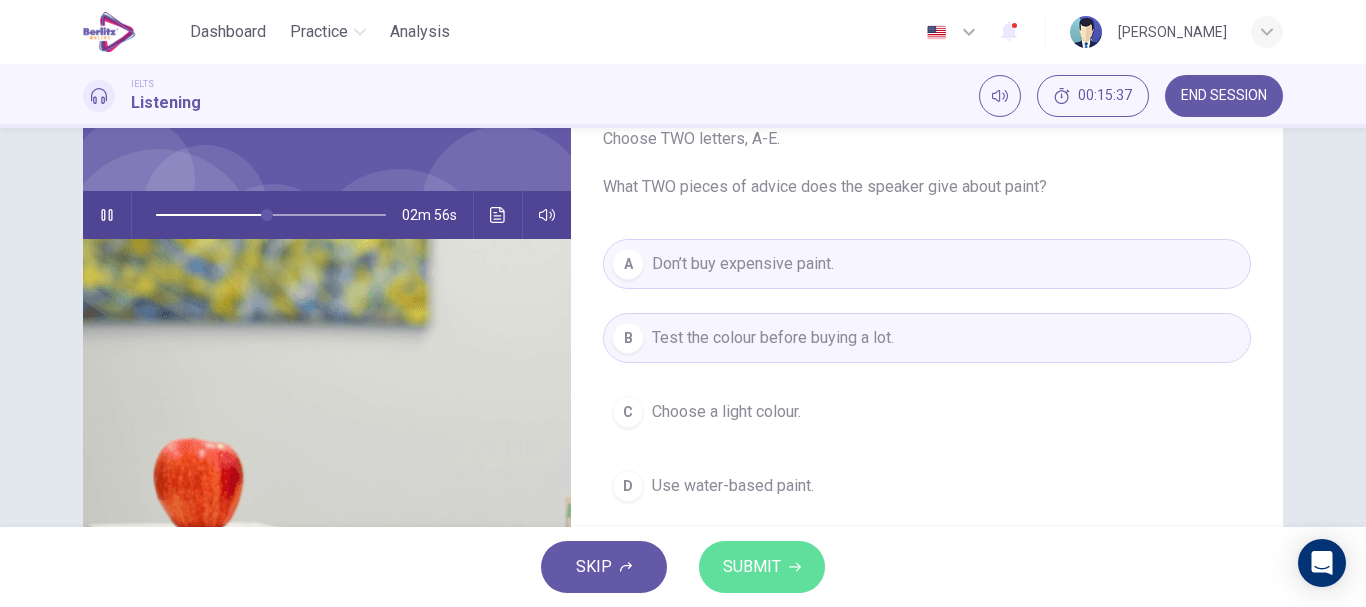 click on "SUBMIT" at bounding box center (752, 567) 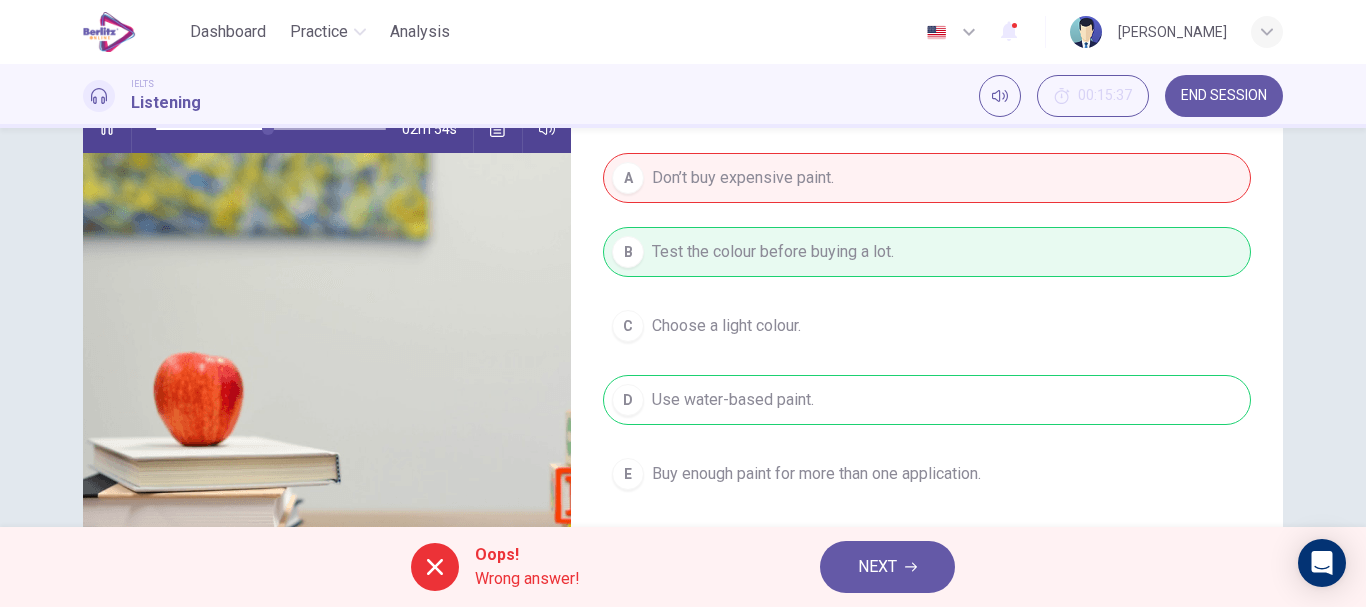 scroll, scrollTop: 240, scrollLeft: 0, axis: vertical 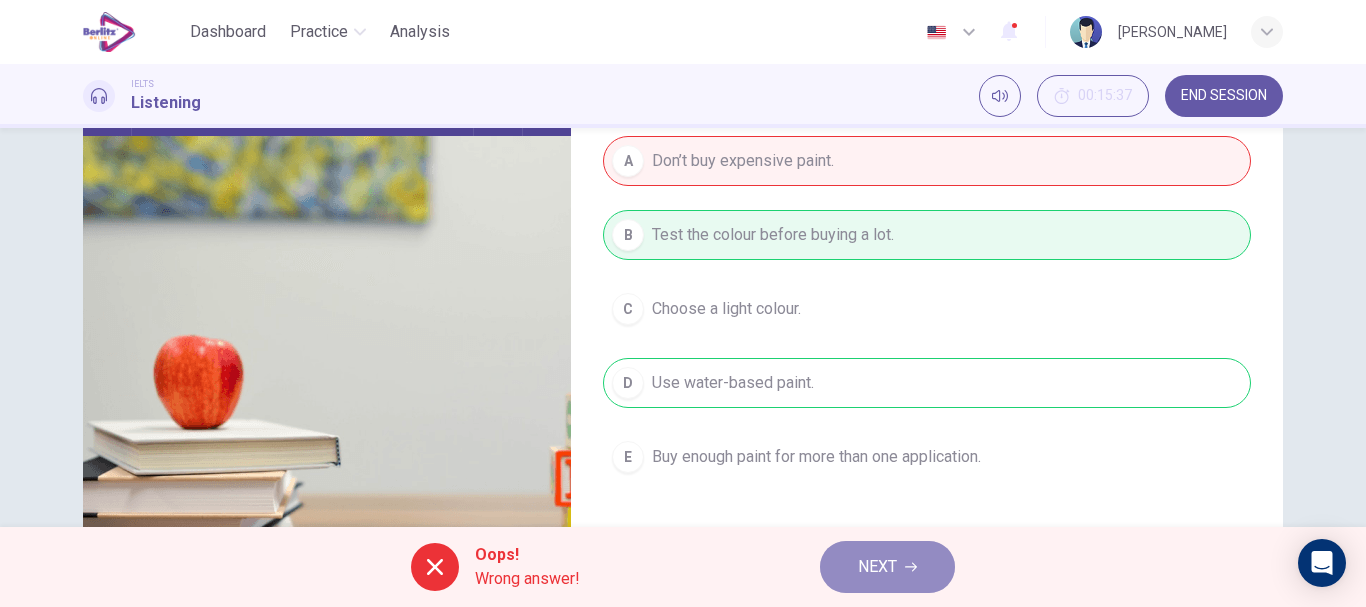 click on "NEXT" at bounding box center (877, 567) 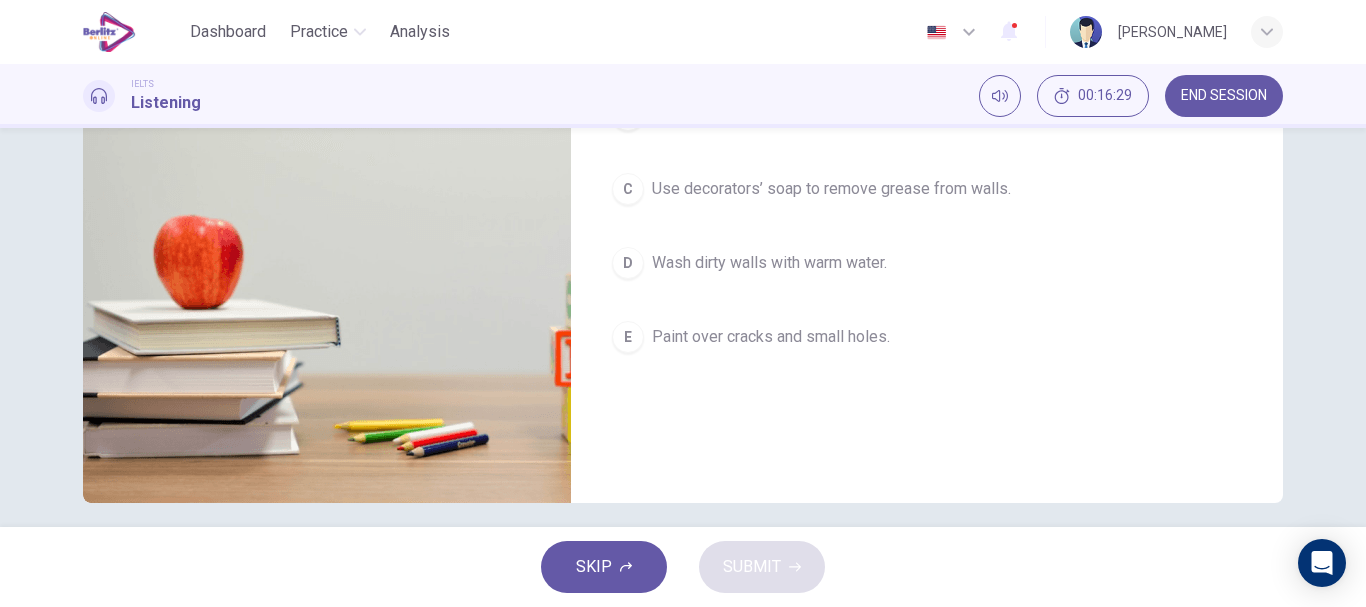 scroll, scrollTop: 374, scrollLeft: 0, axis: vertical 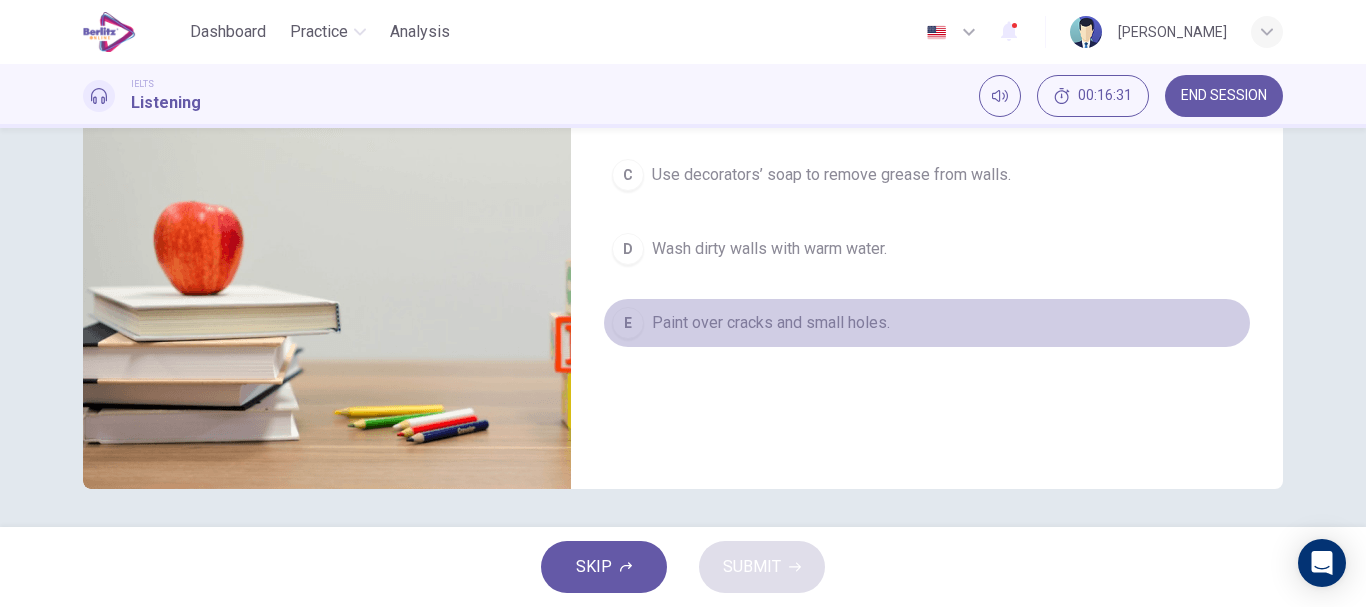 click on "Paint over cracks and small holes." at bounding box center [771, 323] 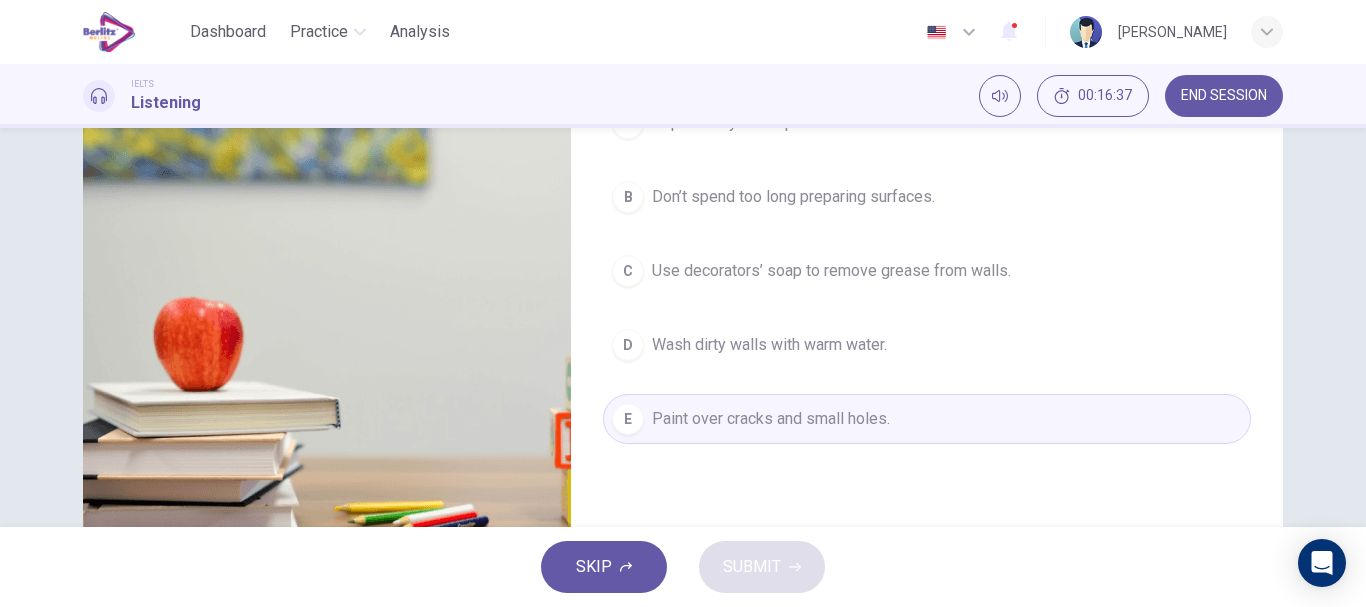 scroll, scrollTop: 272, scrollLeft: 0, axis: vertical 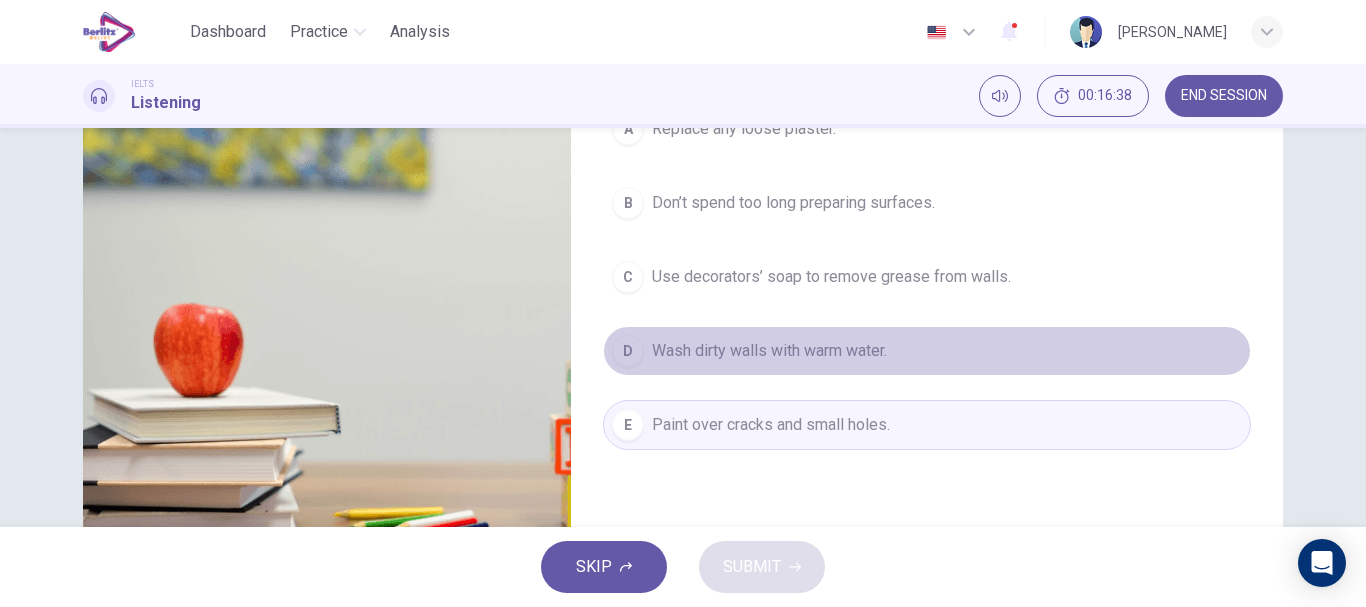 click on "Wash dirty walls with warm water." at bounding box center (769, 351) 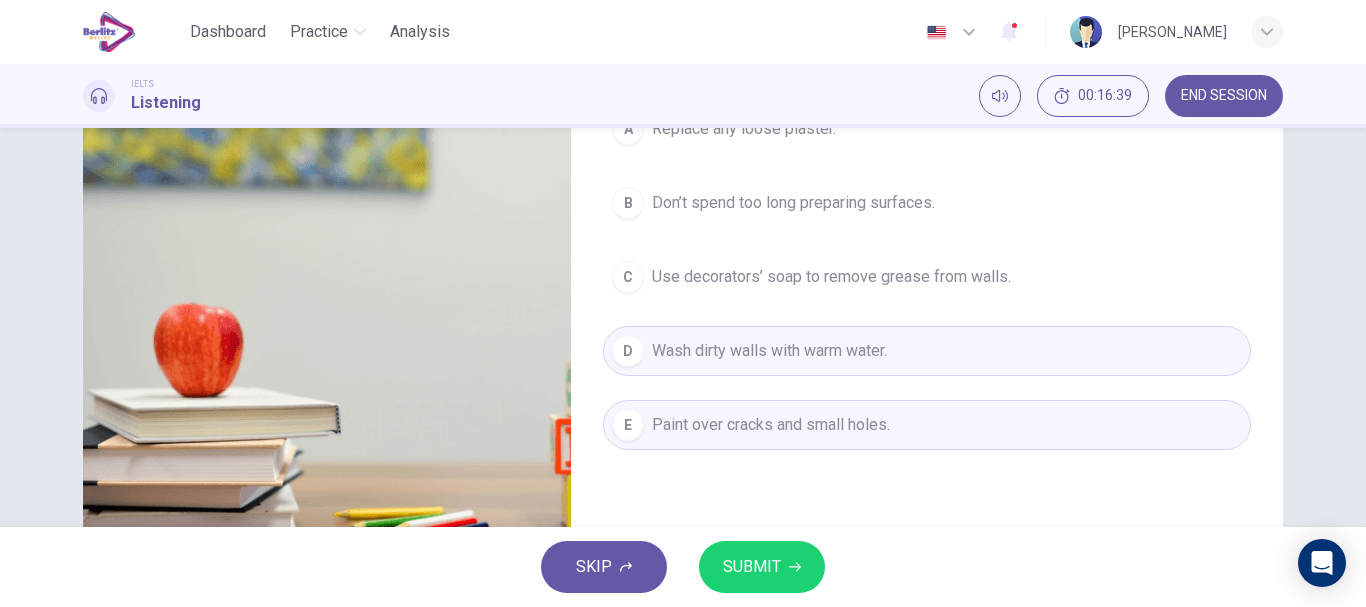 click on "SUBMIT" at bounding box center (752, 567) 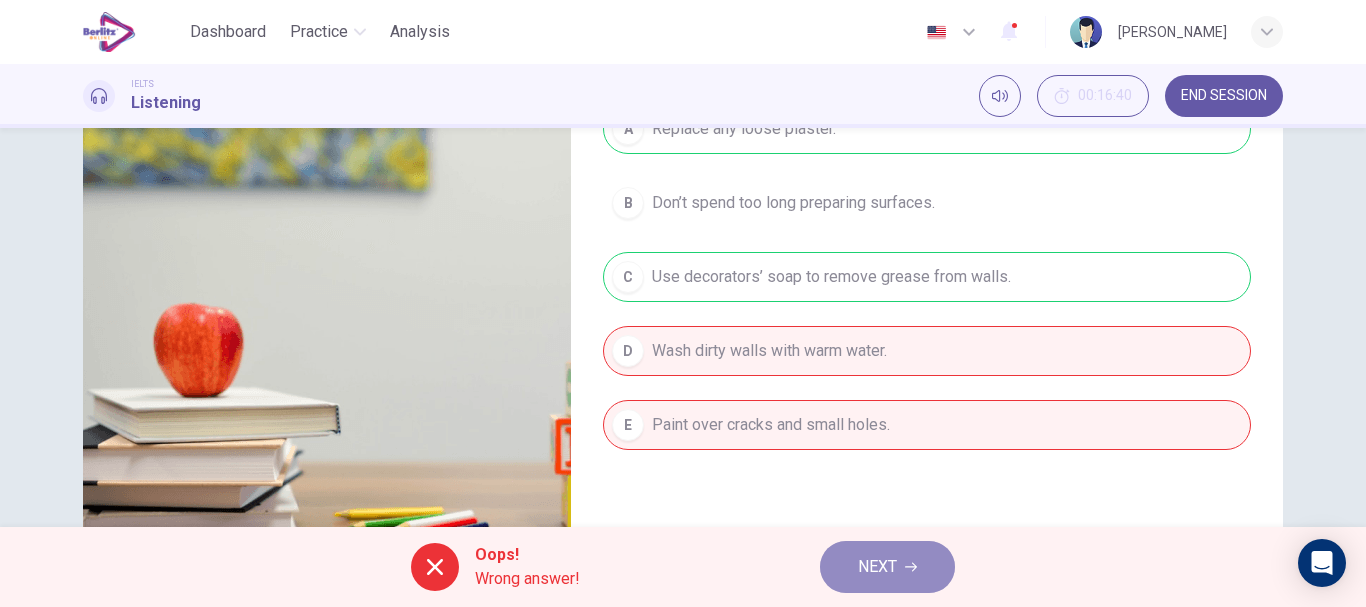 click on "NEXT" at bounding box center (877, 567) 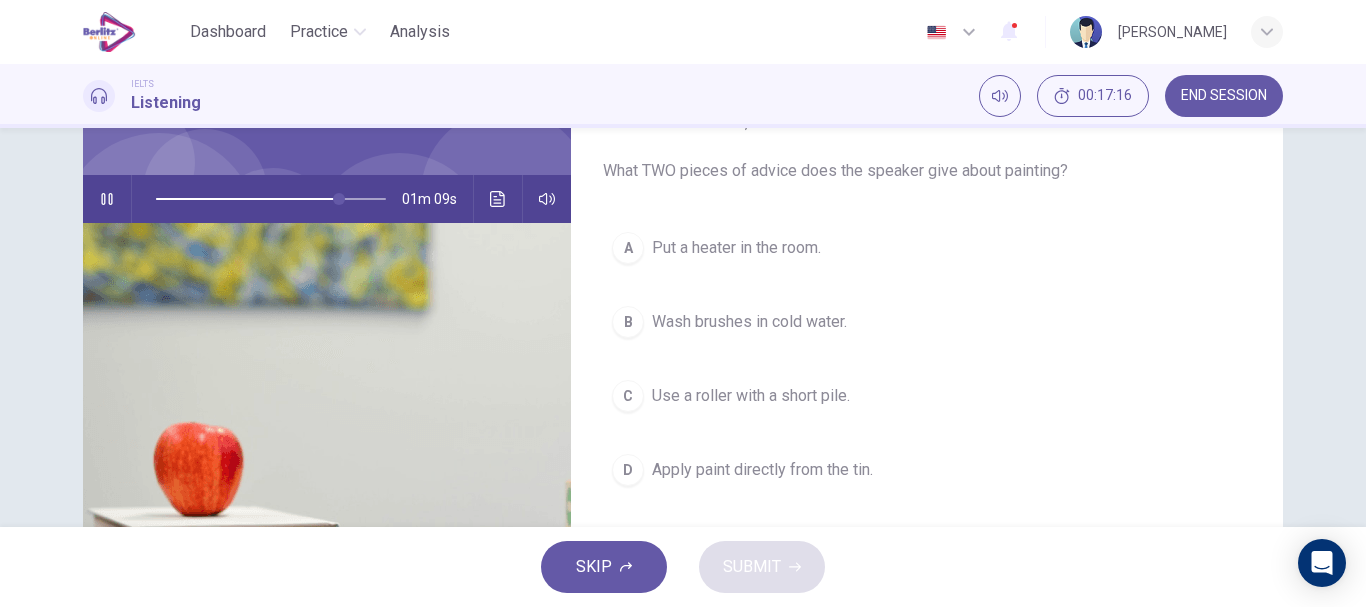 scroll, scrollTop: 152, scrollLeft: 0, axis: vertical 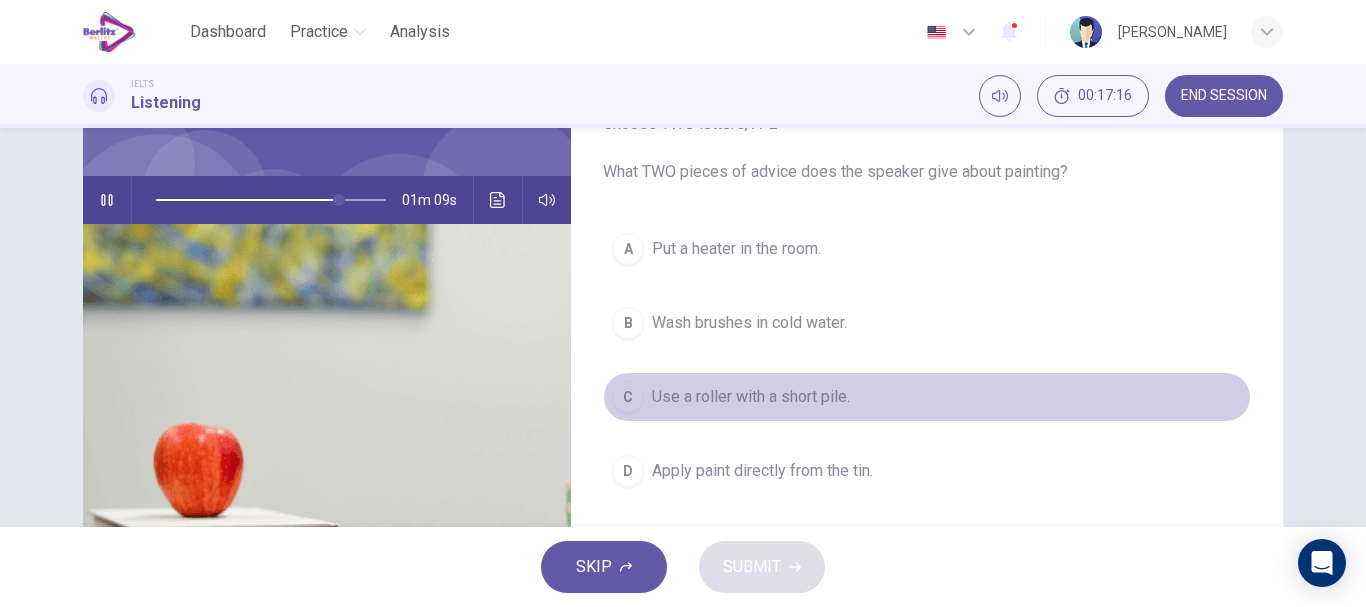 click on "Use a roller with a short pile." at bounding box center [751, 397] 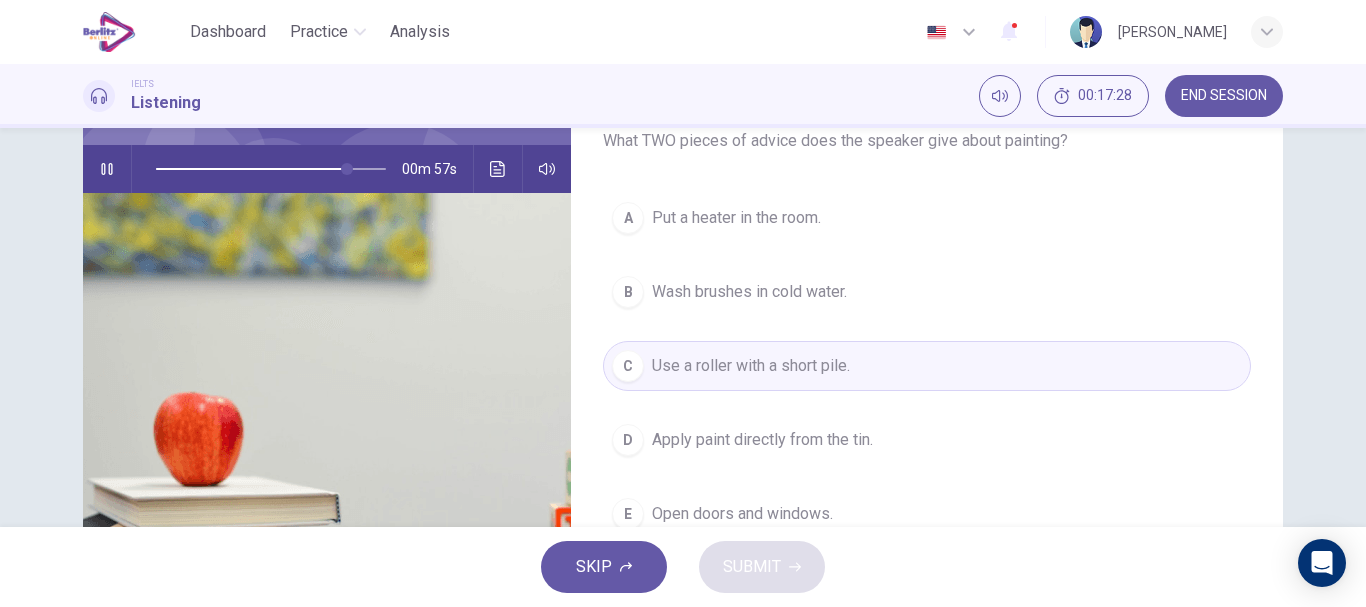 scroll, scrollTop: 184, scrollLeft: 0, axis: vertical 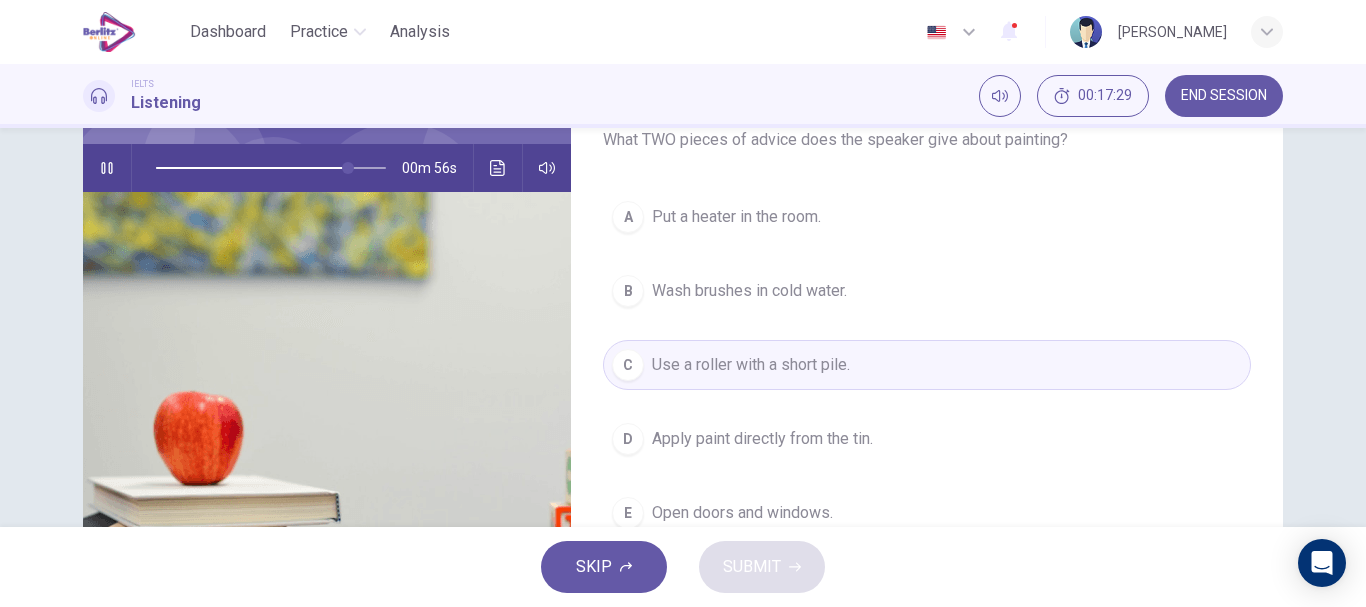 click on "B Wash brushes in cold water." at bounding box center (927, 291) 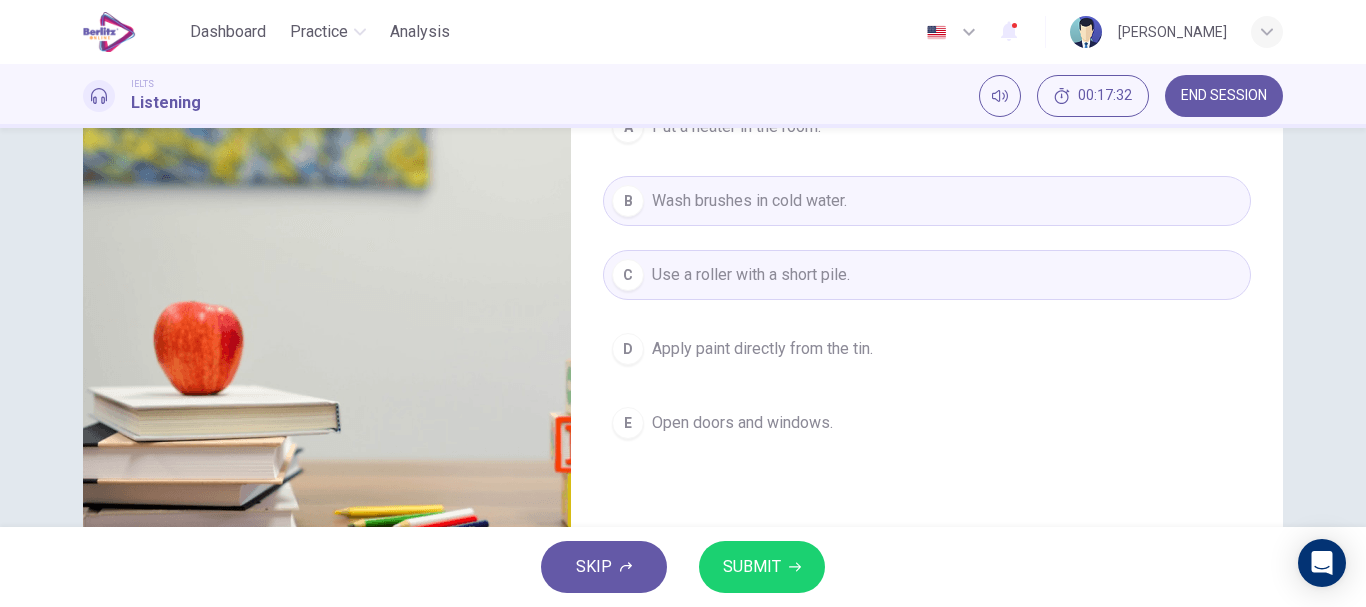 scroll, scrollTop: 273, scrollLeft: 0, axis: vertical 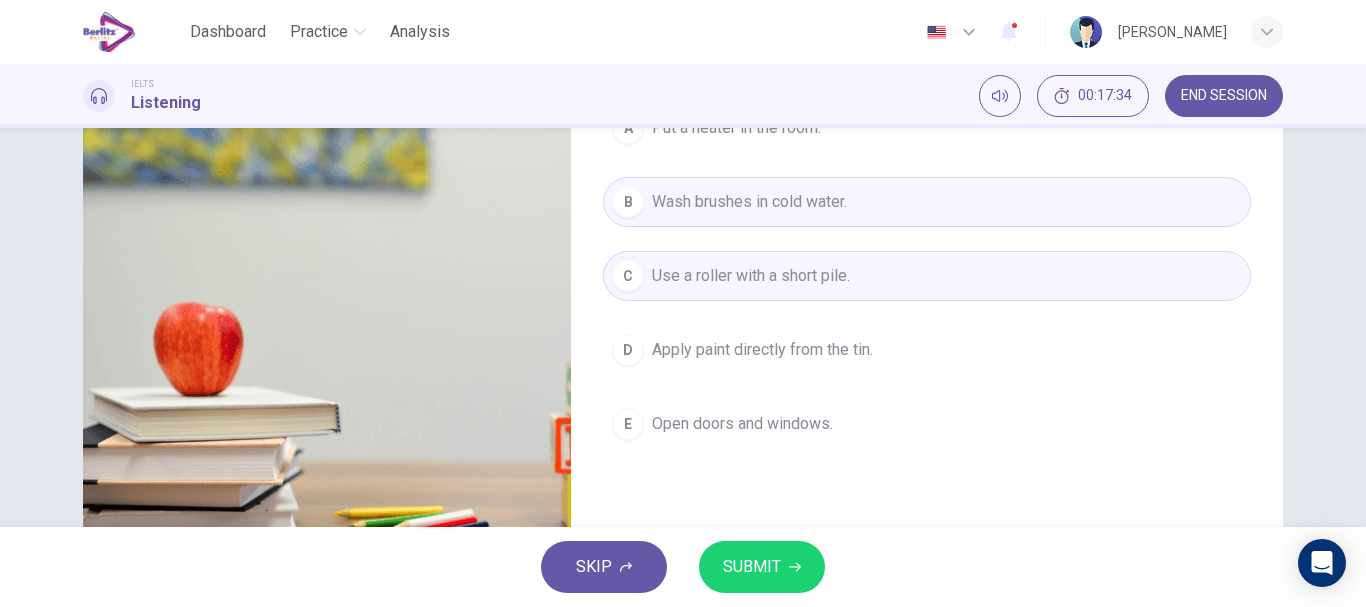 click on "SKIP SUBMIT" at bounding box center (683, 567) 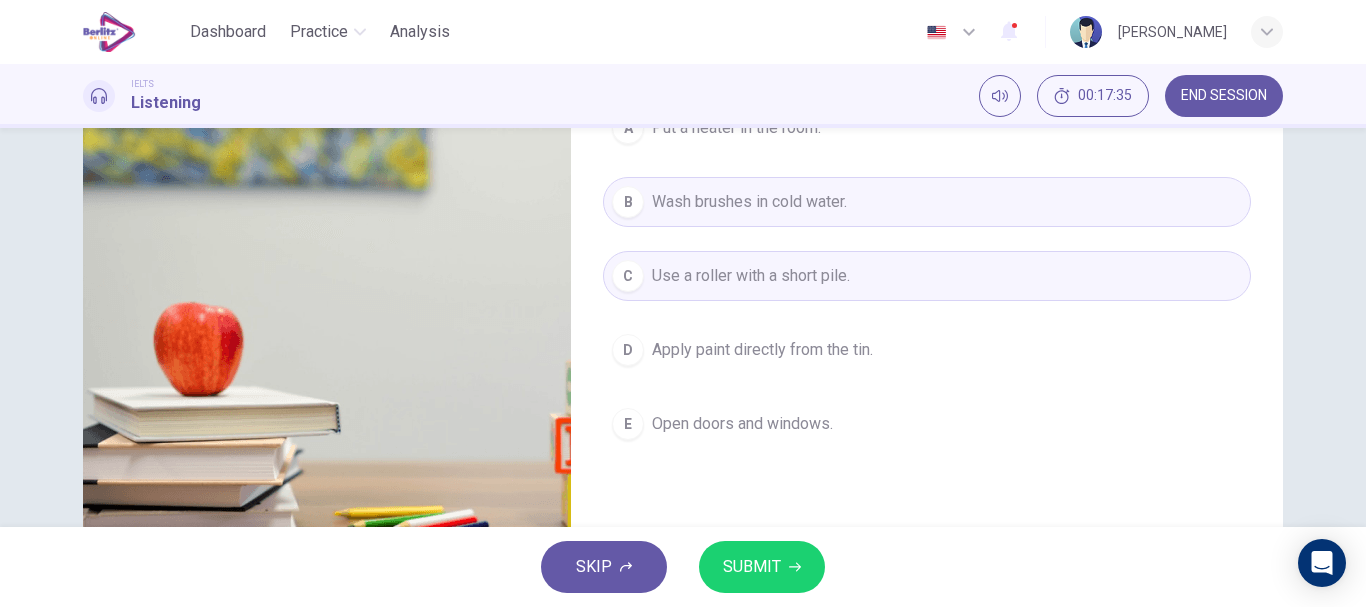click on "SUBMIT" at bounding box center (752, 567) 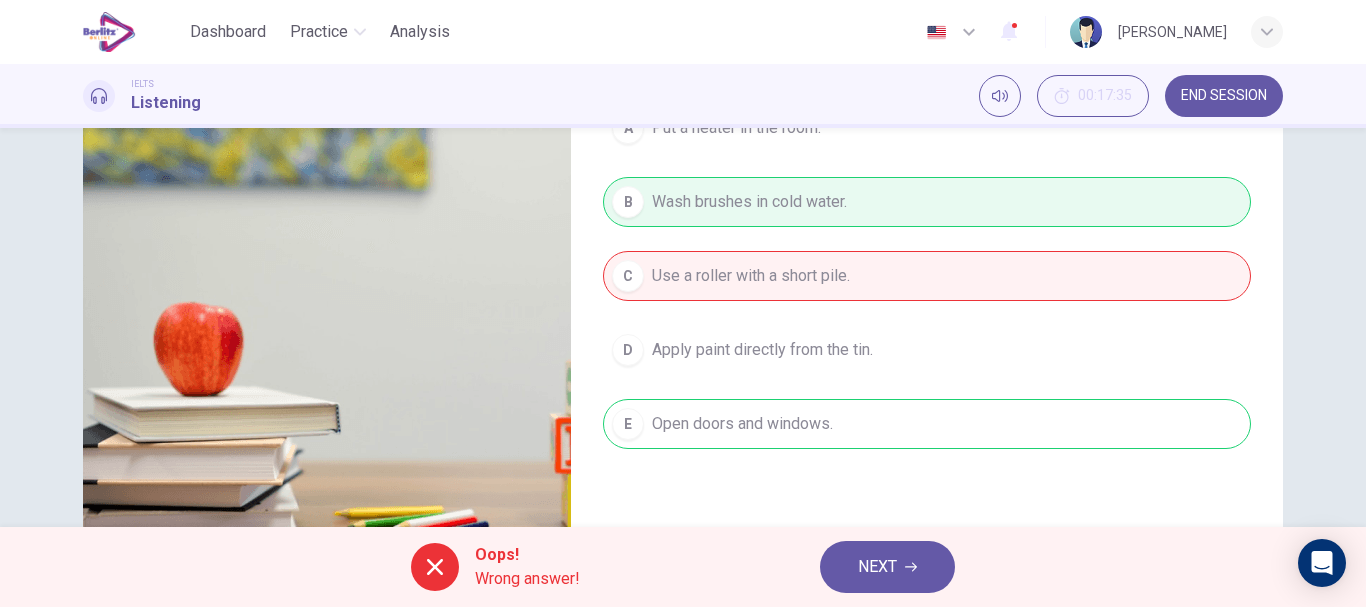 type on "**" 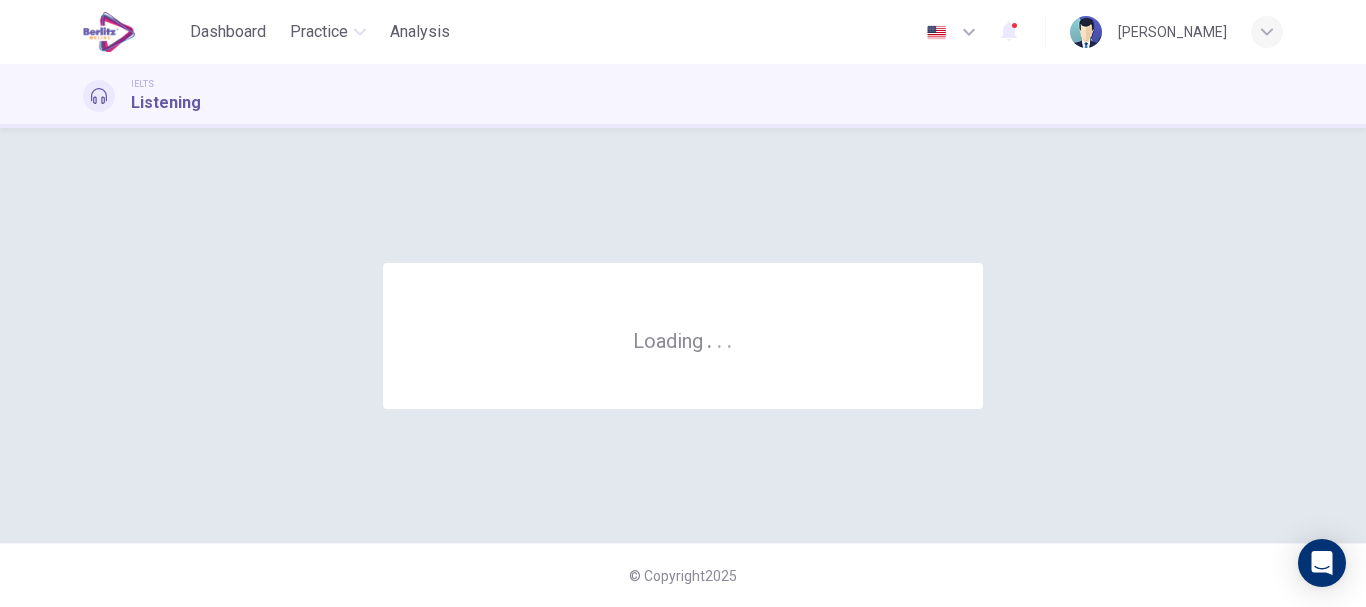 scroll, scrollTop: 0, scrollLeft: 0, axis: both 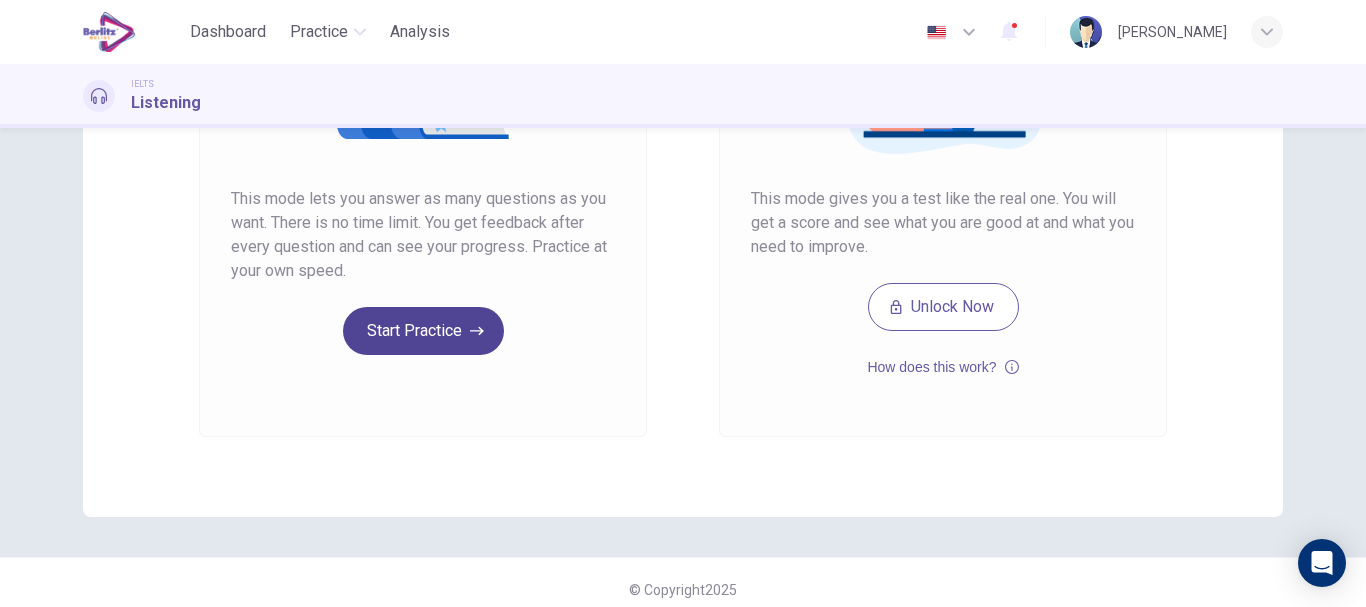 click on "Start Practice" at bounding box center (423, 331) 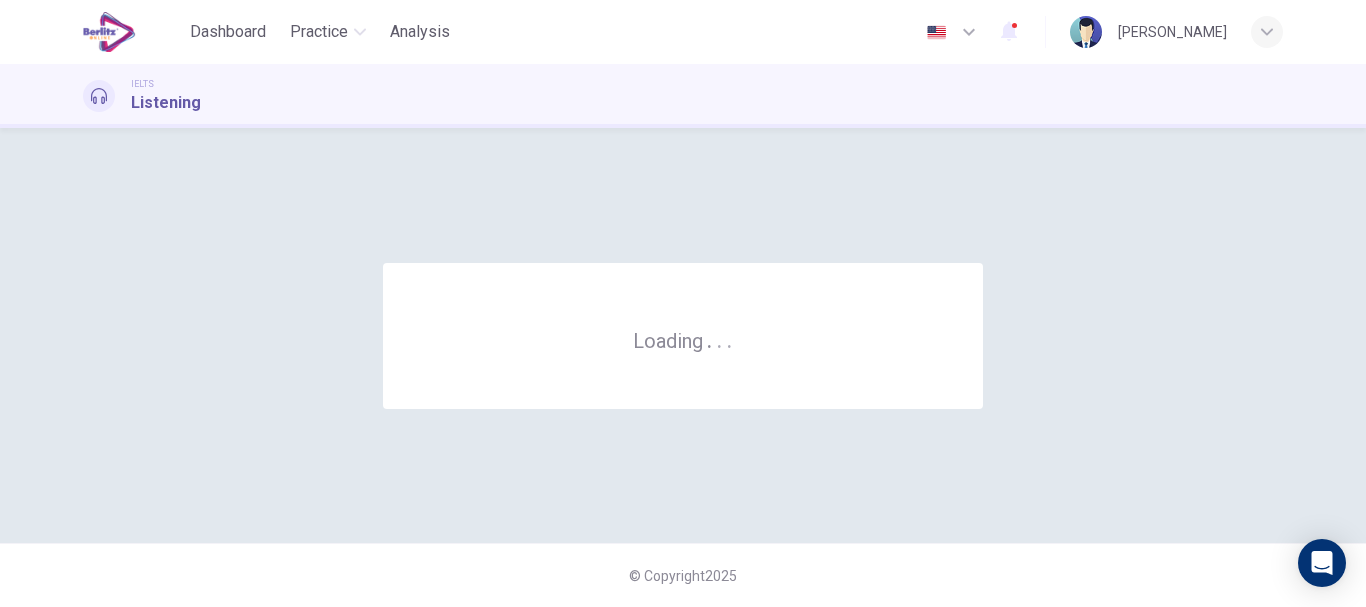 scroll, scrollTop: 0, scrollLeft: 0, axis: both 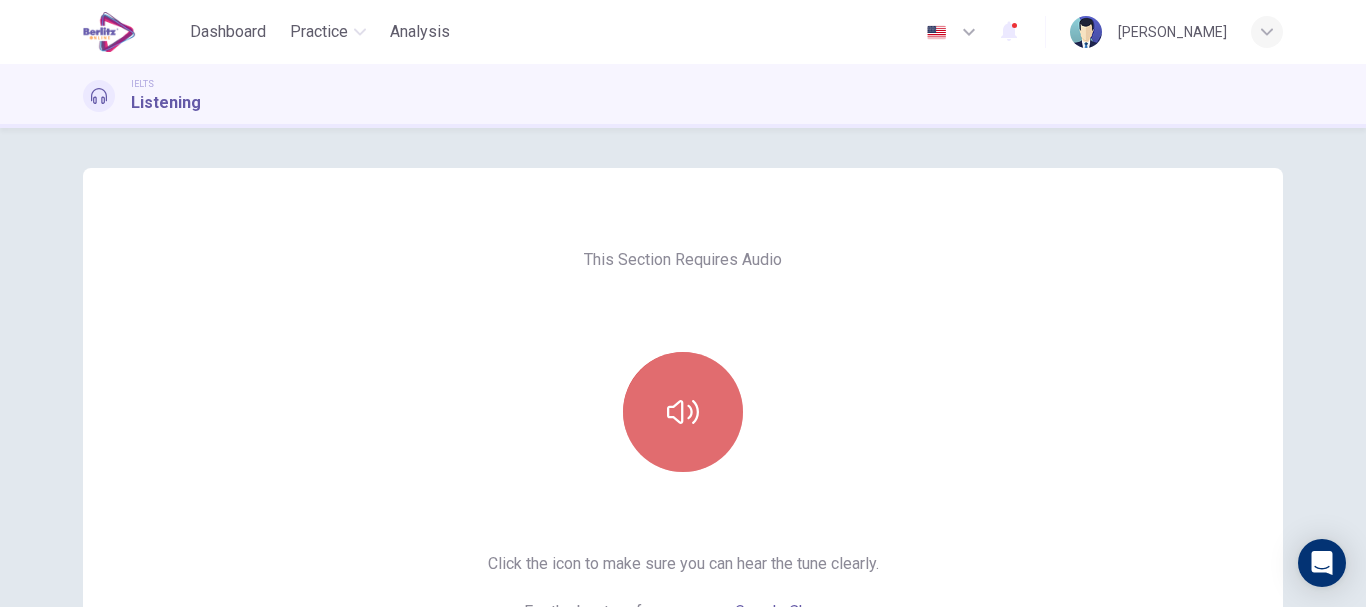 click 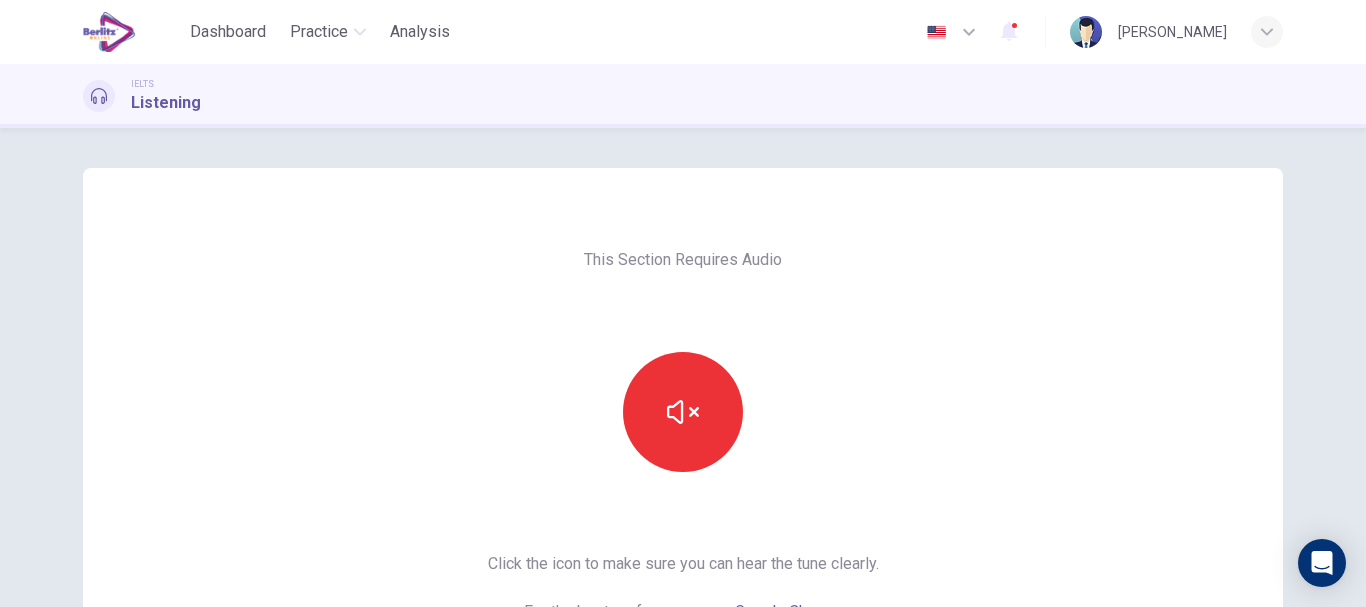 scroll, scrollTop: 360, scrollLeft: 0, axis: vertical 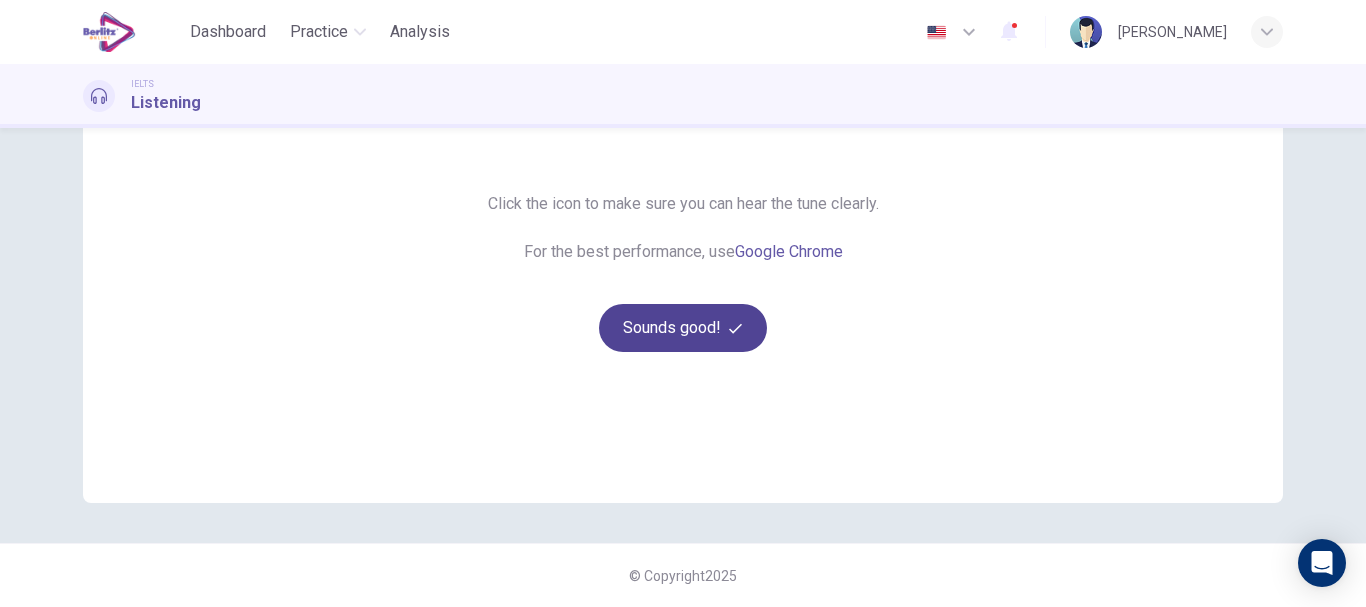 click on "Sounds good!" at bounding box center (683, 328) 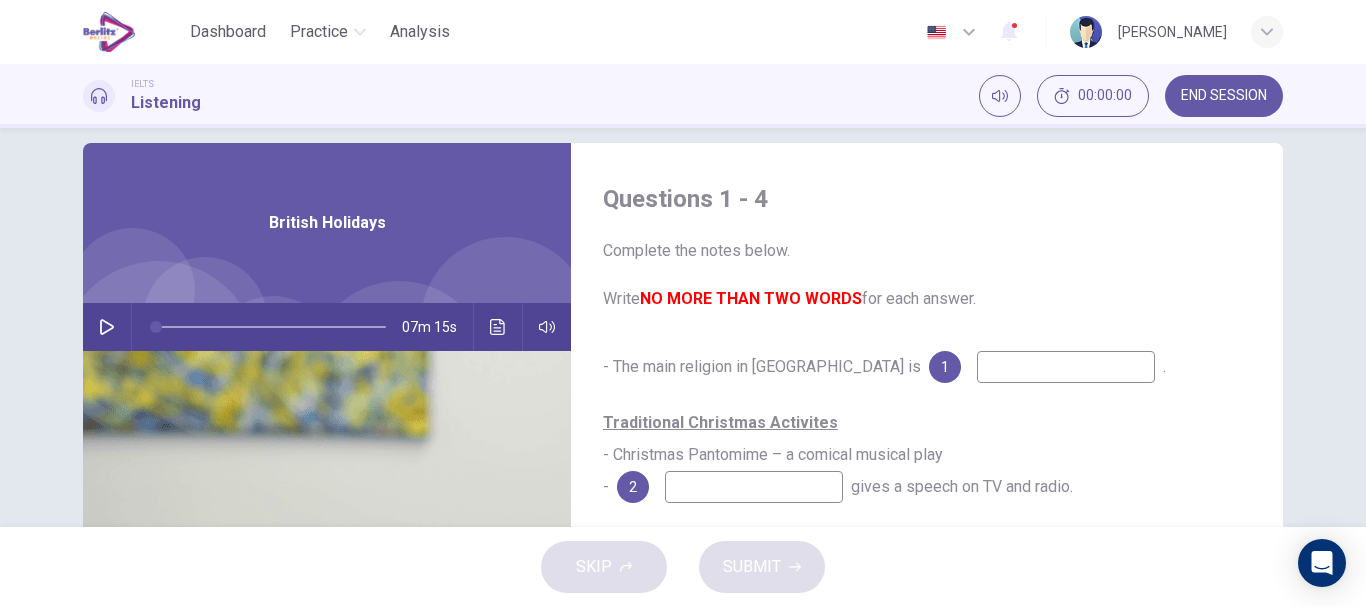 scroll, scrollTop: 0, scrollLeft: 0, axis: both 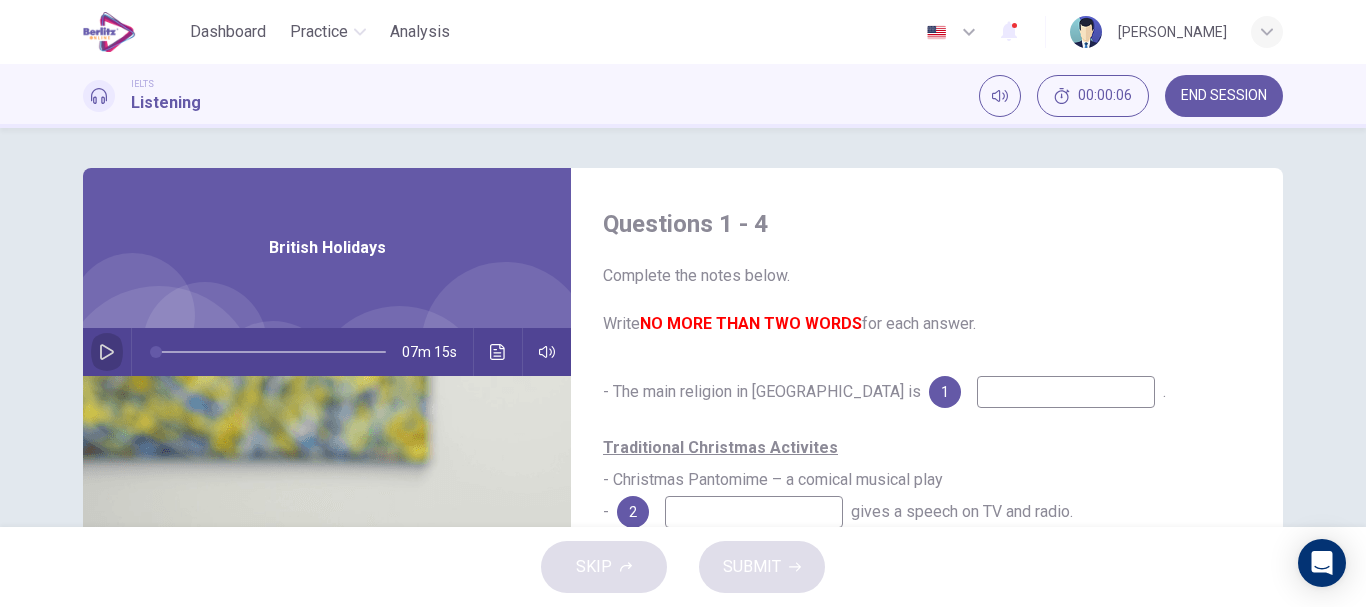 click at bounding box center (107, 352) 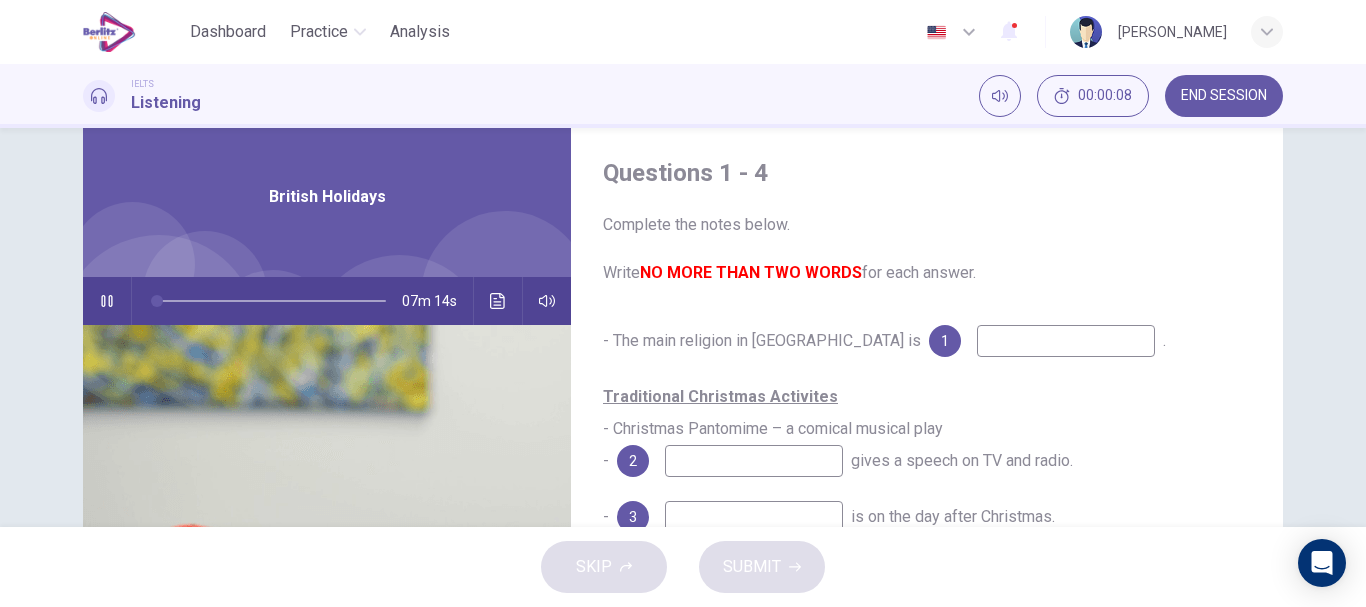 scroll, scrollTop: 52, scrollLeft: 0, axis: vertical 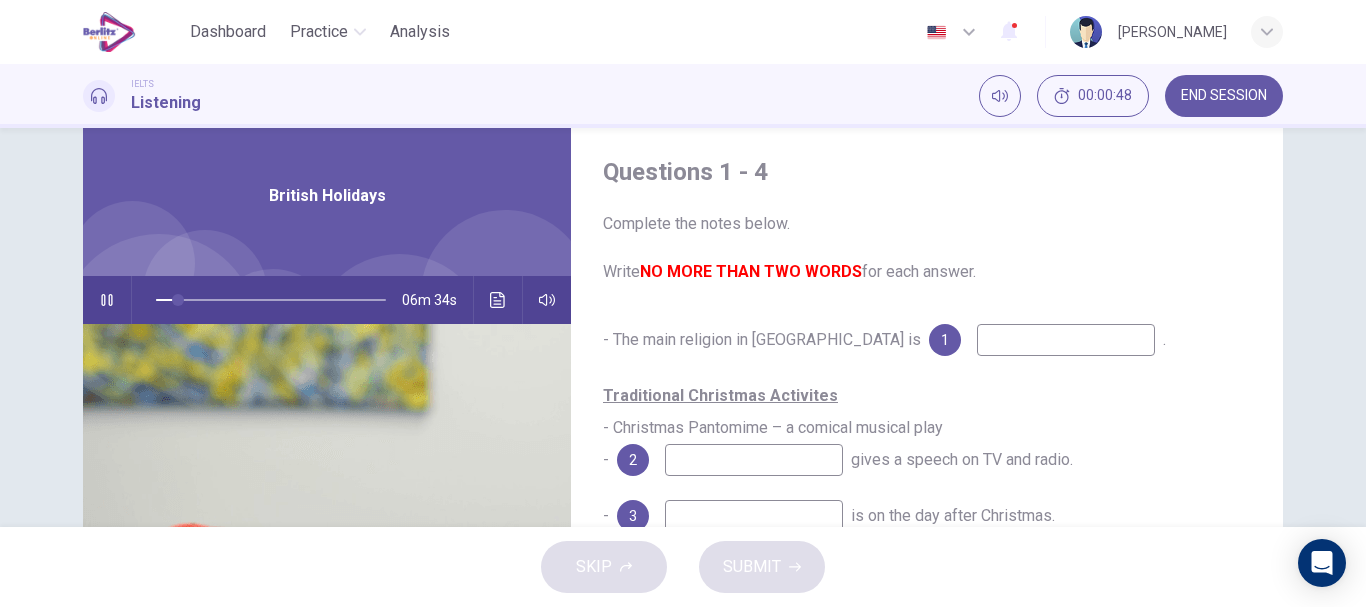 click on "- The main religion in Britain is  1 . Traditional Christmas Activites    - Christmas Pantomime – a comical musical play    -  2  gives a speech on TV and radio. -  3  is on the day after Christmas. - The most important Christian holiday in Britain is  4 ." at bounding box center [927, 492] 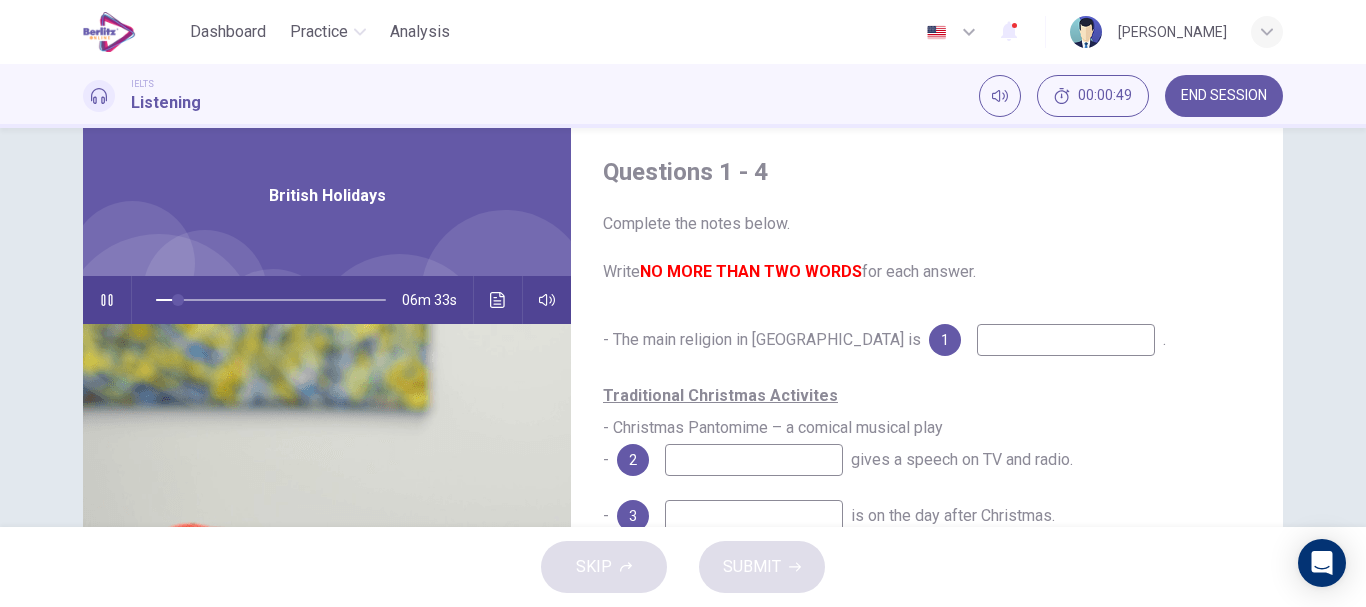 type on "*" 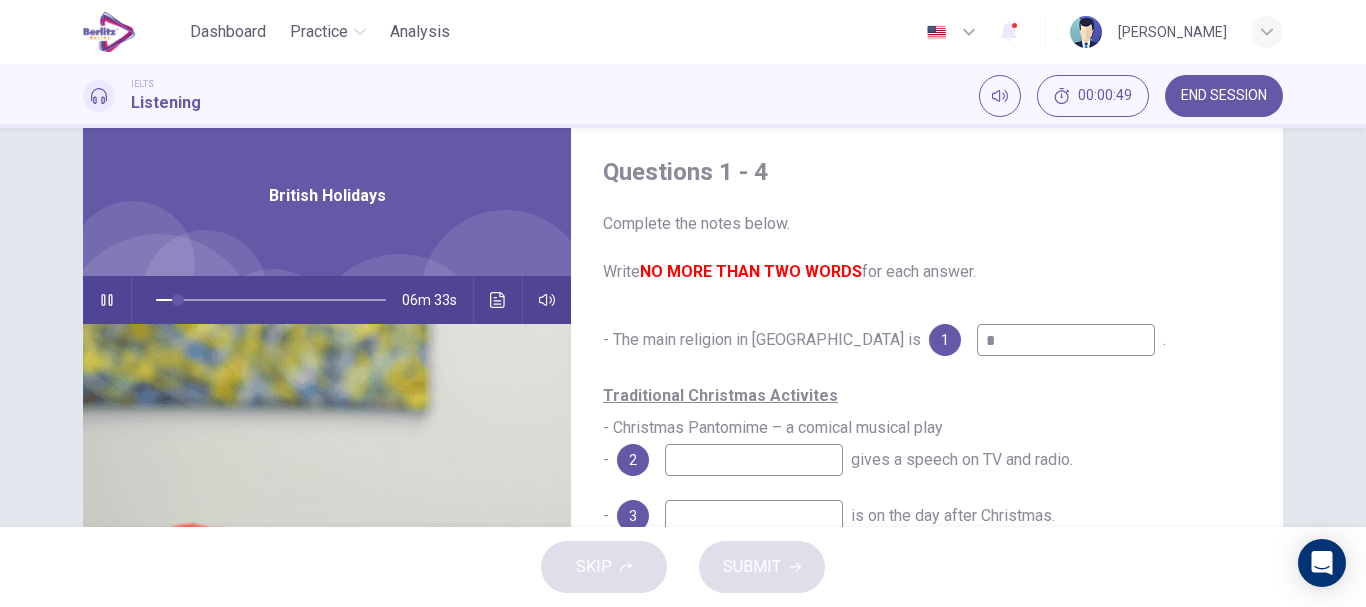type on "**" 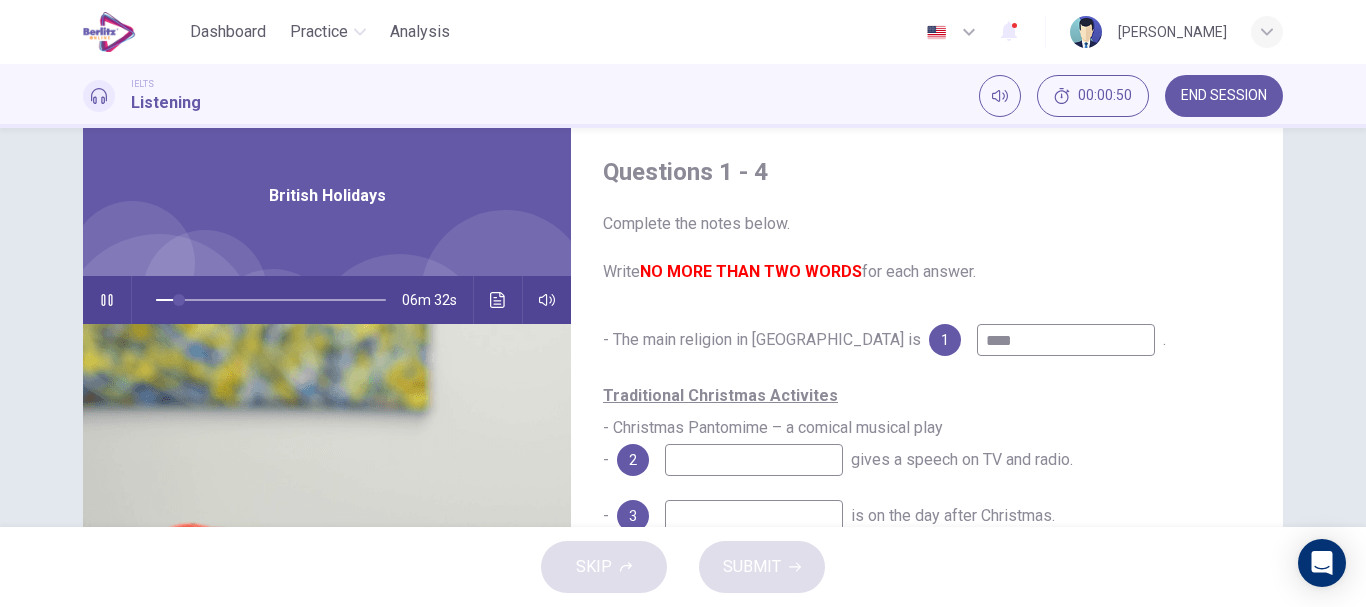 type on "*****" 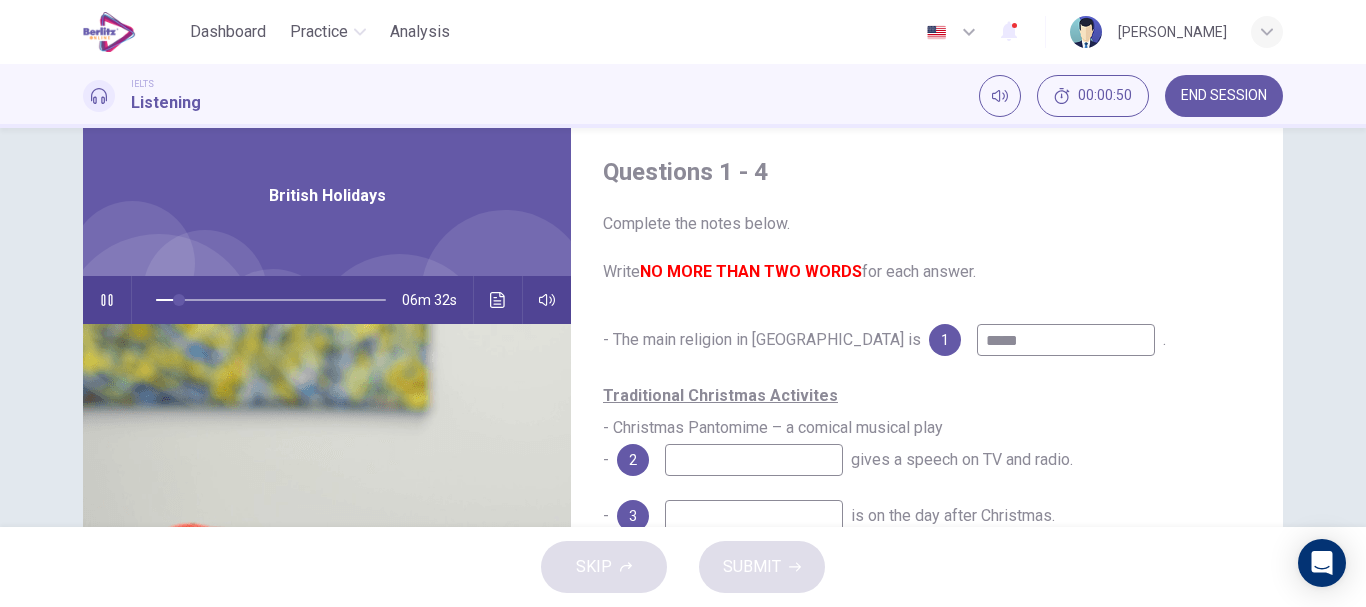 type on "**" 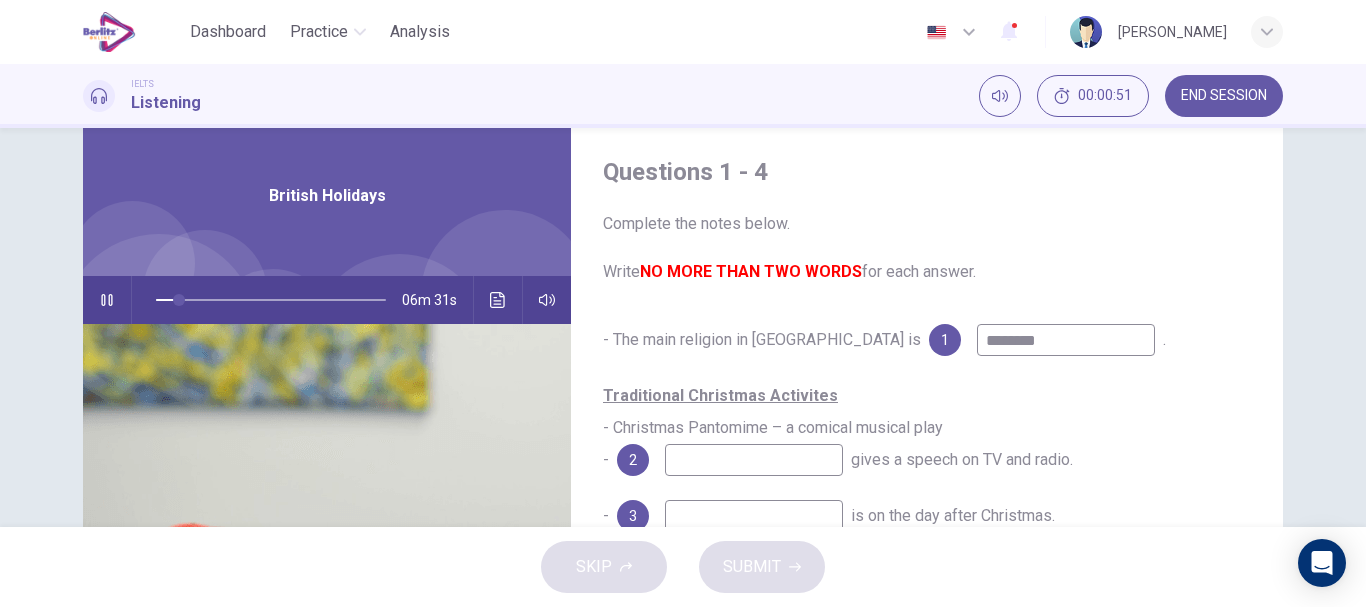 type on "*********" 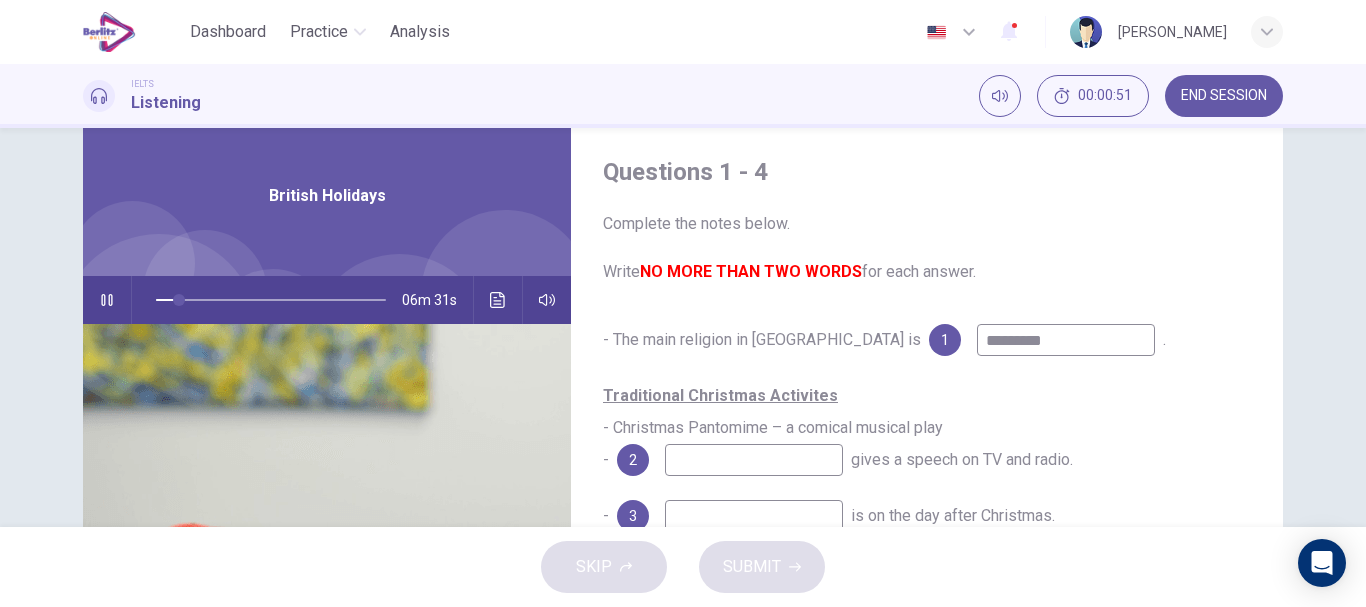 type on "**" 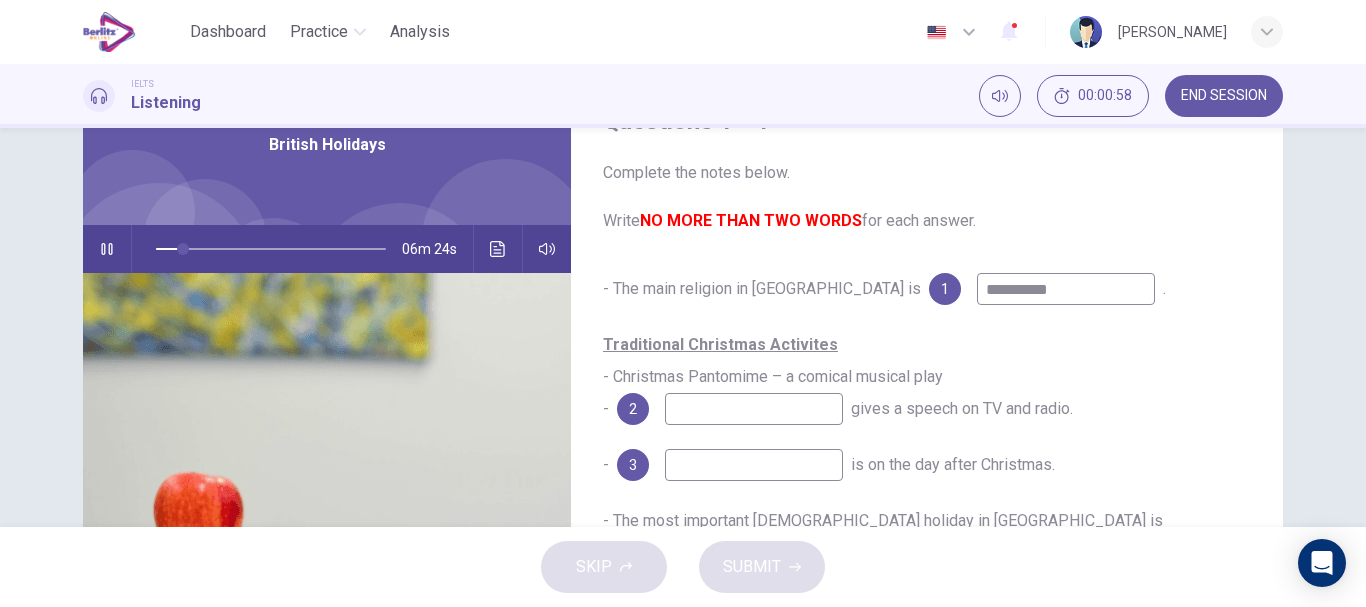 scroll, scrollTop: 131, scrollLeft: 0, axis: vertical 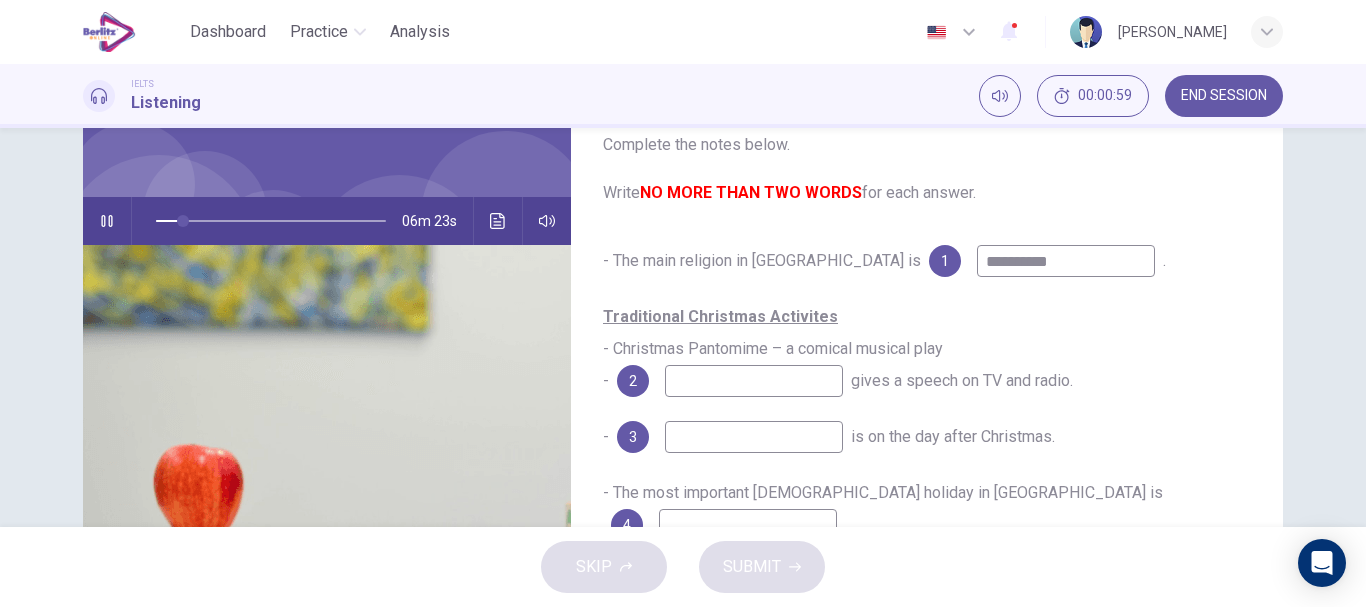 type on "**" 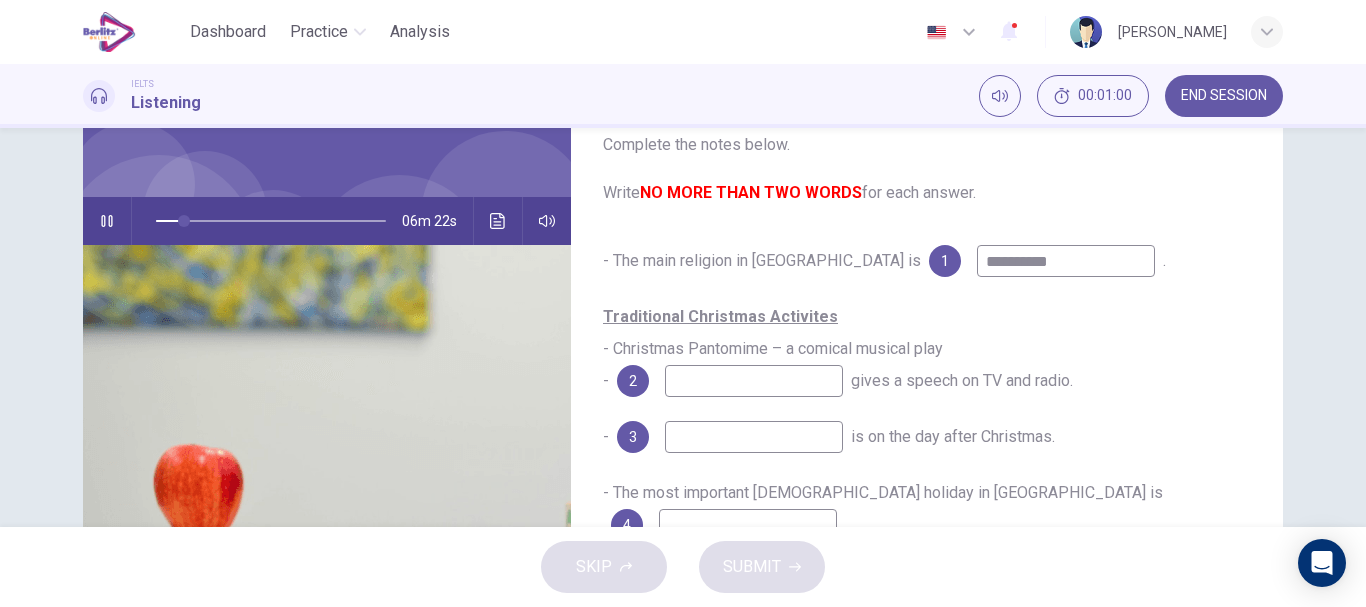 type on "*********" 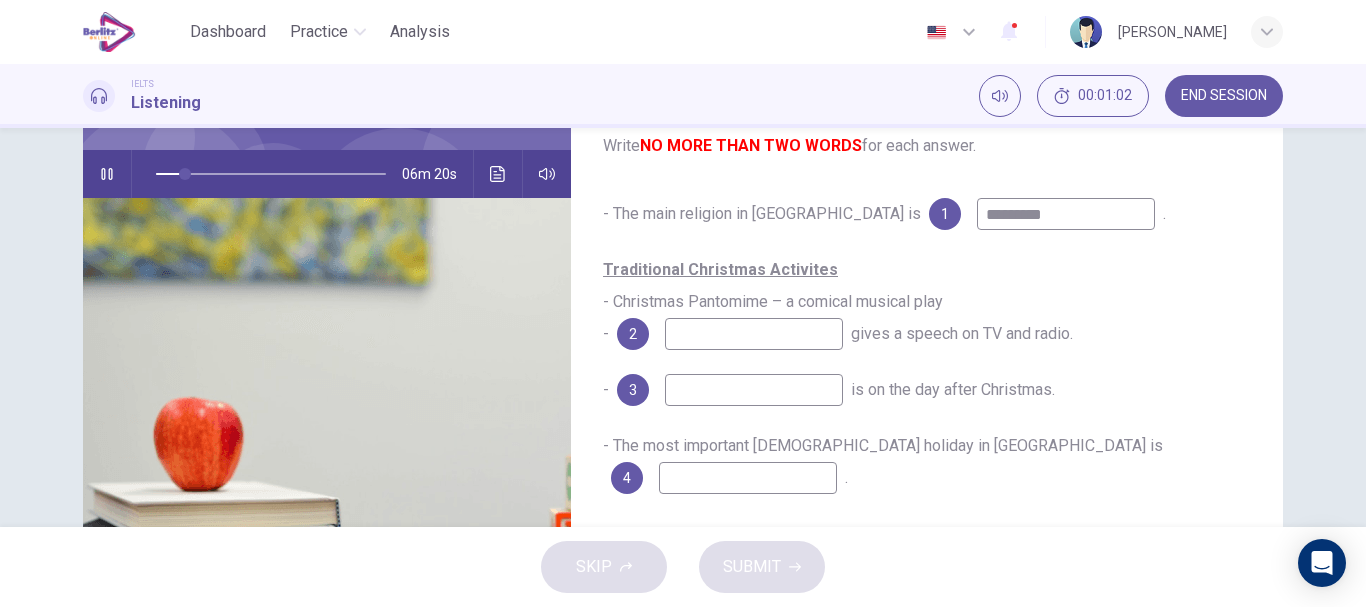 scroll, scrollTop: 179, scrollLeft: 0, axis: vertical 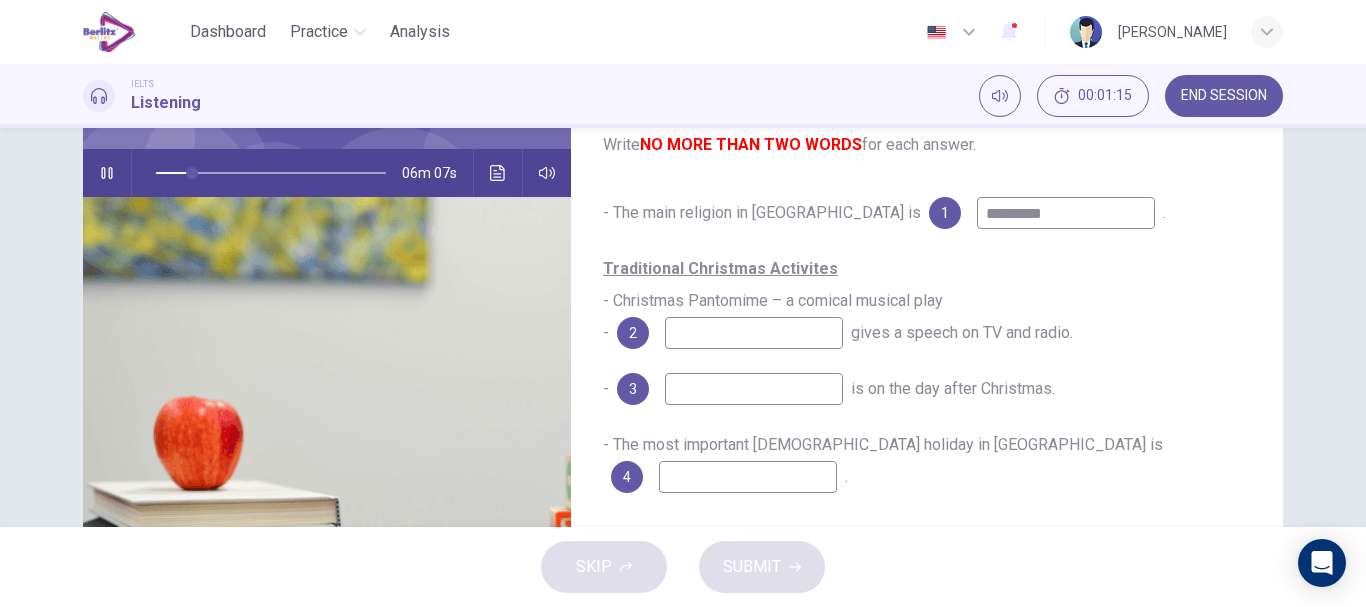 type on "**" 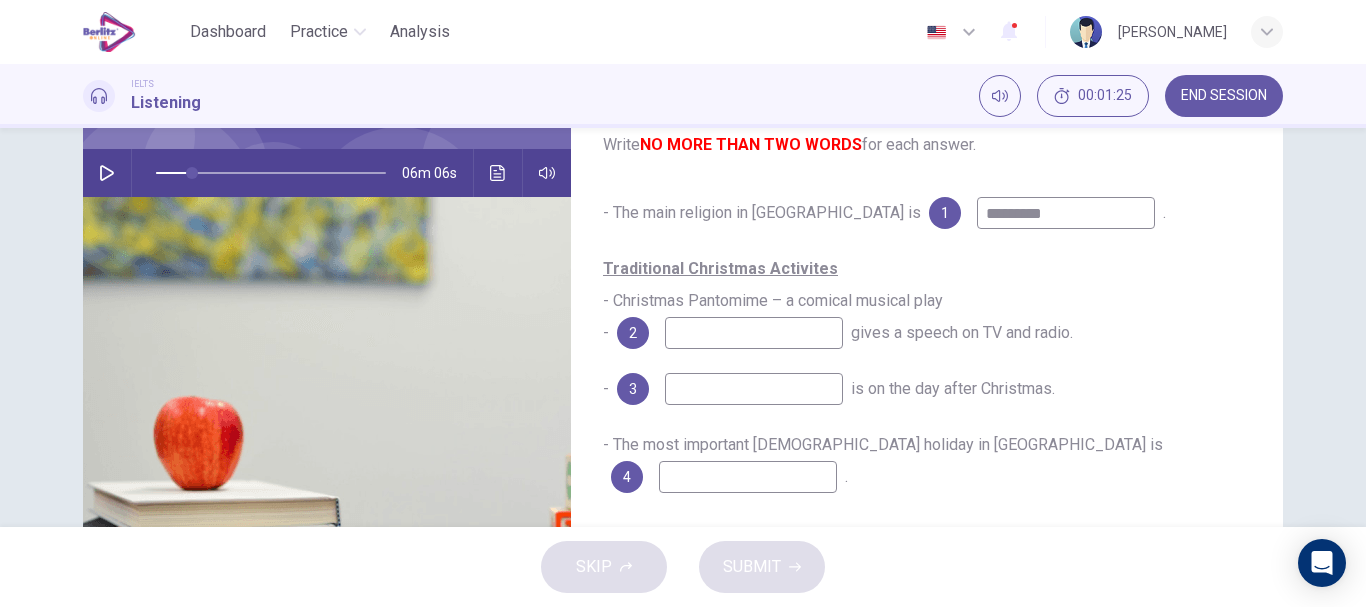 click 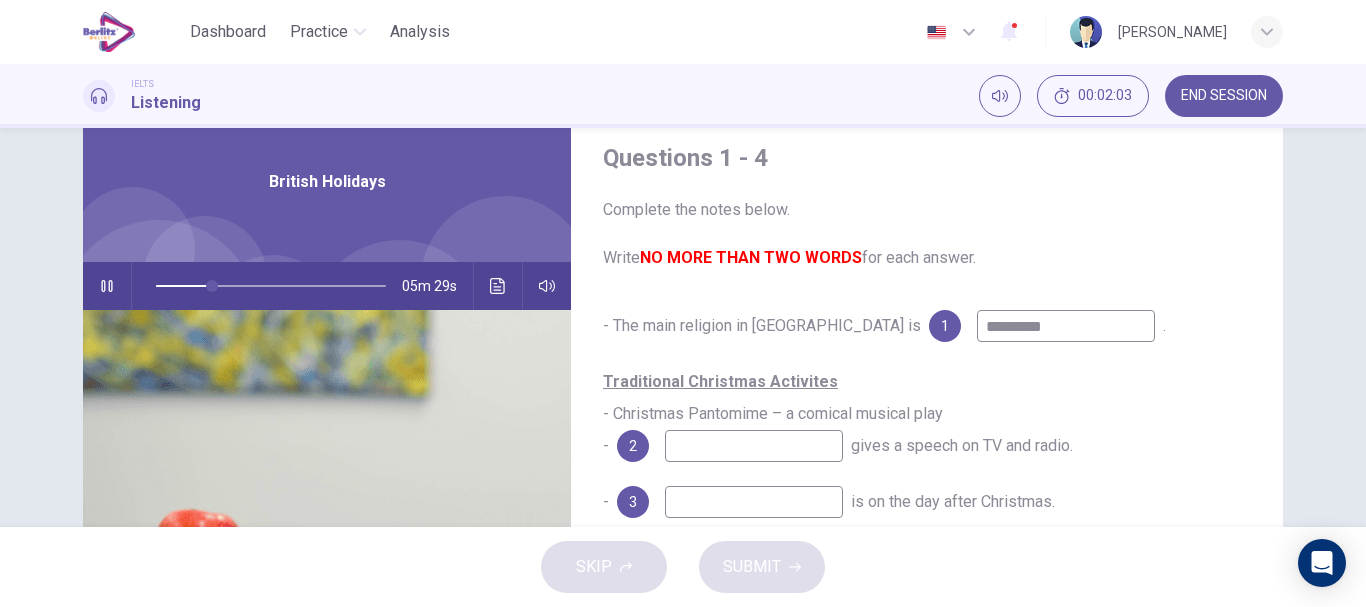 scroll, scrollTop: 50, scrollLeft: 0, axis: vertical 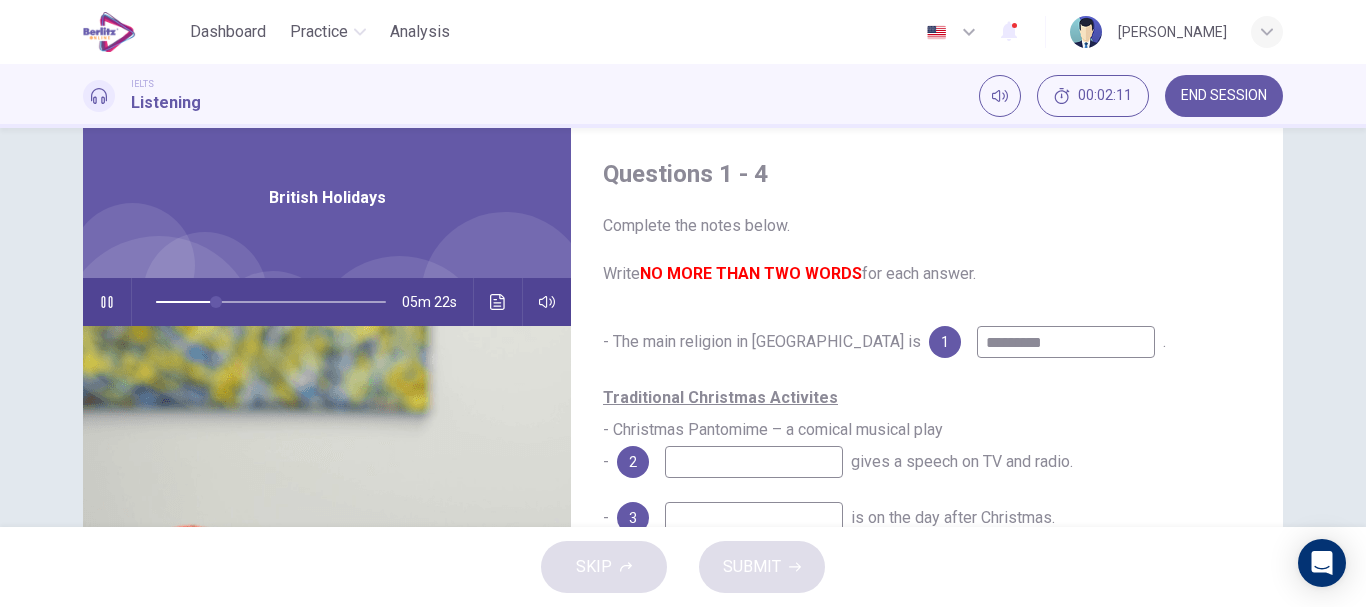 type on "**" 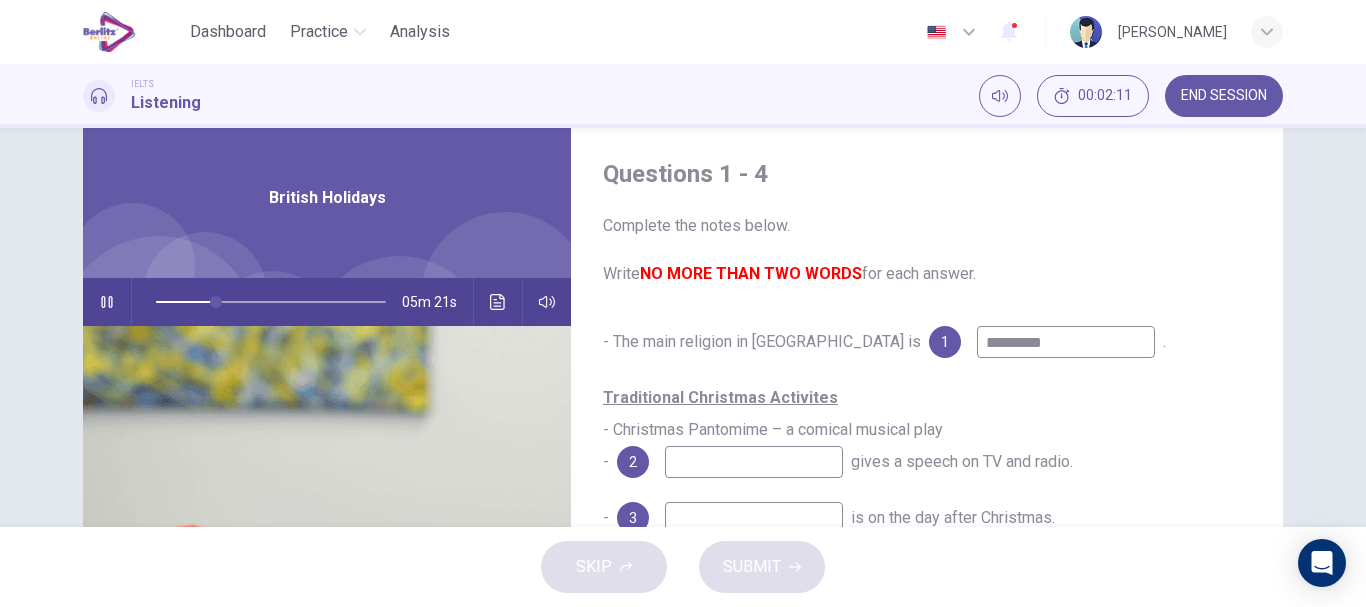 click on "END SESSION" at bounding box center (1224, 96) 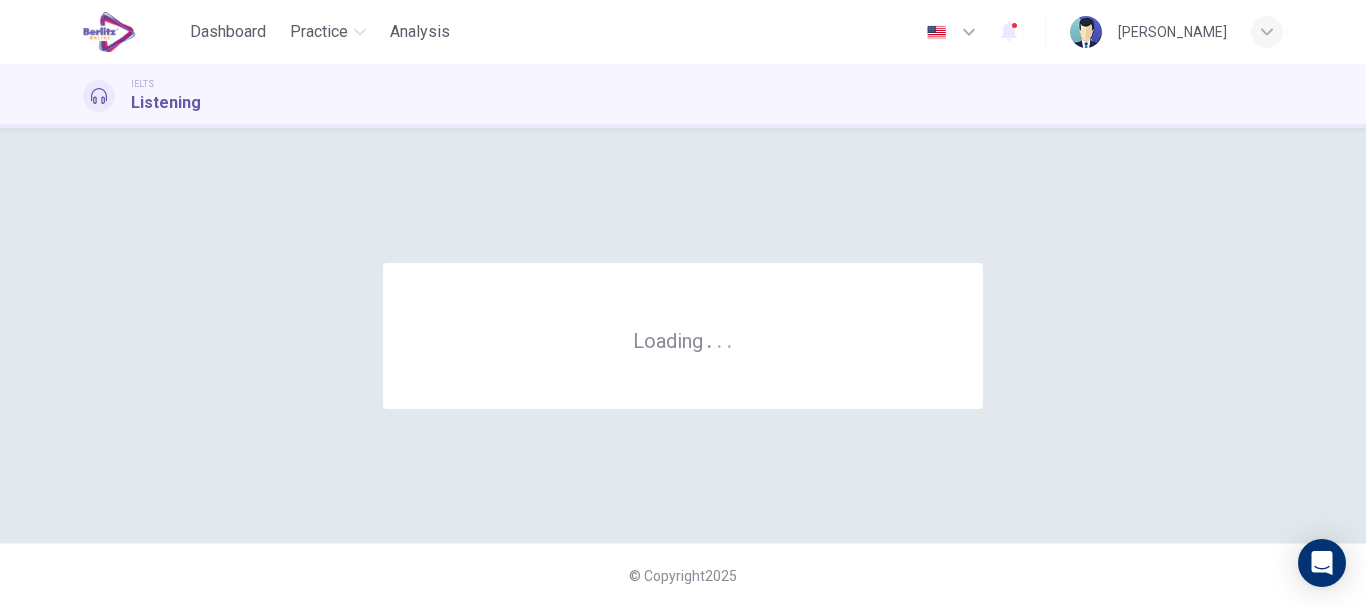 scroll, scrollTop: 0, scrollLeft: 0, axis: both 